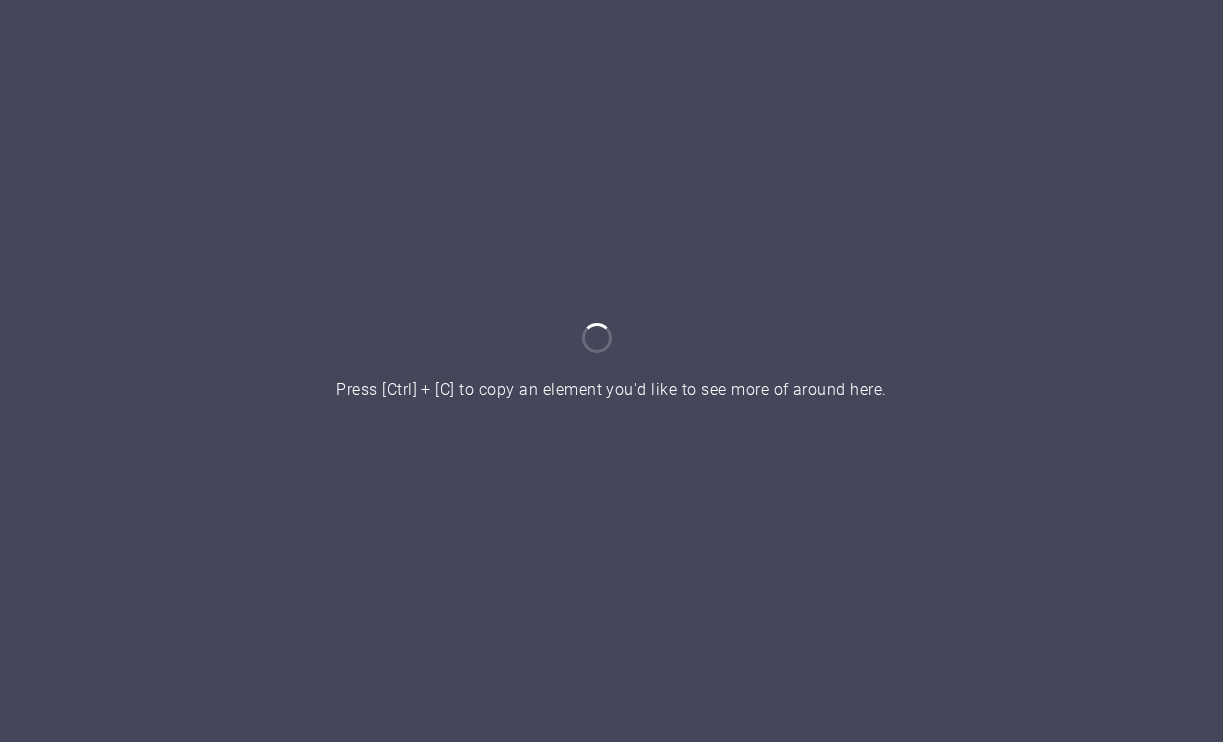 scroll, scrollTop: 0, scrollLeft: 0, axis: both 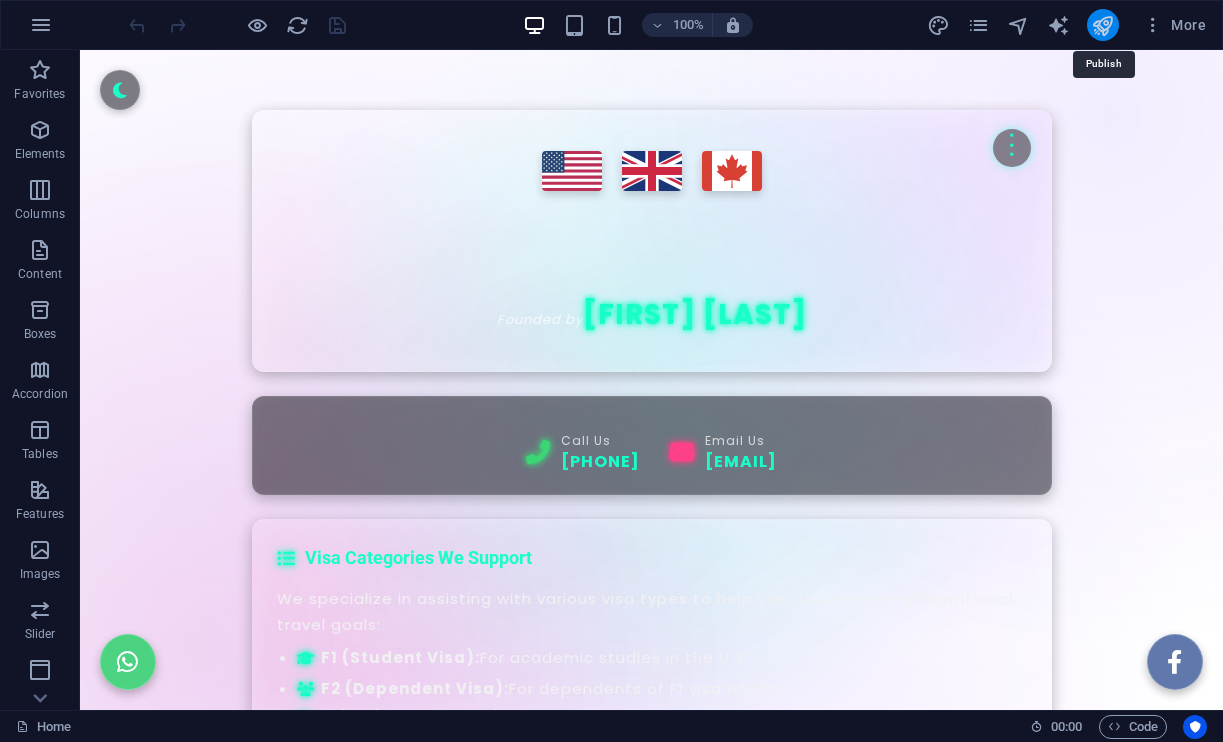 click at bounding box center [1102, 25] 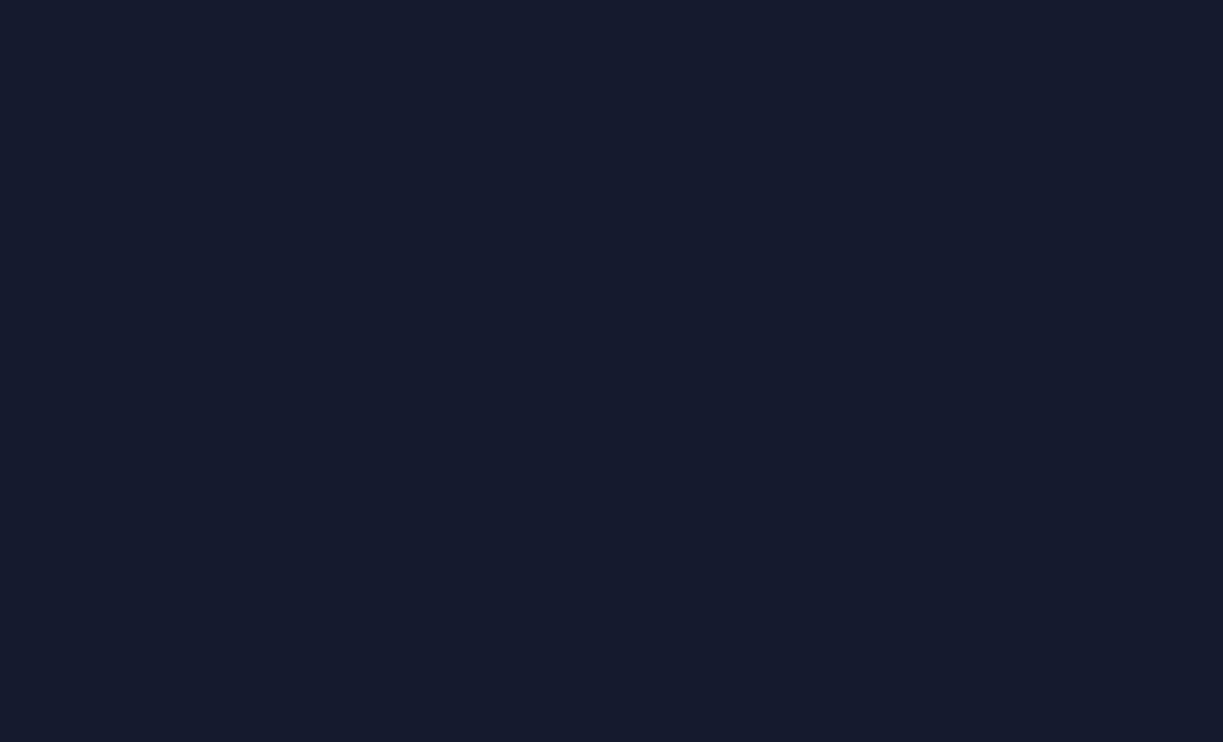 scroll, scrollTop: 0, scrollLeft: 0, axis: both 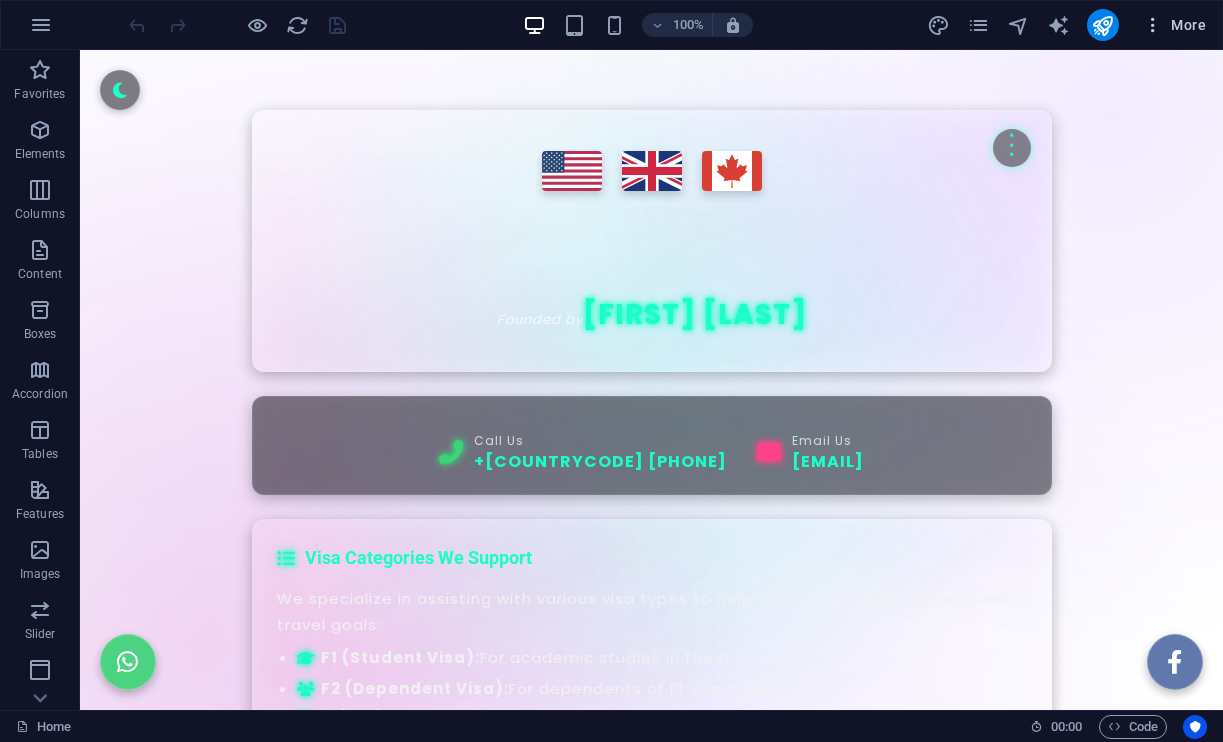 click at bounding box center [1153, 25] 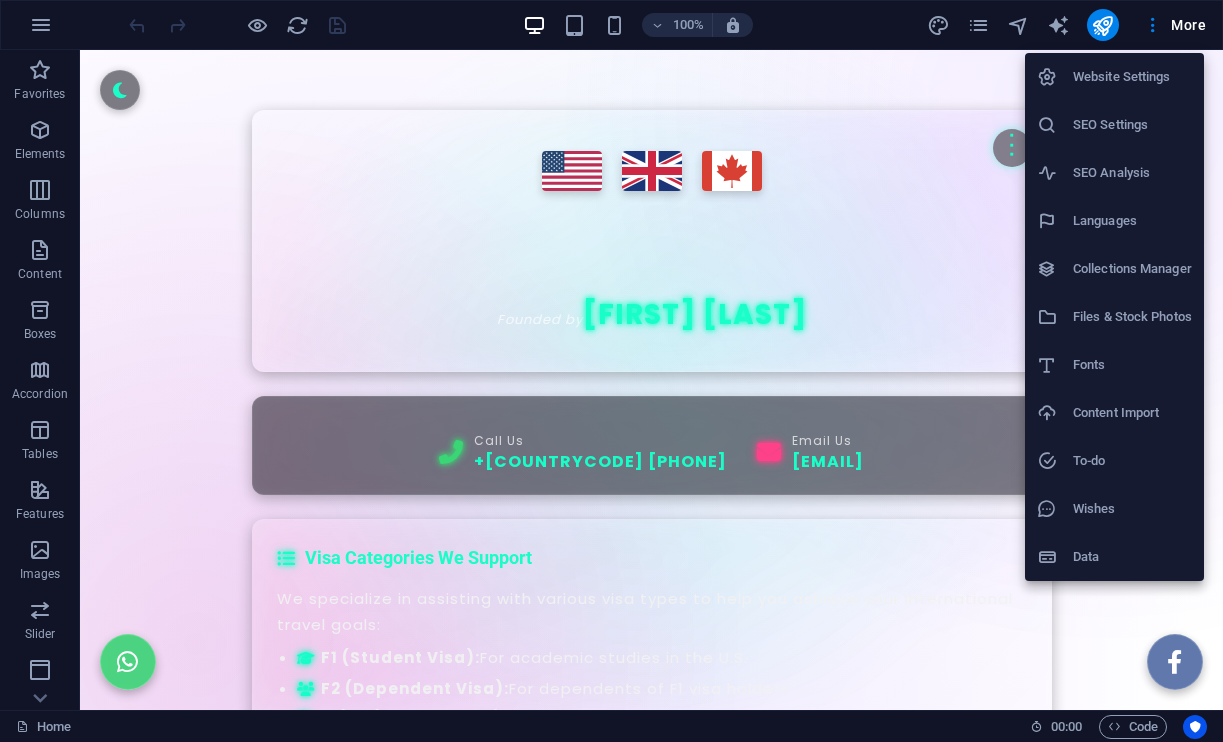 click on "Wishes" at bounding box center (1132, 509) 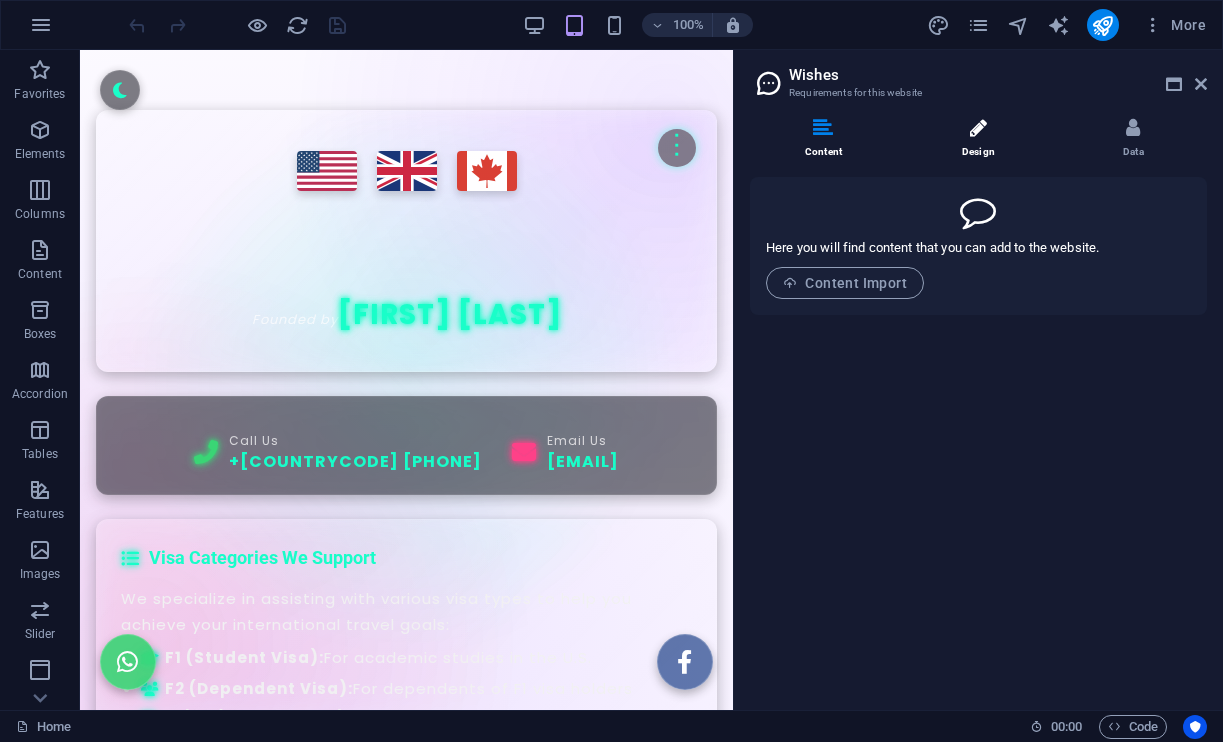 click on "Design" at bounding box center [982, 139] 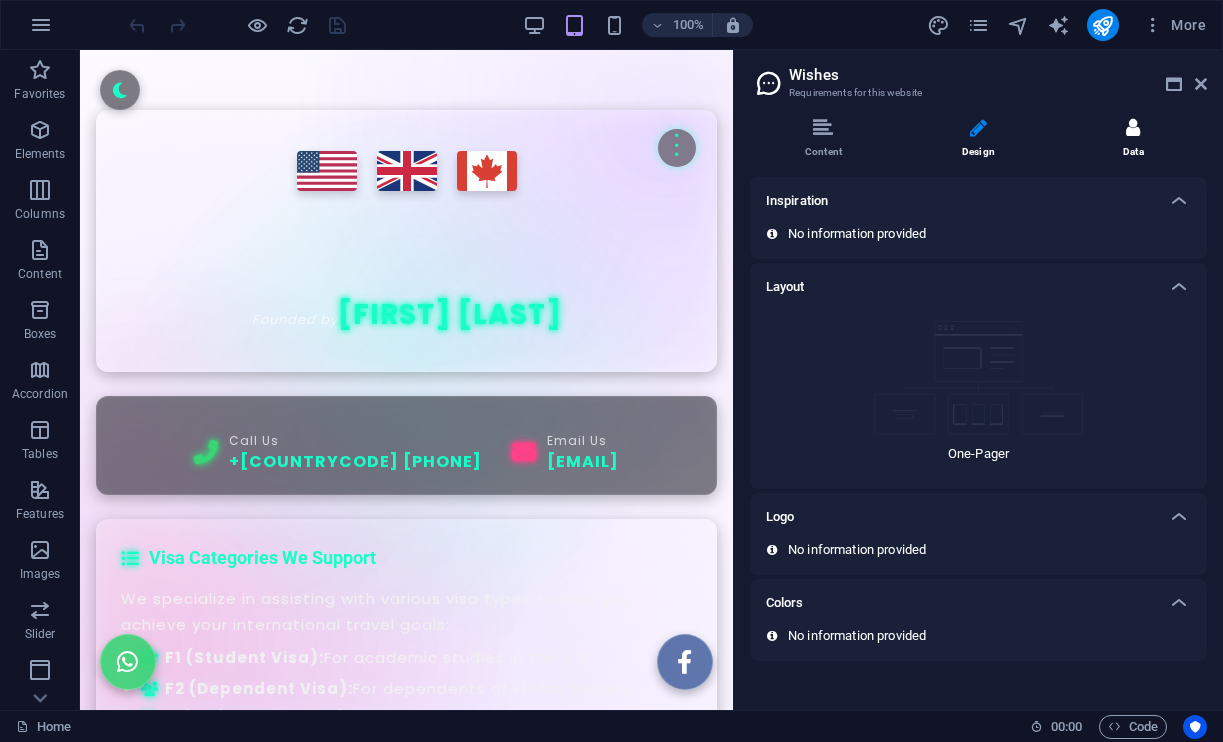click at bounding box center [1133, 128] 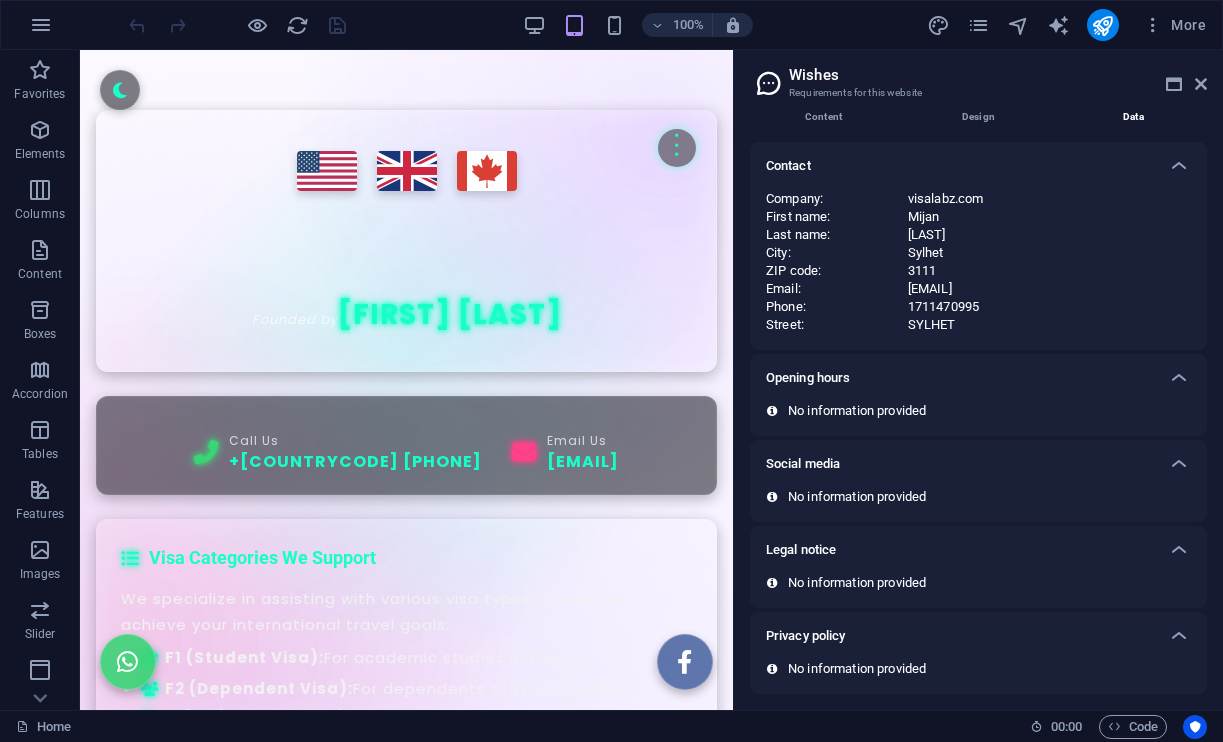 scroll, scrollTop: 35, scrollLeft: 0, axis: vertical 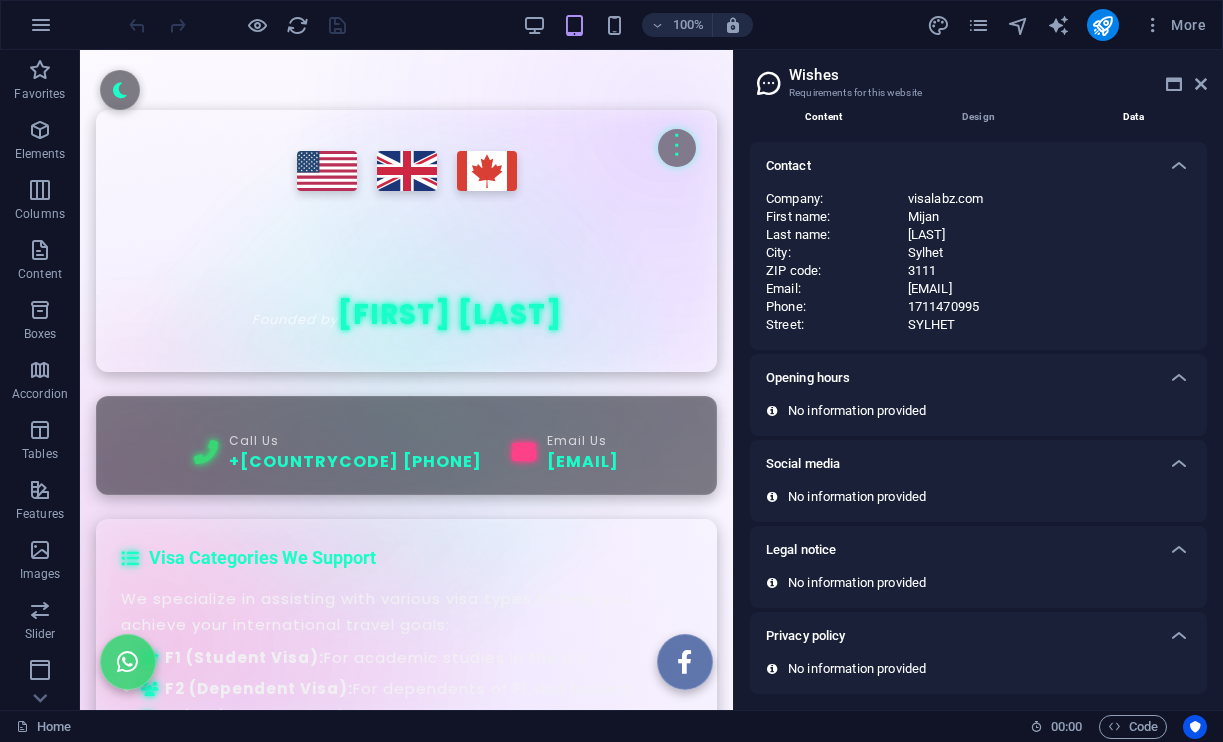 click on "Content" at bounding box center (827, 104) 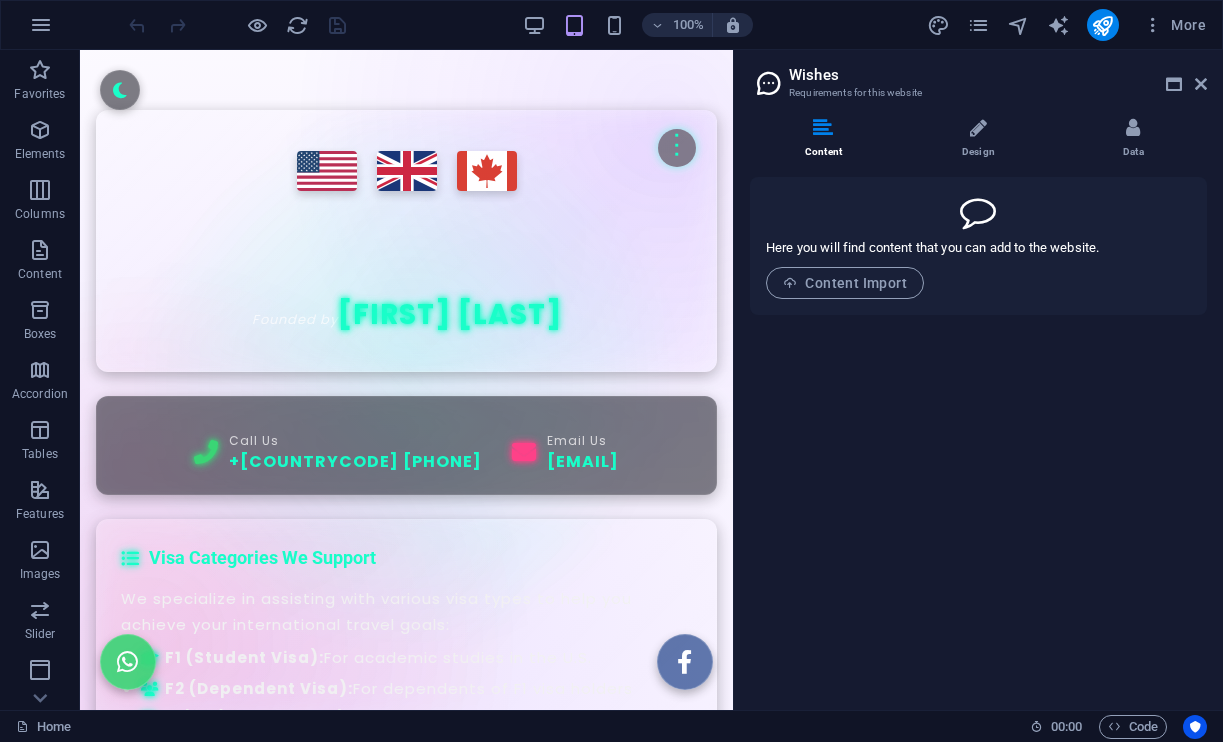 scroll, scrollTop: 0, scrollLeft: 0, axis: both 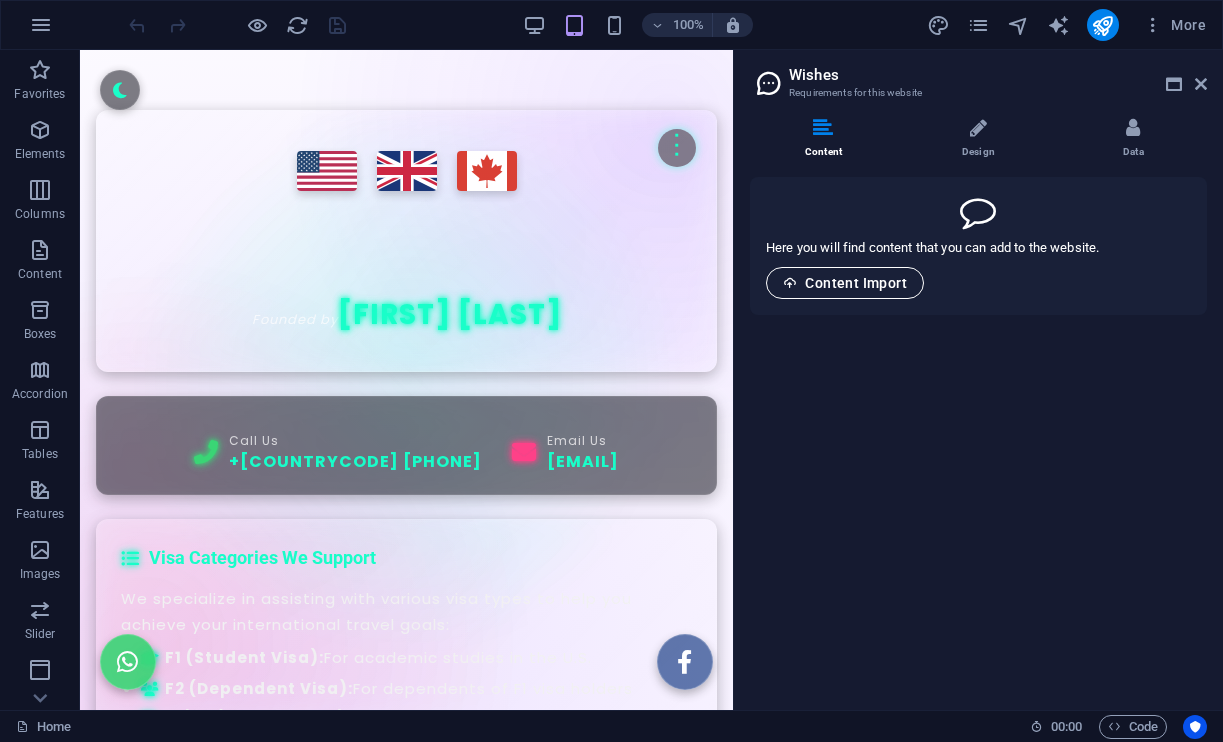 click on "Content Import" at bounding box center (845, 283) 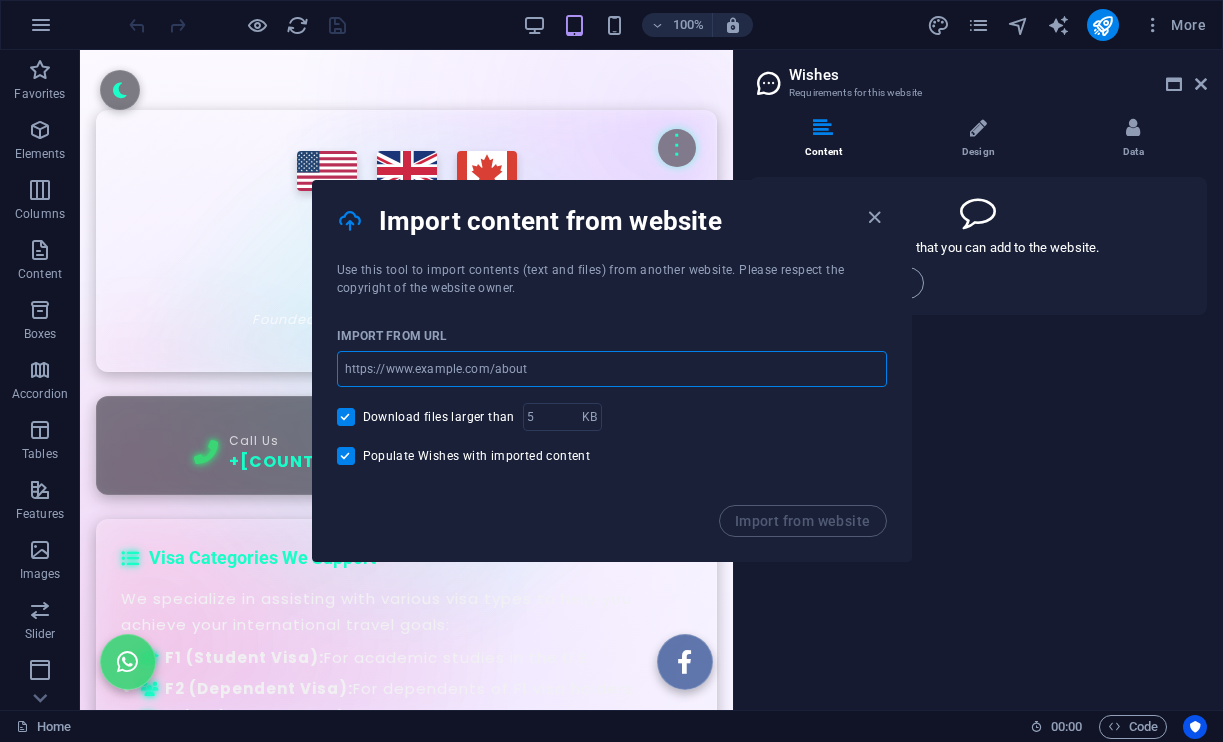 click at bounding box center (612, 369) 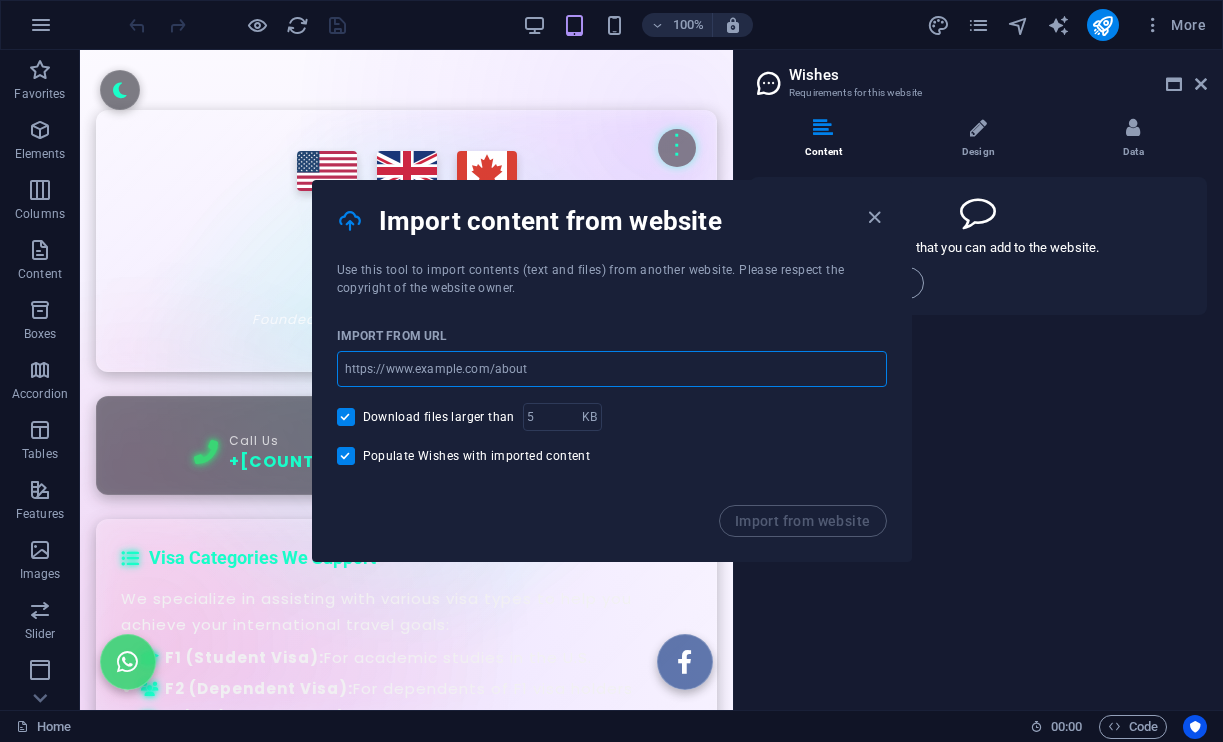type on "W" 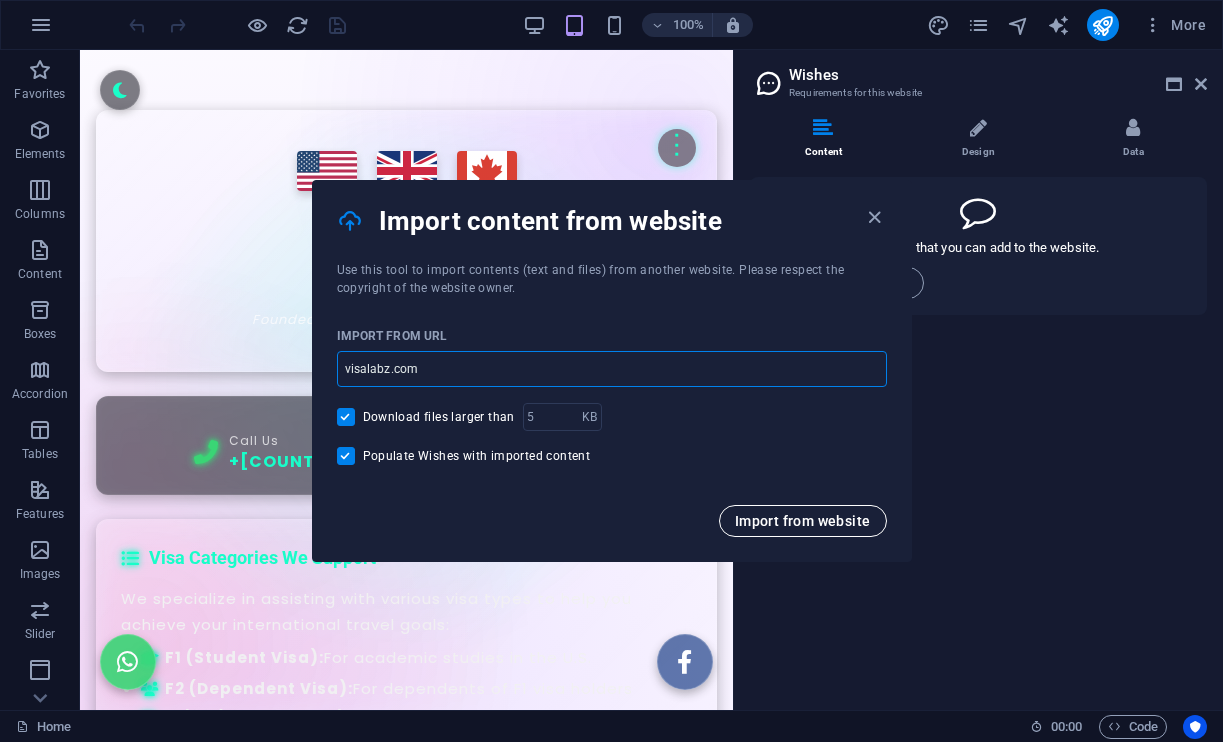type on "visalabz.com" 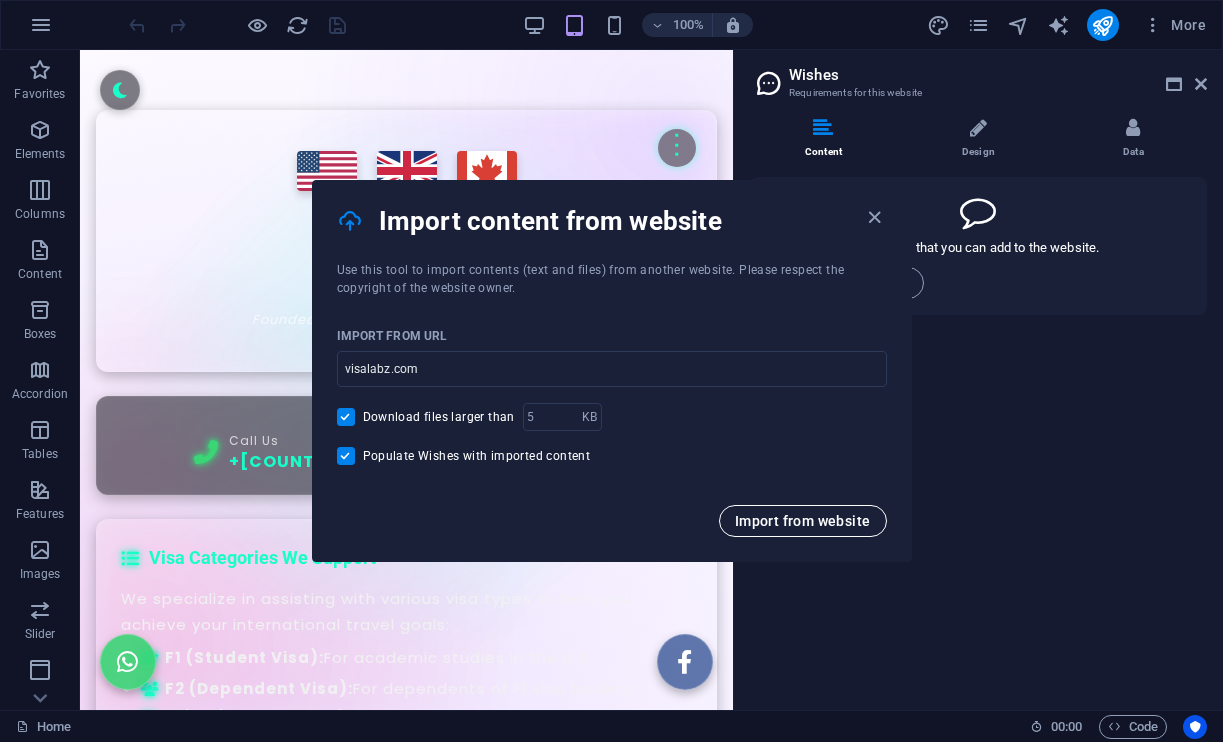 click on "Import from website" at bounding box center (803, 521) 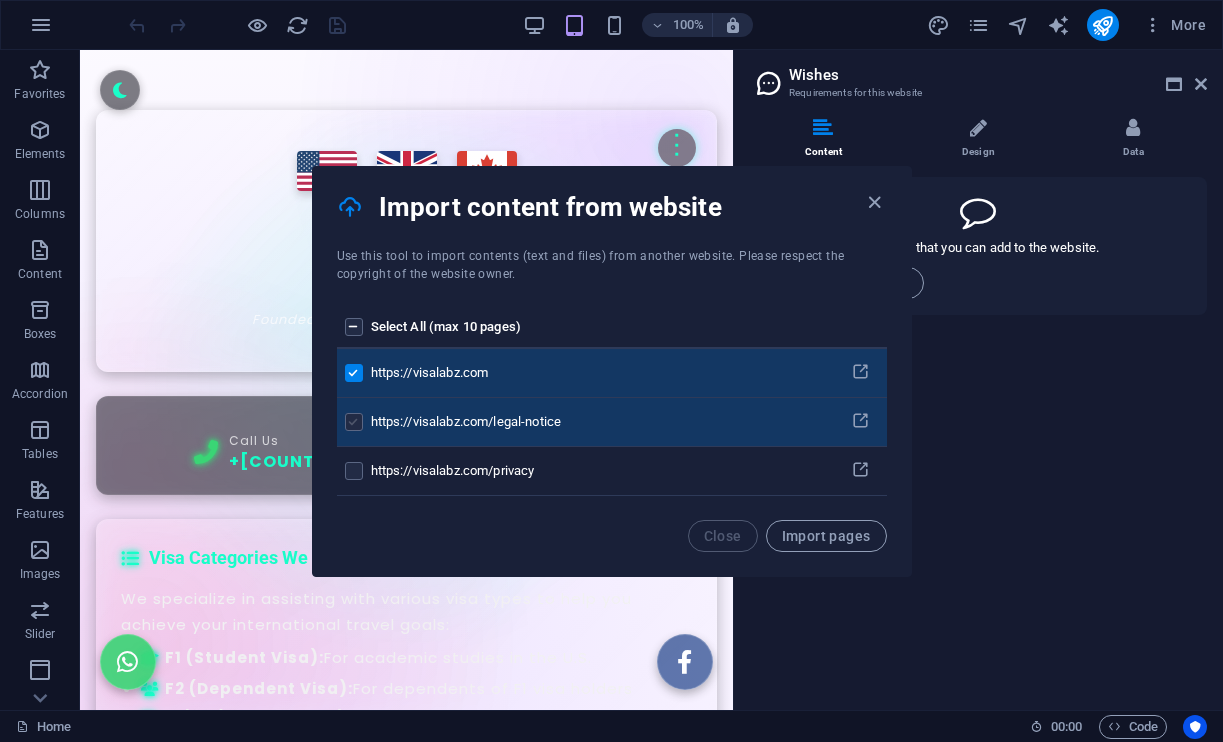 click at bounding box center (354, 422) 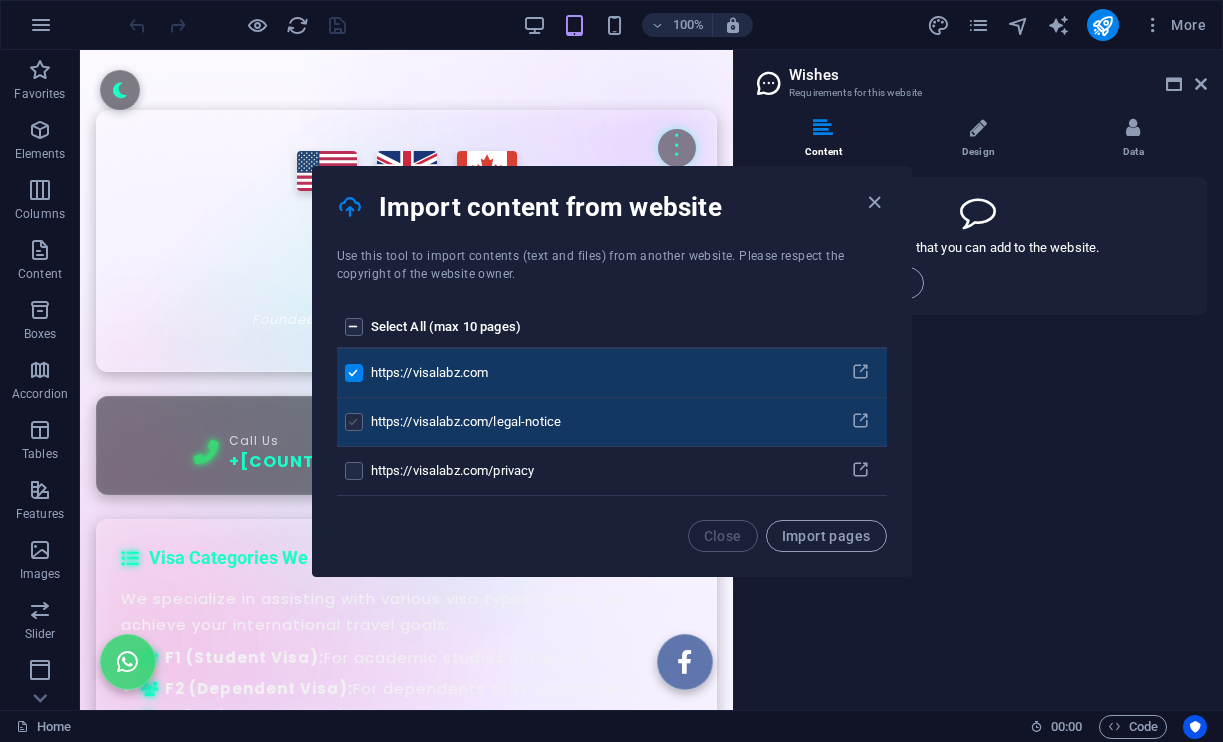 click at bounding box center [0, 0] 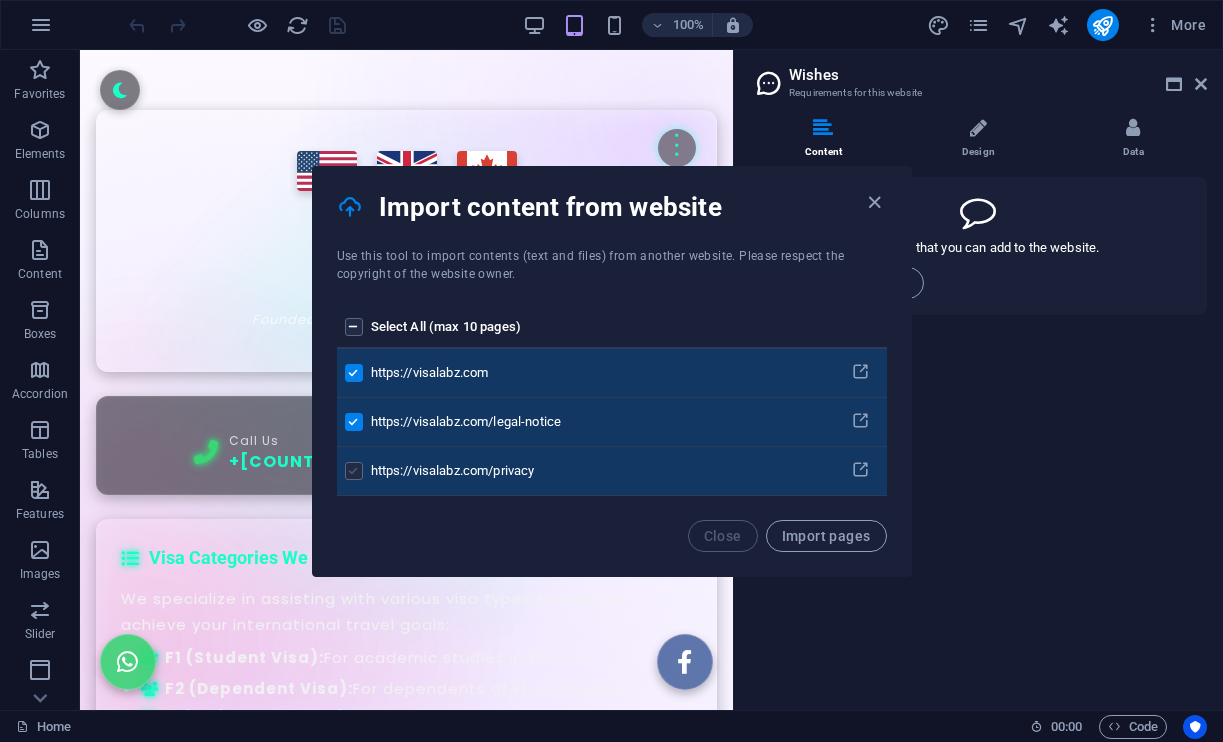 click at bounding box center (354, 471) 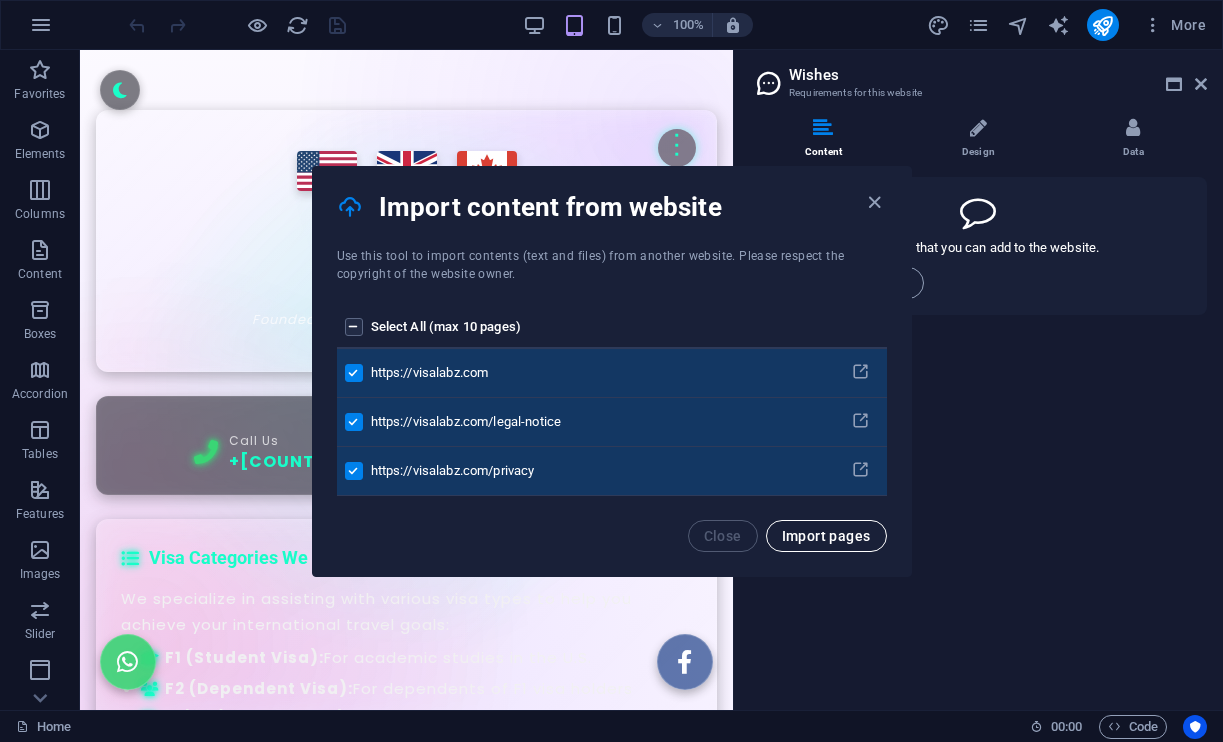 click on "Import pages" at bounding box center [826, 536] 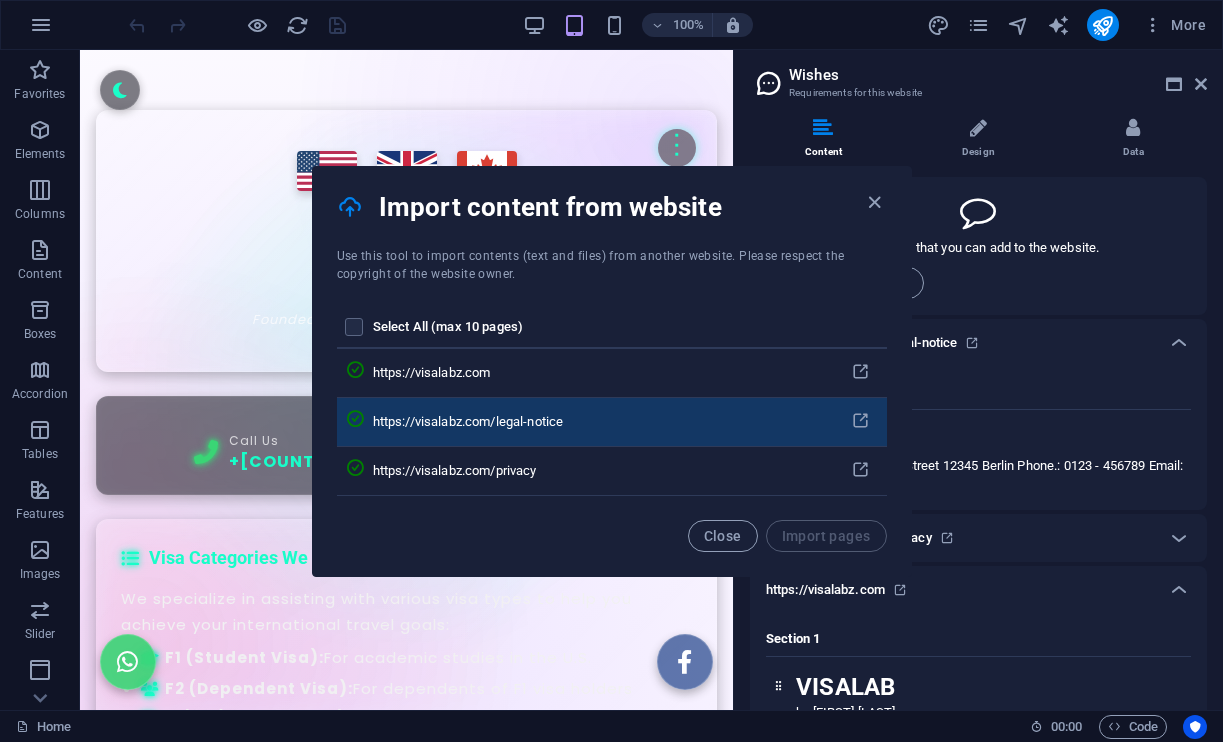 scroll, scrollTop: 0, scrollLeft: 0, axis: both 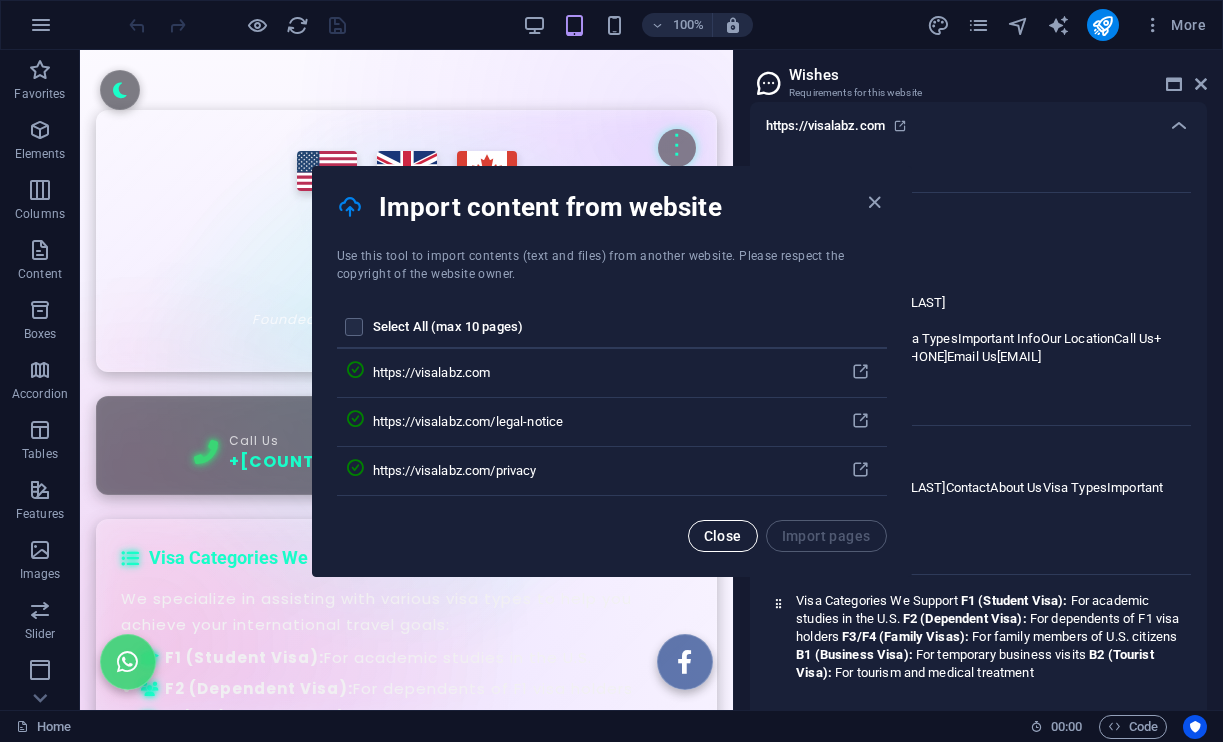 click on "Close" at bounding box center (723, 536) 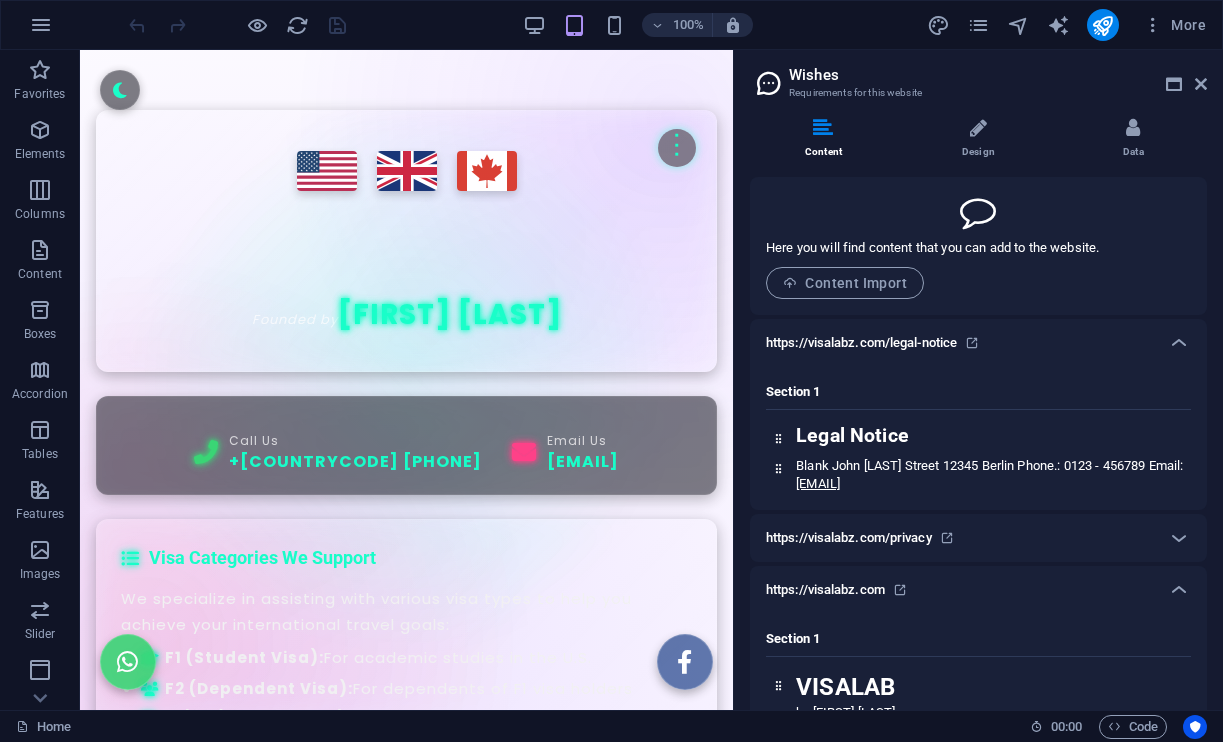 scroll, scrollTop: 0, scrollLeft: 0, axis: both 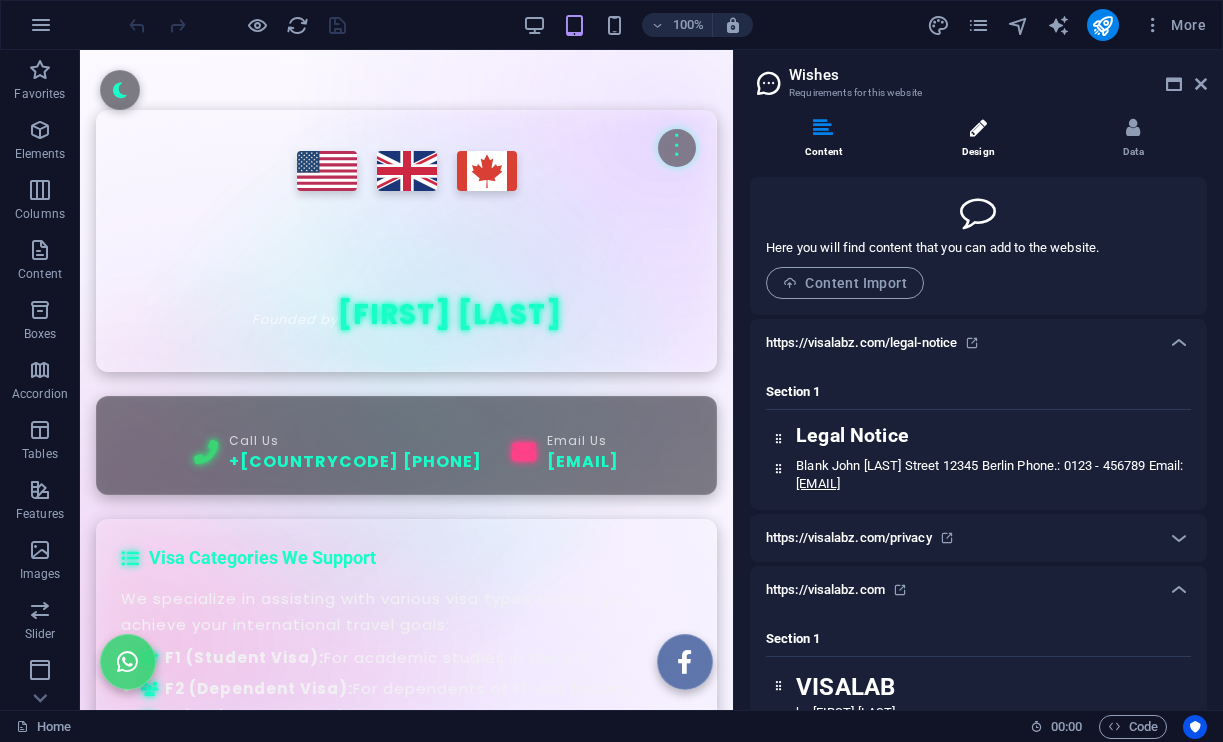 click on "Design" at bounding box center [982, 139] 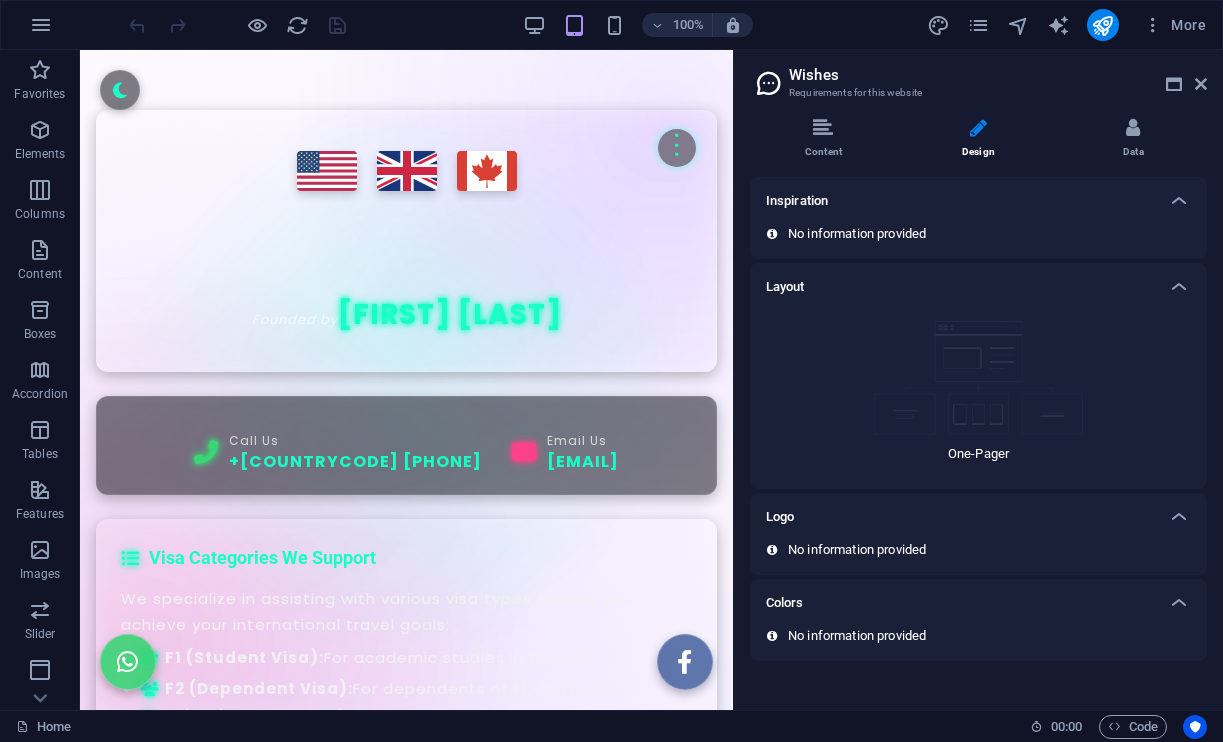 click at bounding box center (979, 378) 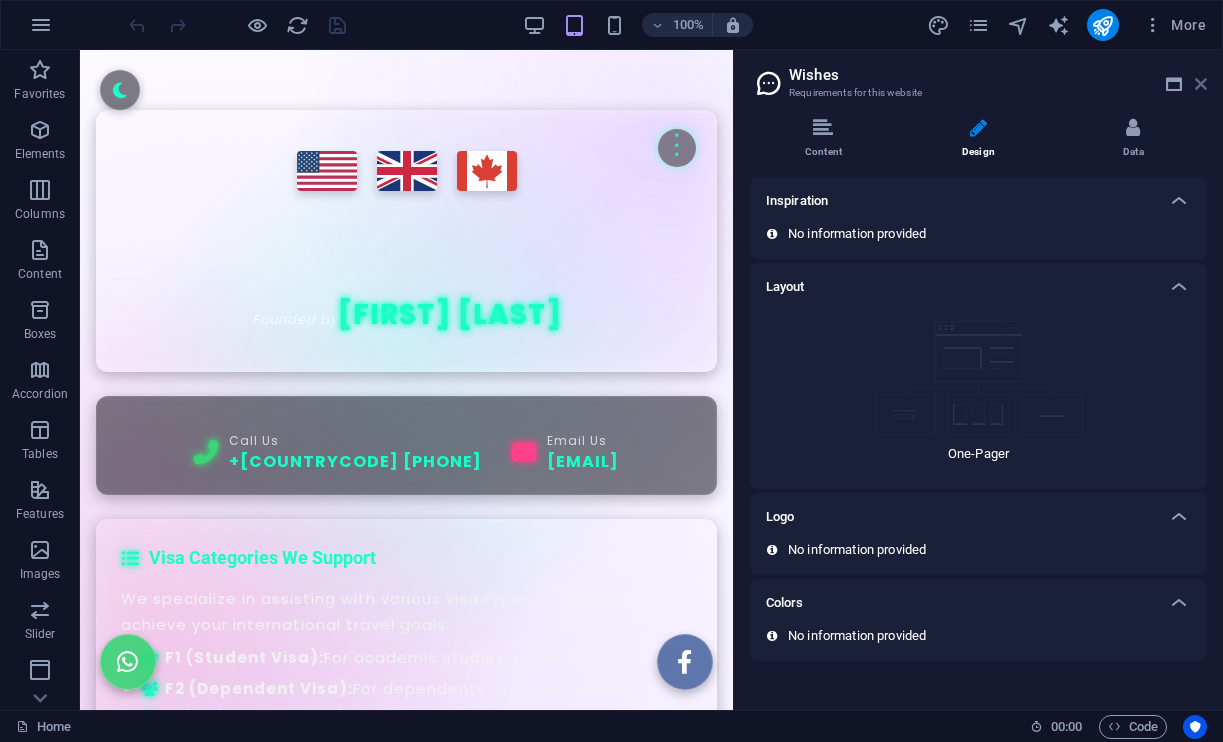 click at bounding box center [1201, 84] 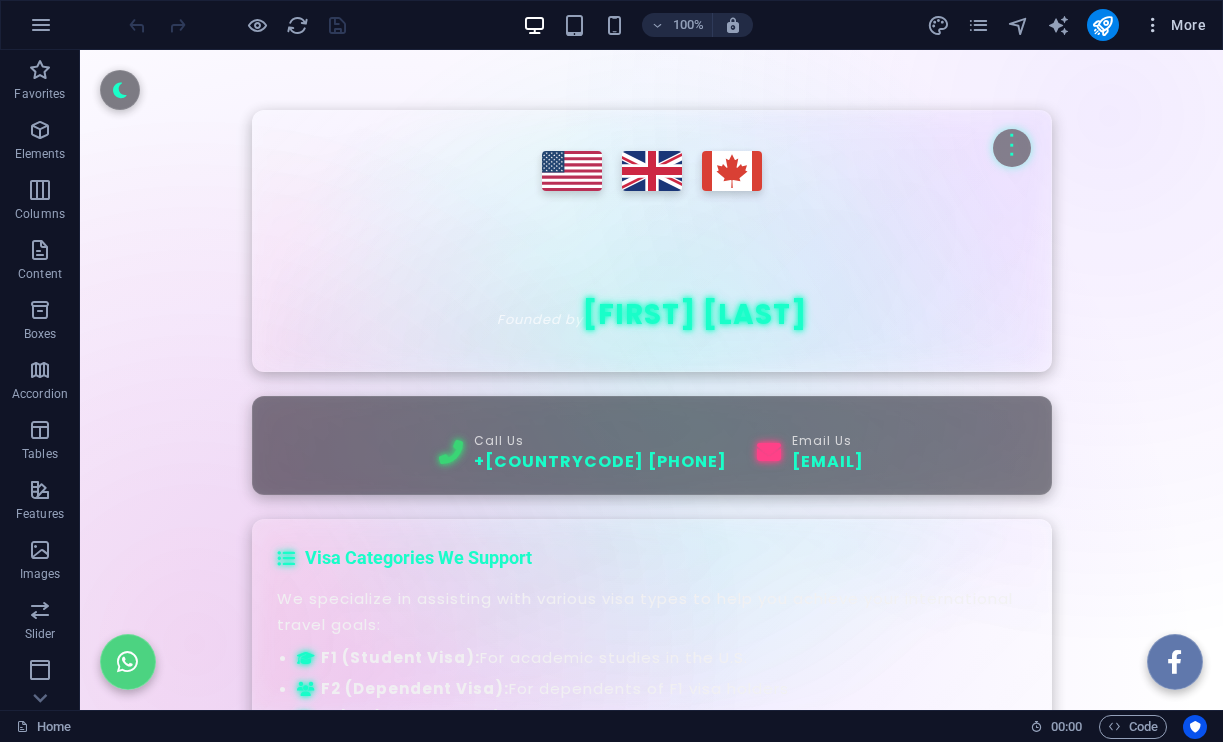 click at bounding box center (1153, 25) 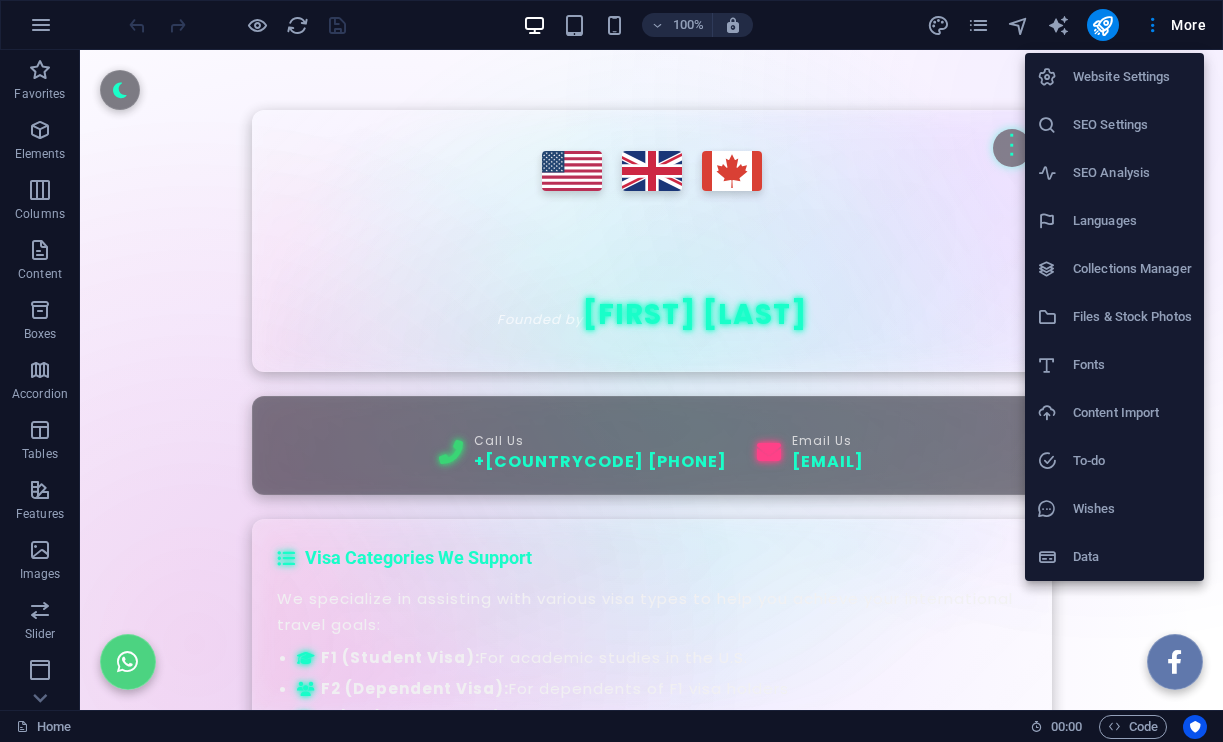 click on "Data" at bounding box center [1132, 557] 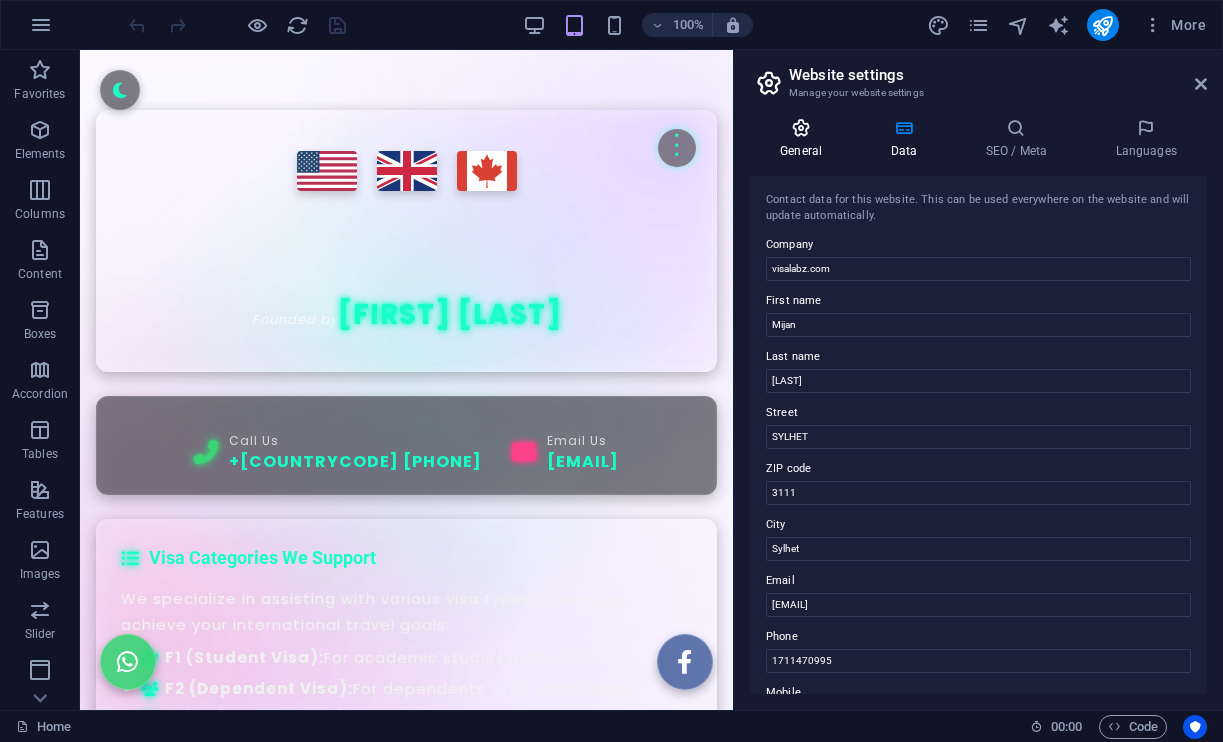 click at bounding box center [801, 128] 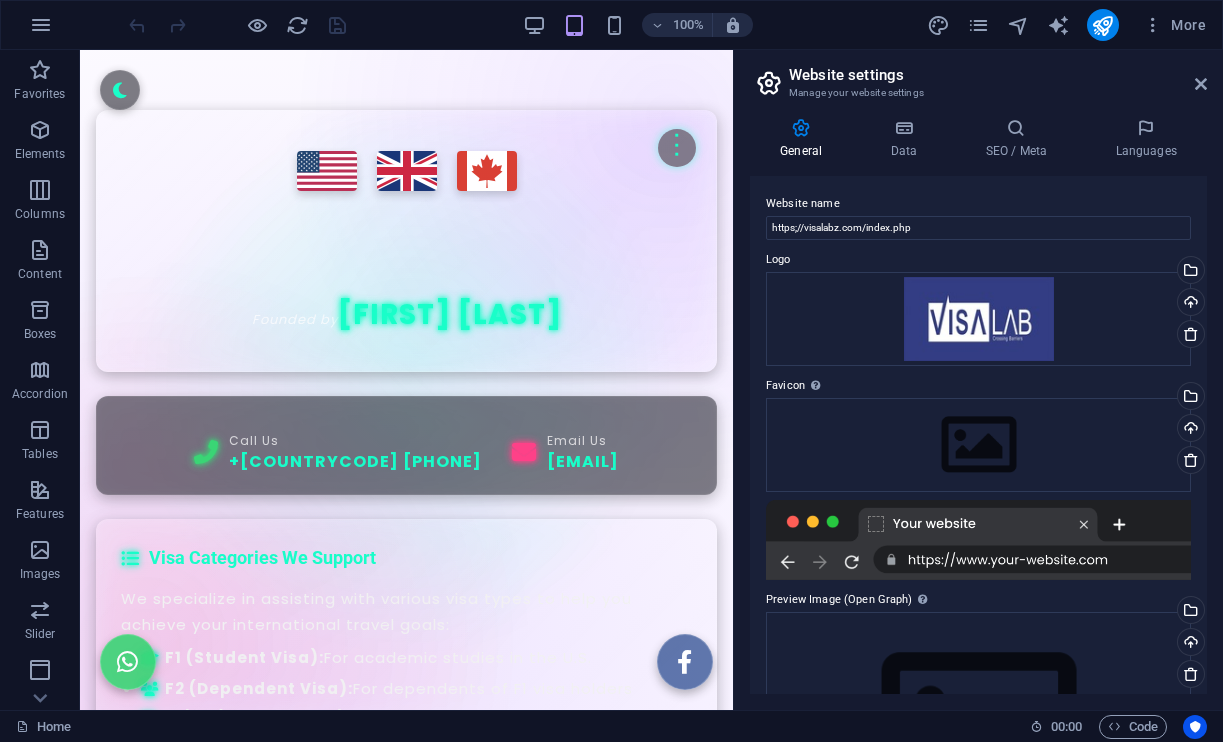 scroll, scrollTop: 0, scrollLeft: 0, axis: both 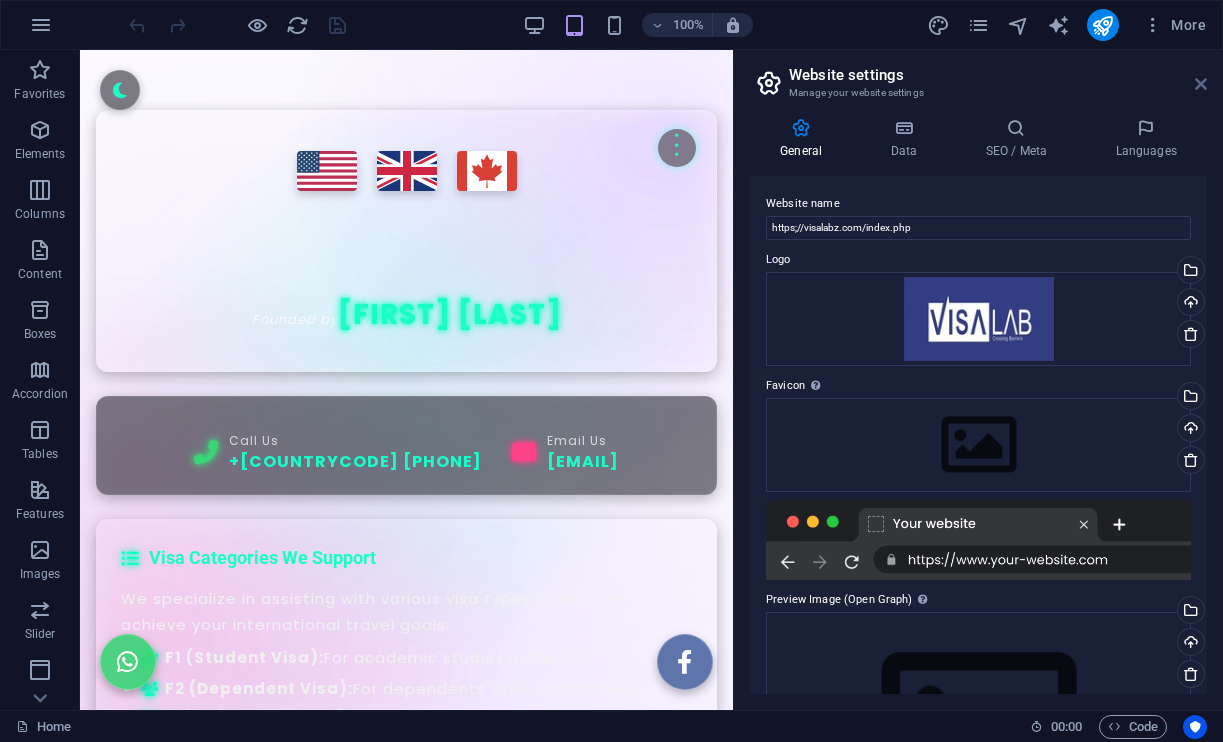 click at bounding box center (1201, 84) 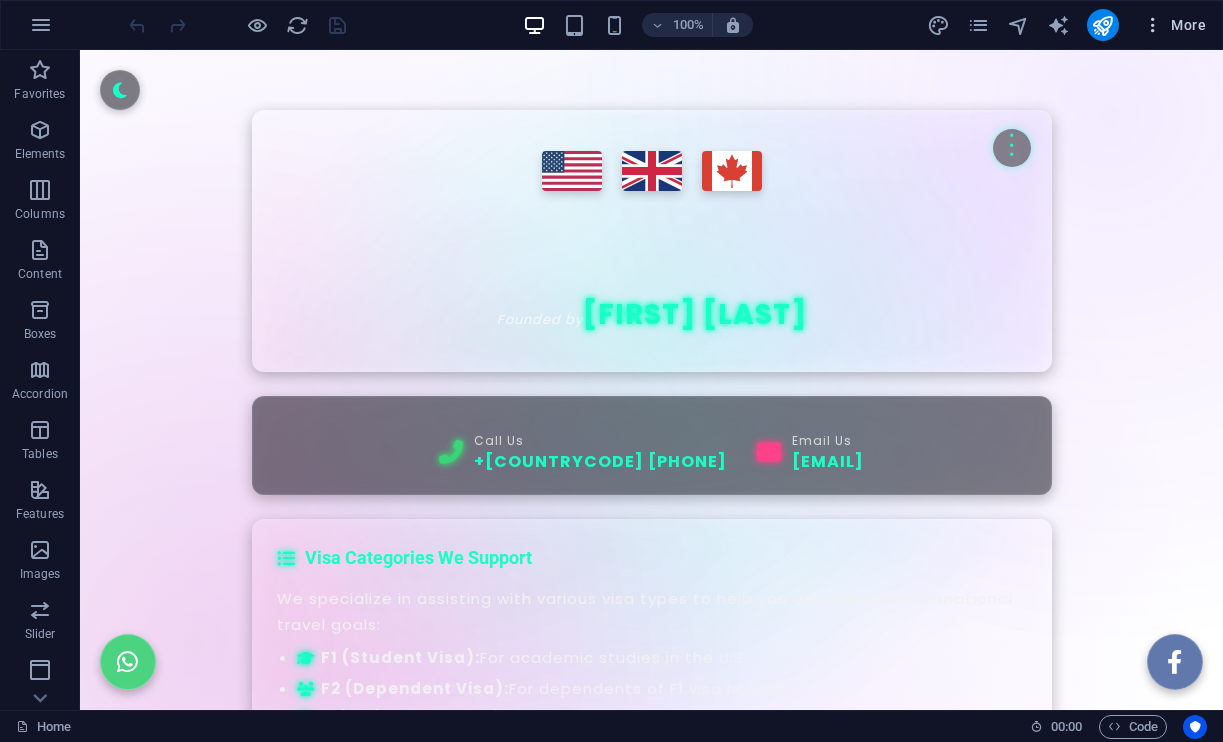 click on "More" at bounding box center [1174, 25] 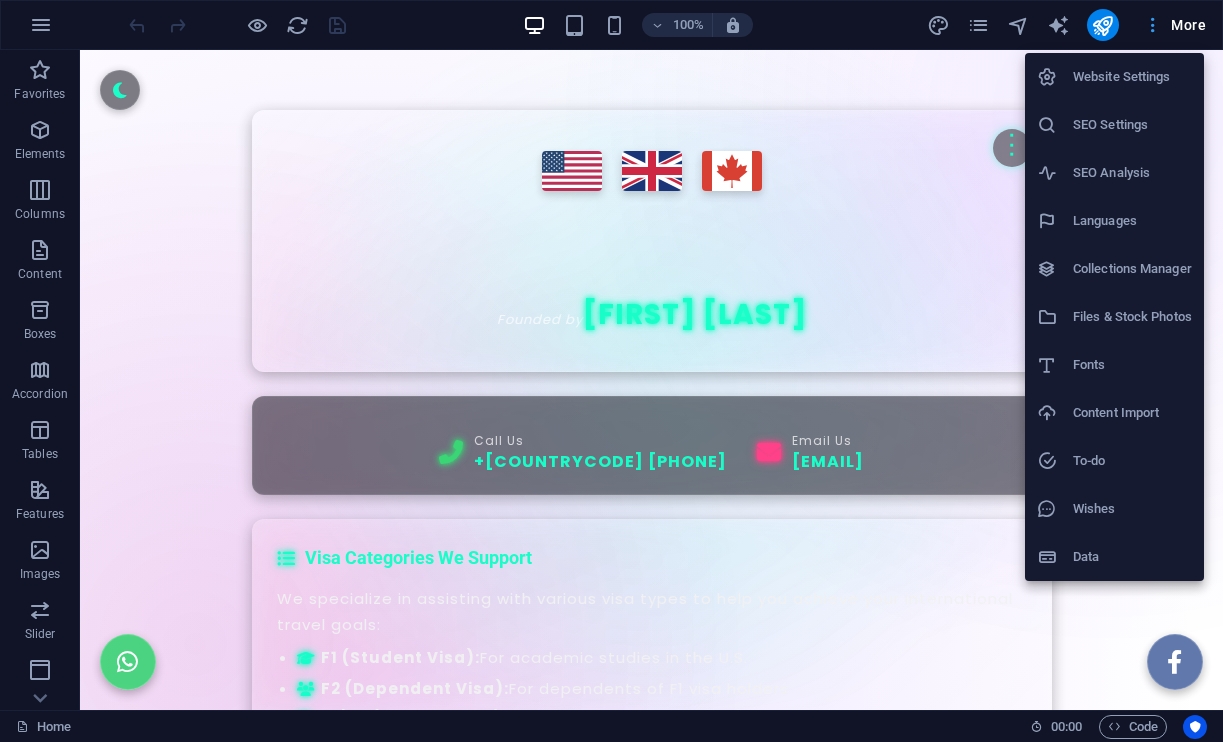 click at bounding box center [611, 371] 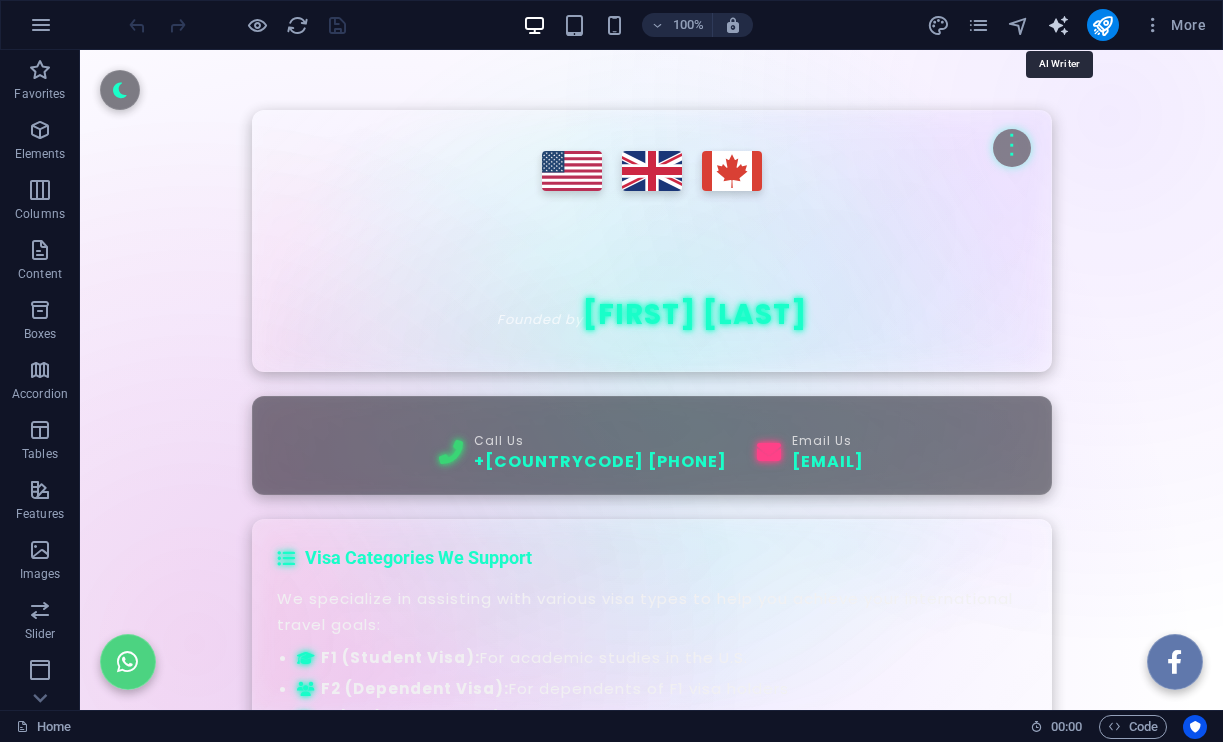 click at bounding box center (1058, 25) 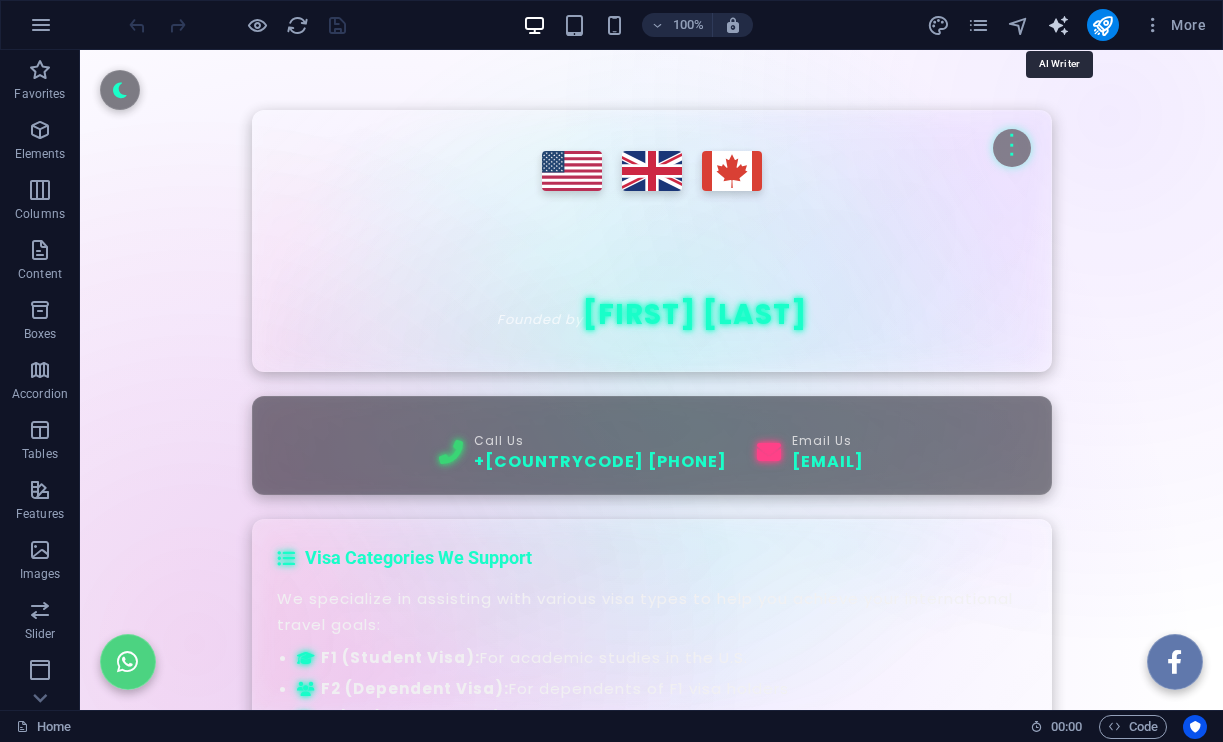 select on "English" 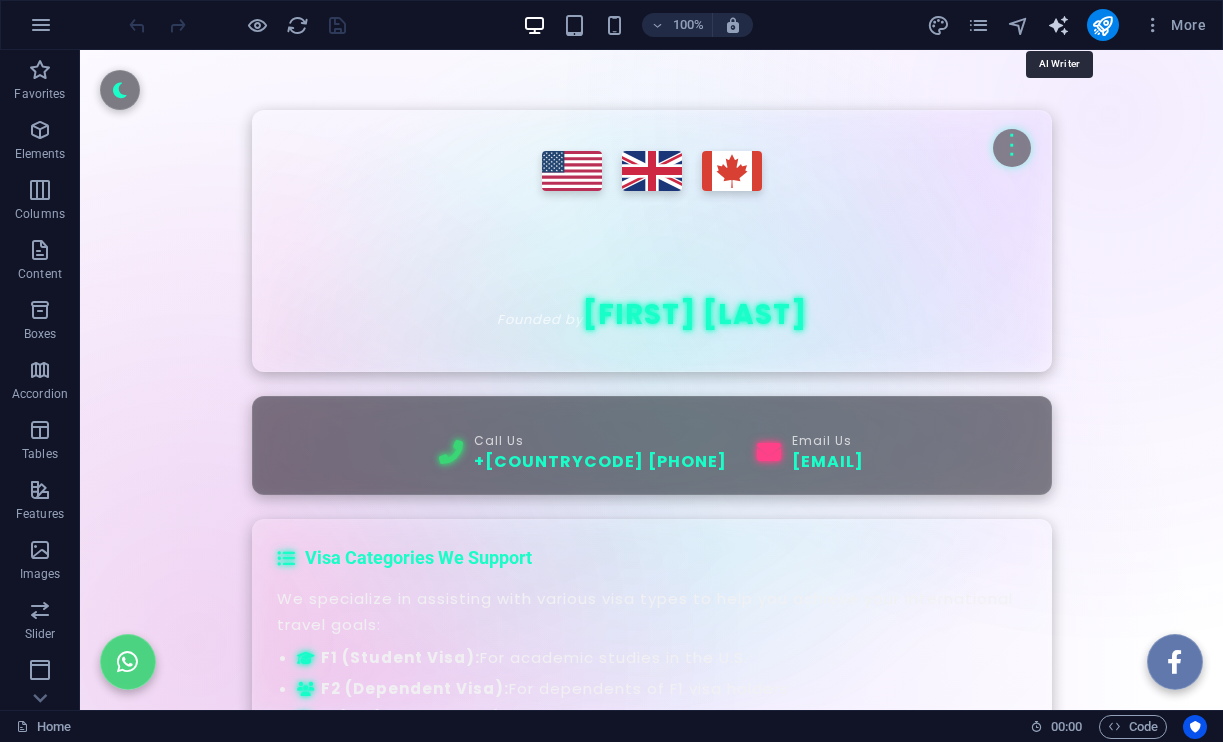 select on "English" 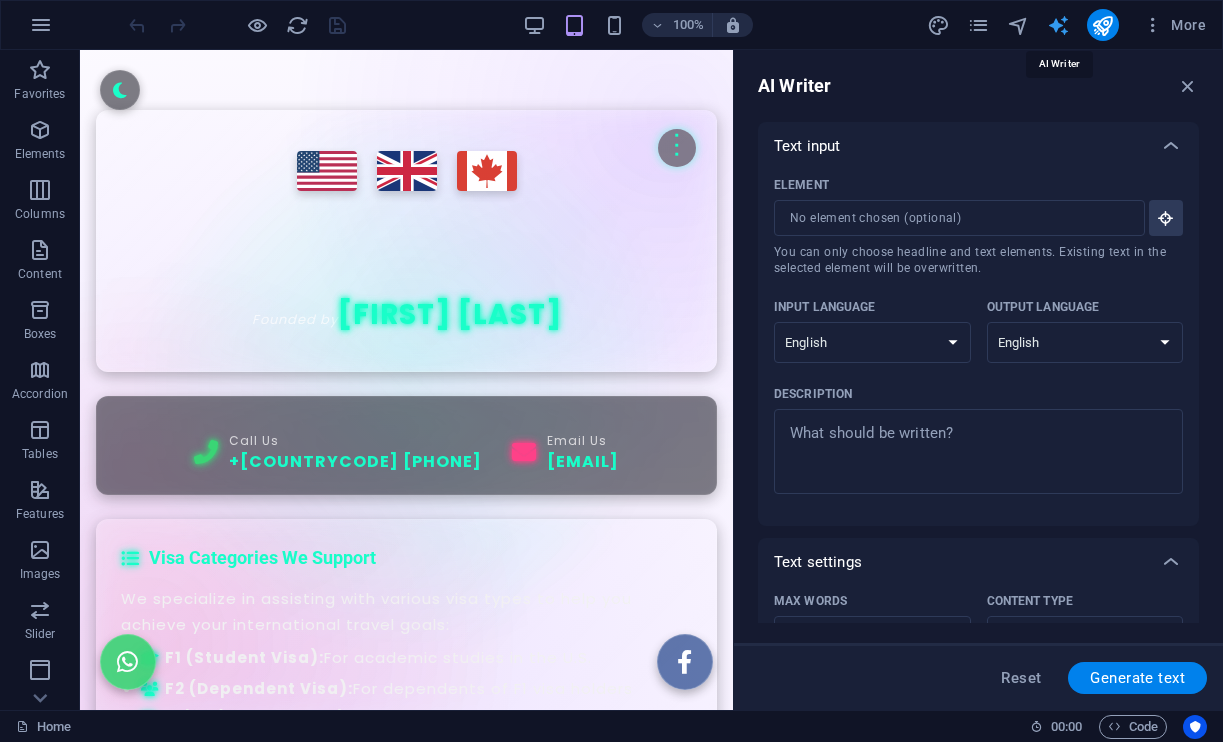 scroll, scrollTop: 0, scrollLeft: 0, axis: both 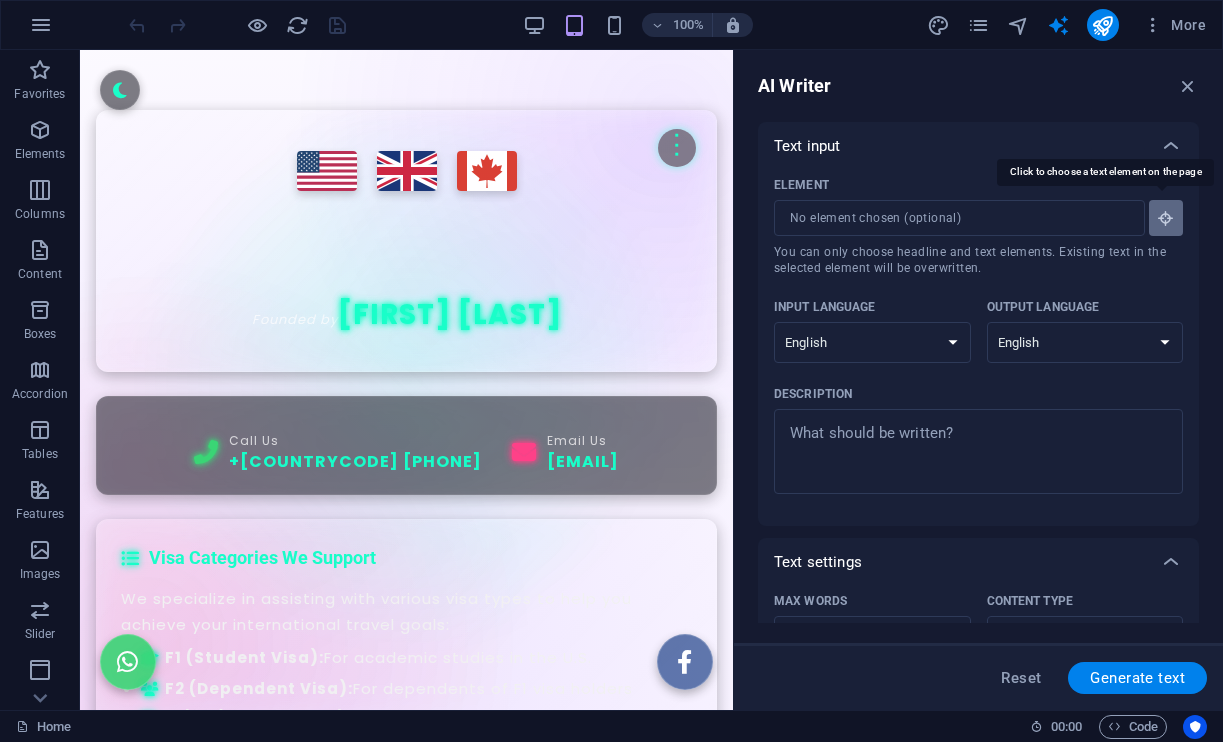 click at bounding box center [1166, 218] 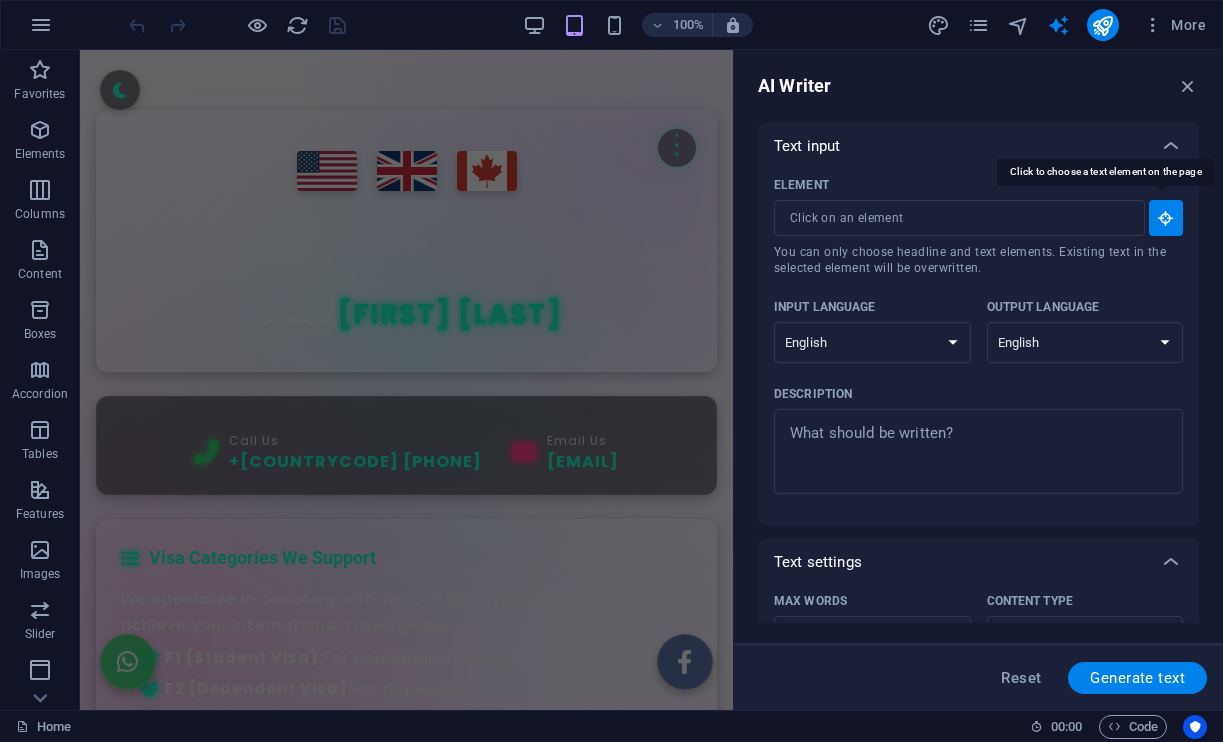 click on "Element ​ You can only choose headline and text elements. Existing text in the selected element will be overwritten." at bounding box center [1166, 218] 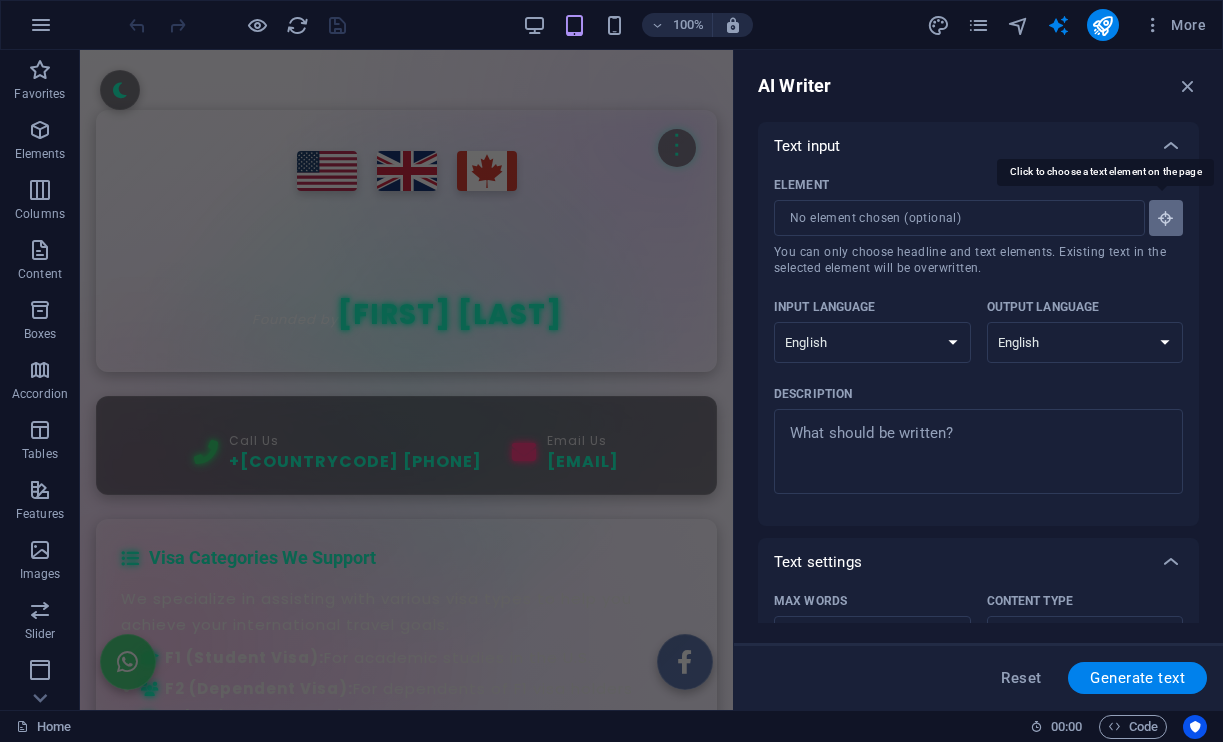 click on "Element ​ You can only choose headline and text elements. Existing text in the selected element will be overwritten." at bounding box center [1166, 218] 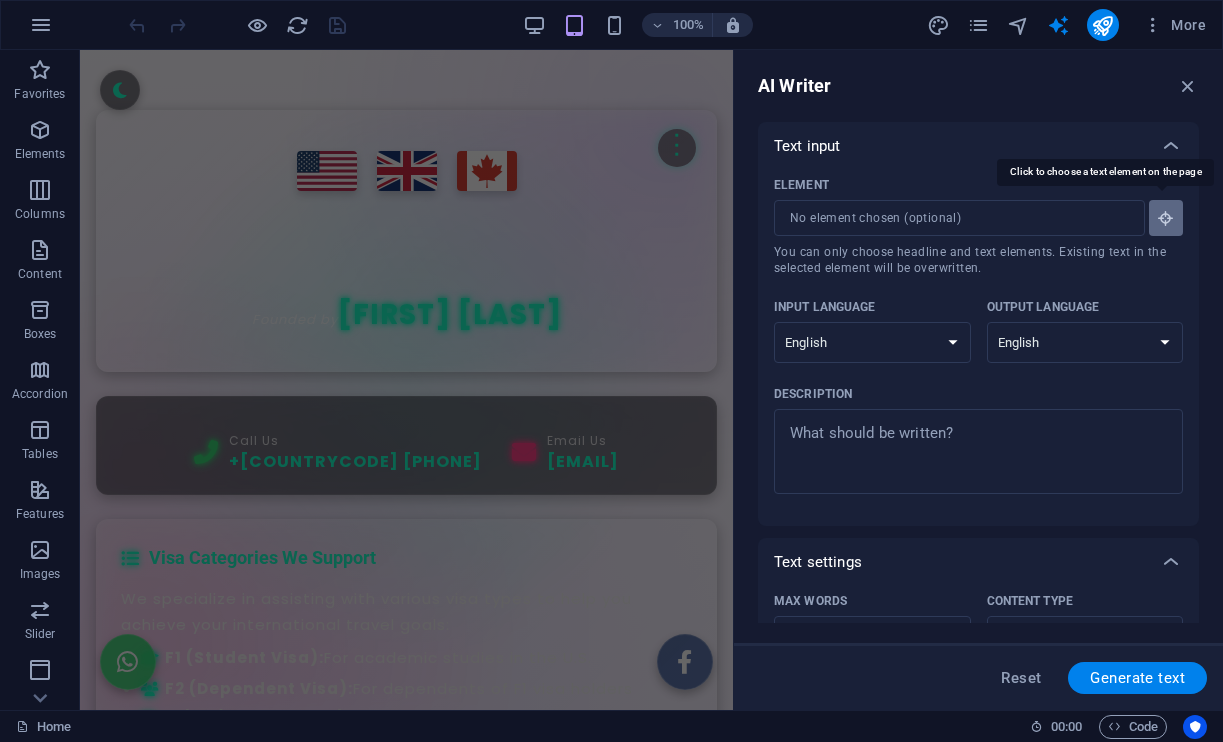 click on "Element ​ You can only choose headline and text elements. Existing text in the selected element will be overwritten." at bounding box center (1166, 218) 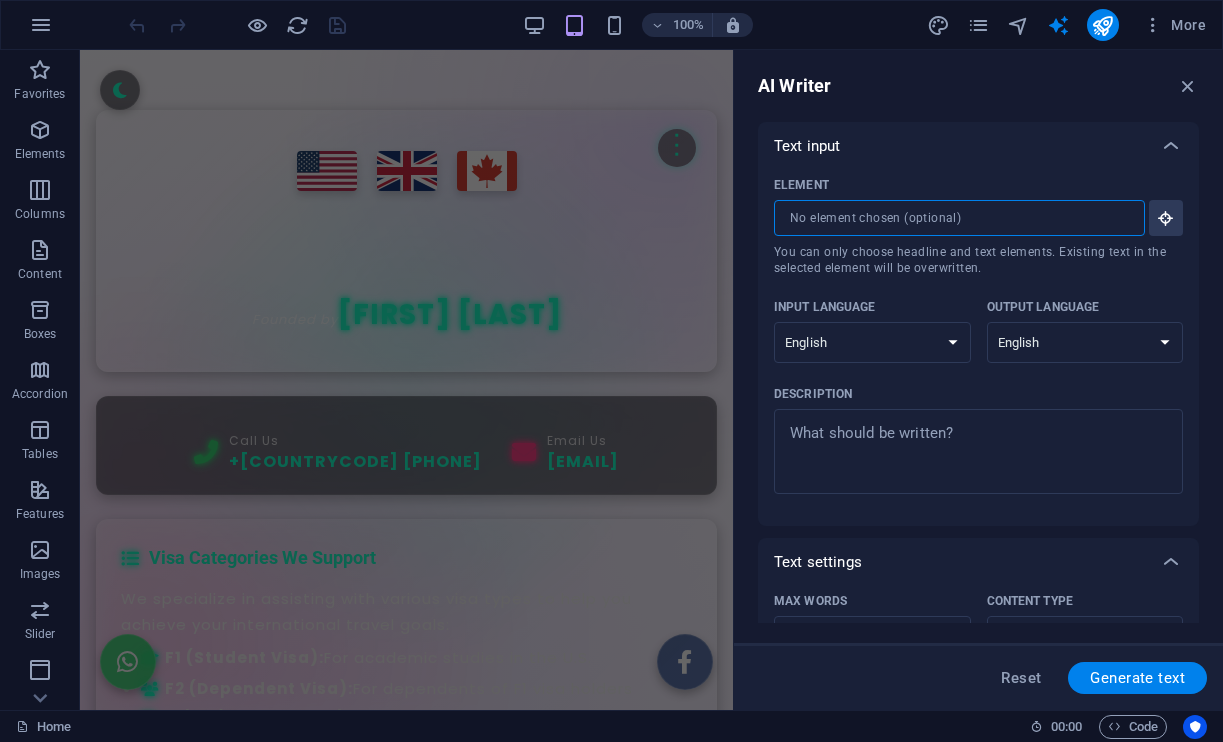 click on "Element ​ You can only choose headline and text elements. Existing text in the selected element will be overwritten." at bounding box center (952, 218) 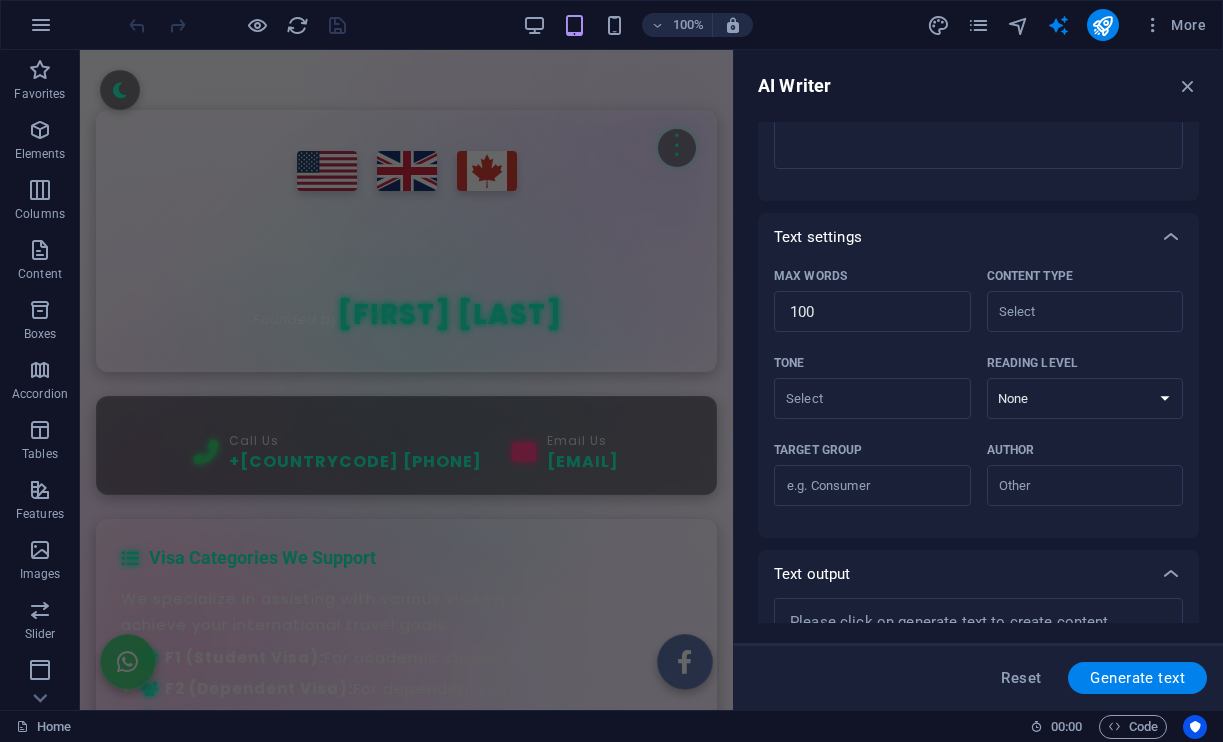 scroll, scrollTop: 328, scrollLeft: 0, axis: vertical 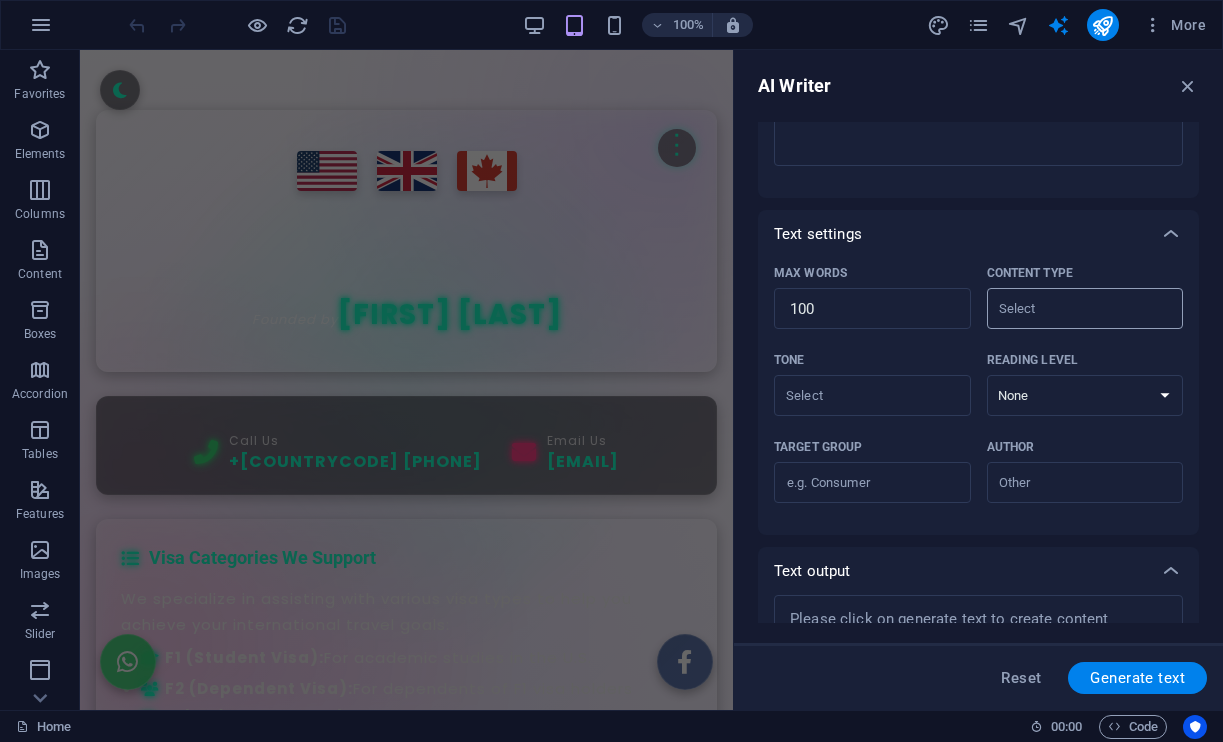 click on "​" at bounding box center [1085, 308] 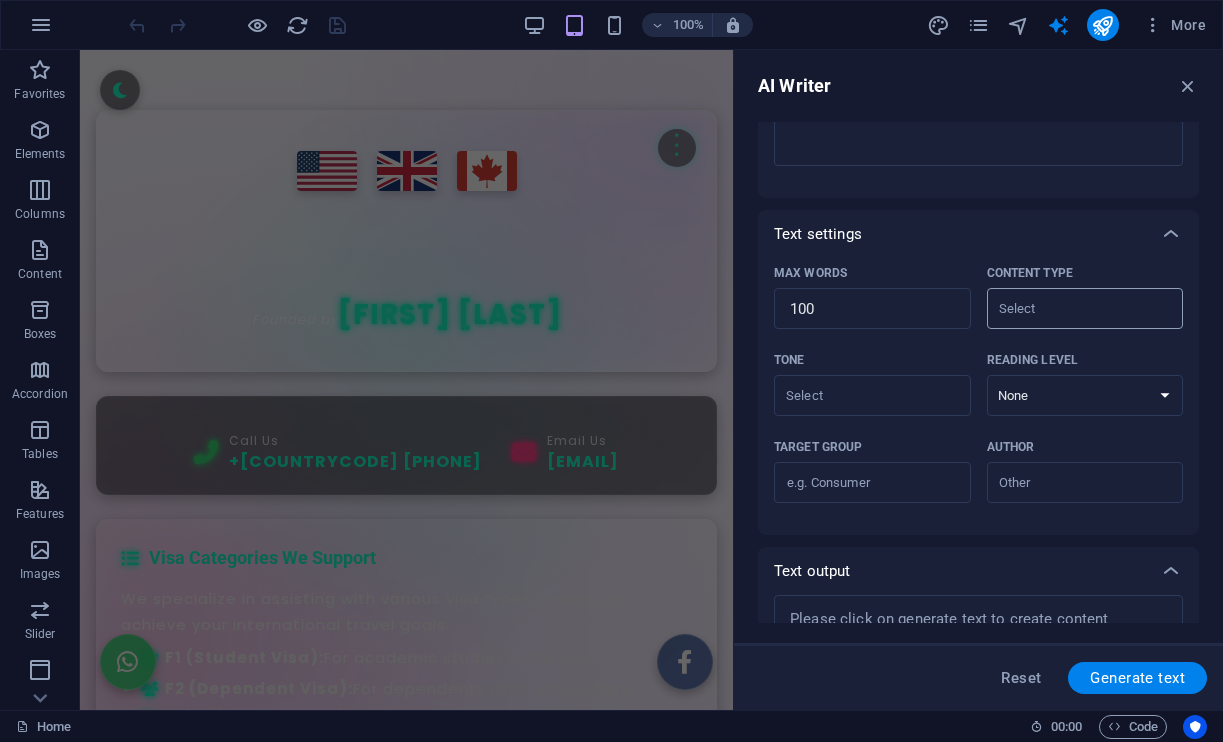 click on "Content type ​" at bounding box center (1069, 308) 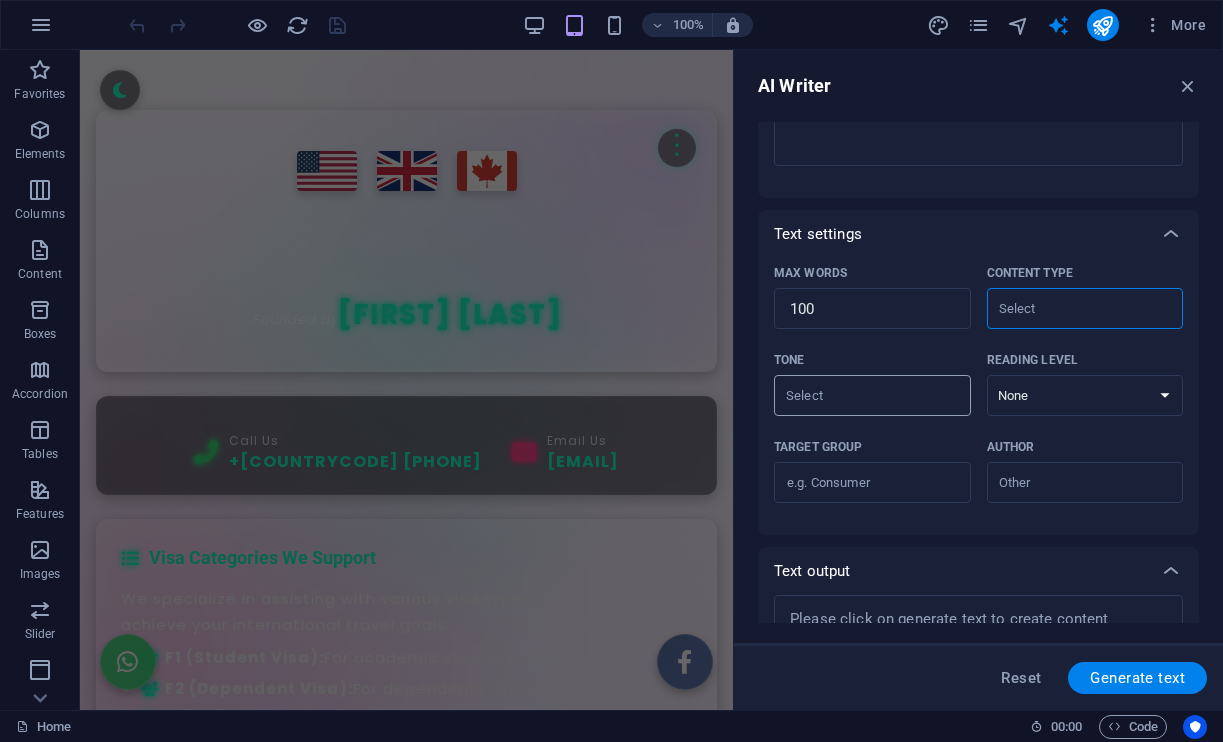 click on "​" at bounding box center (872, 395) 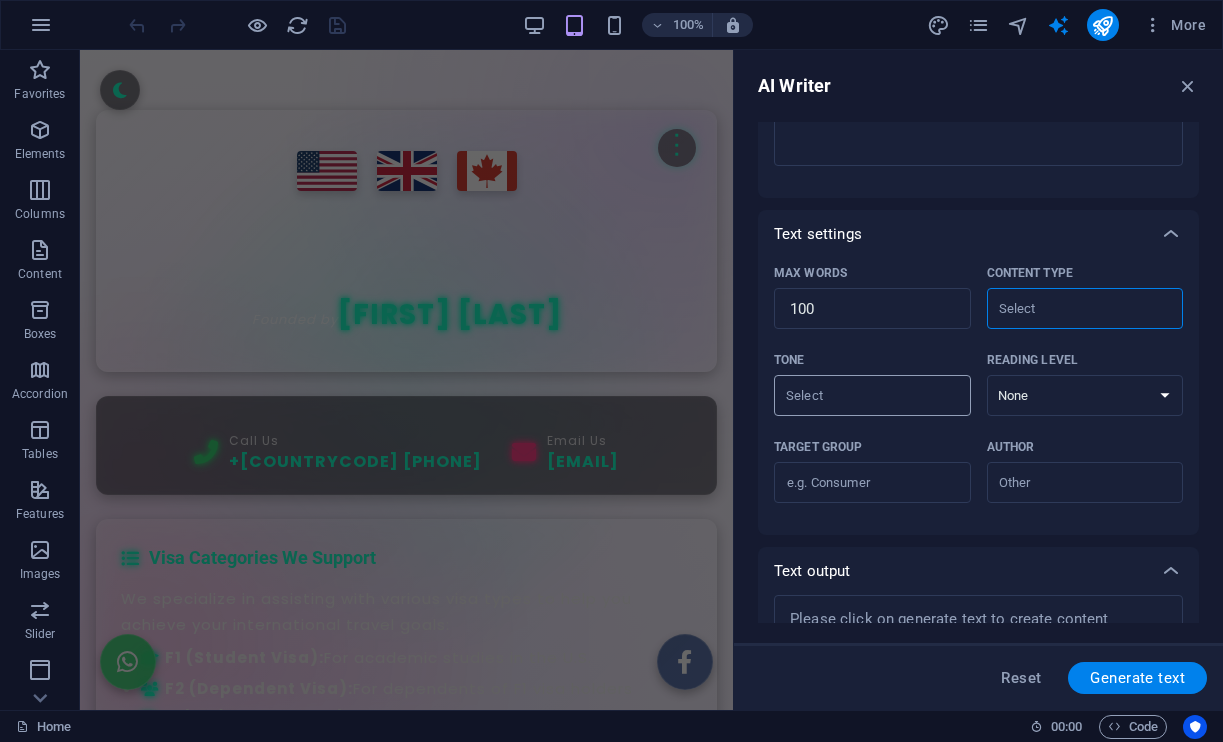 click on "Tone ​" at bounding box center (856, 395) 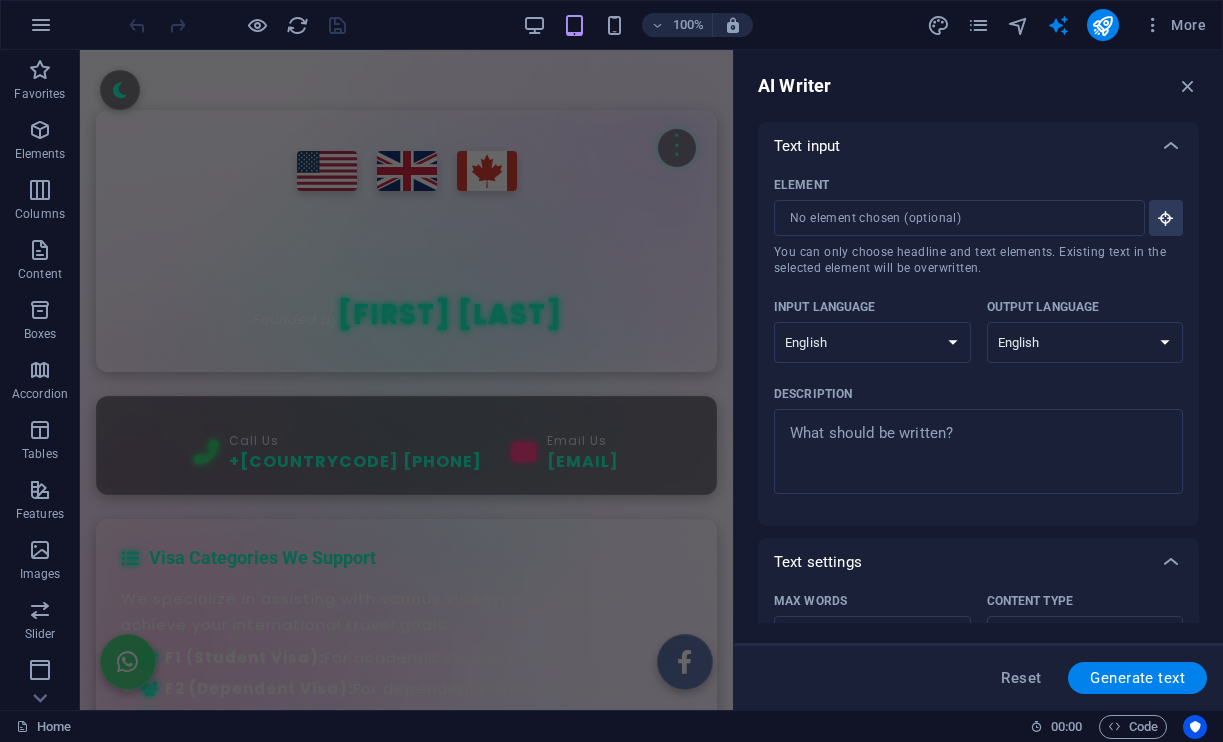 scroll, scrollTop: 0, scrollLeft: 0, axis: both 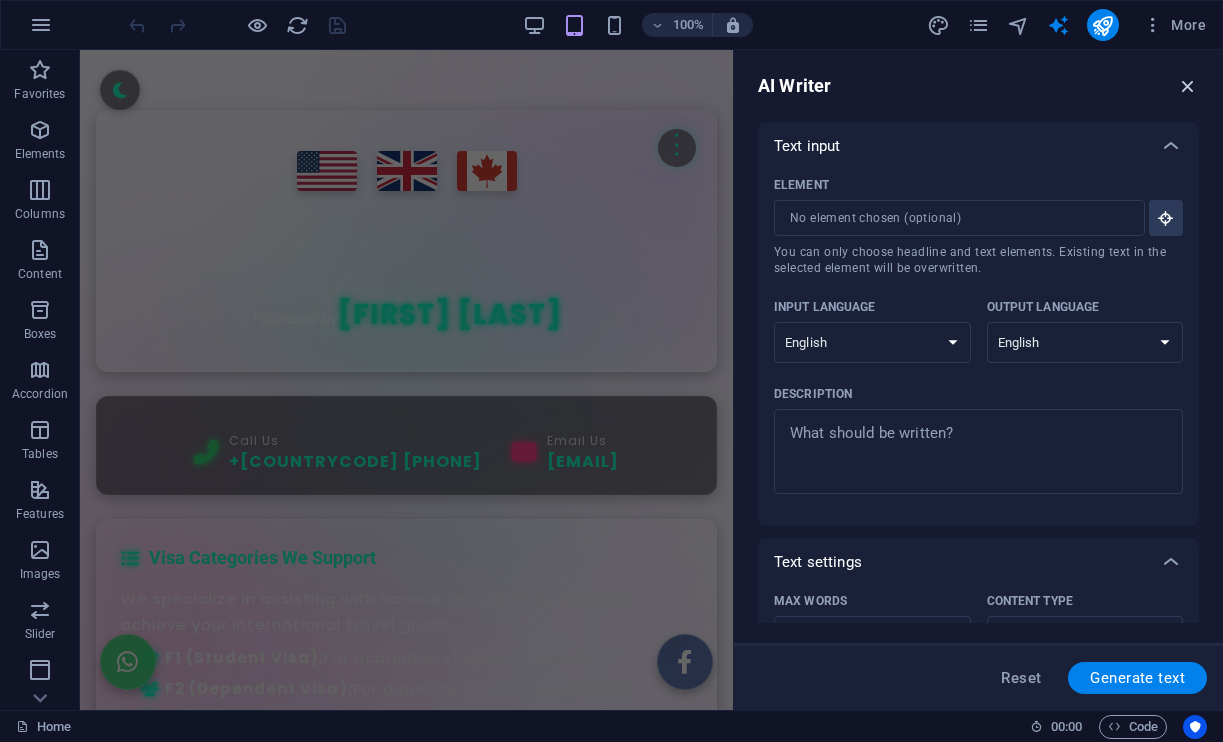click at bounding box center (1188, 86) 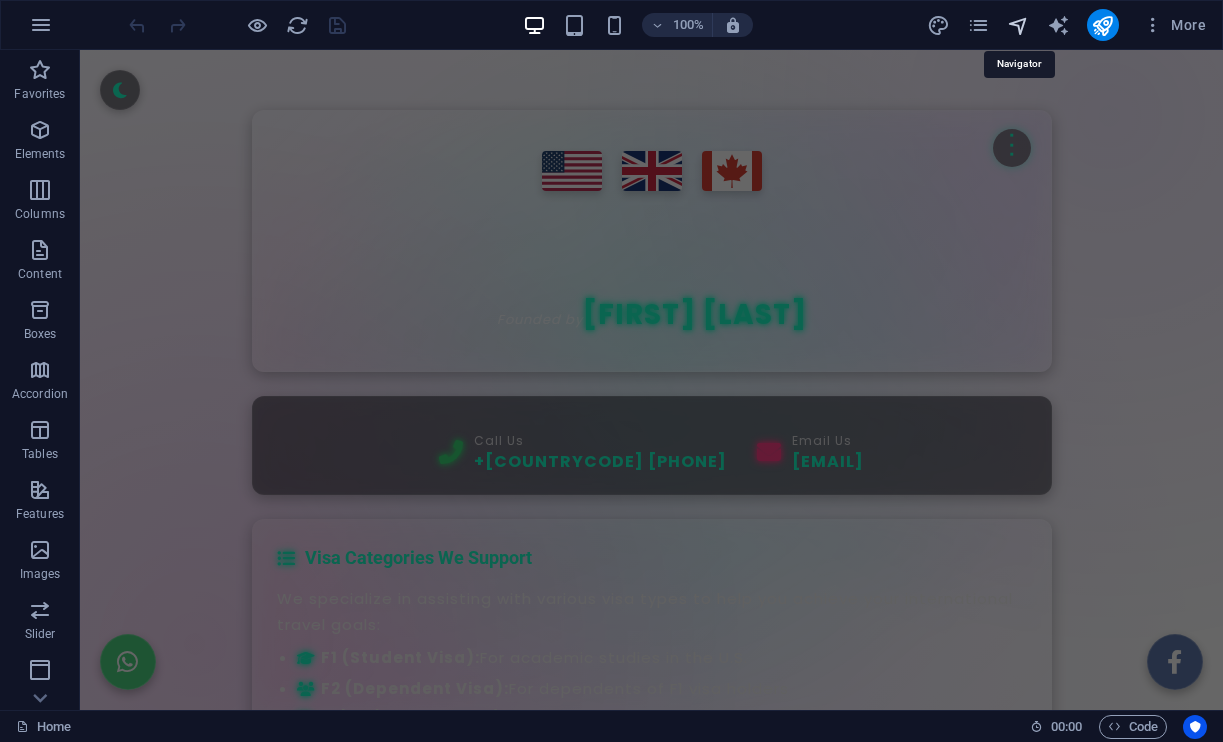 click at bounding box center [1018, 25] 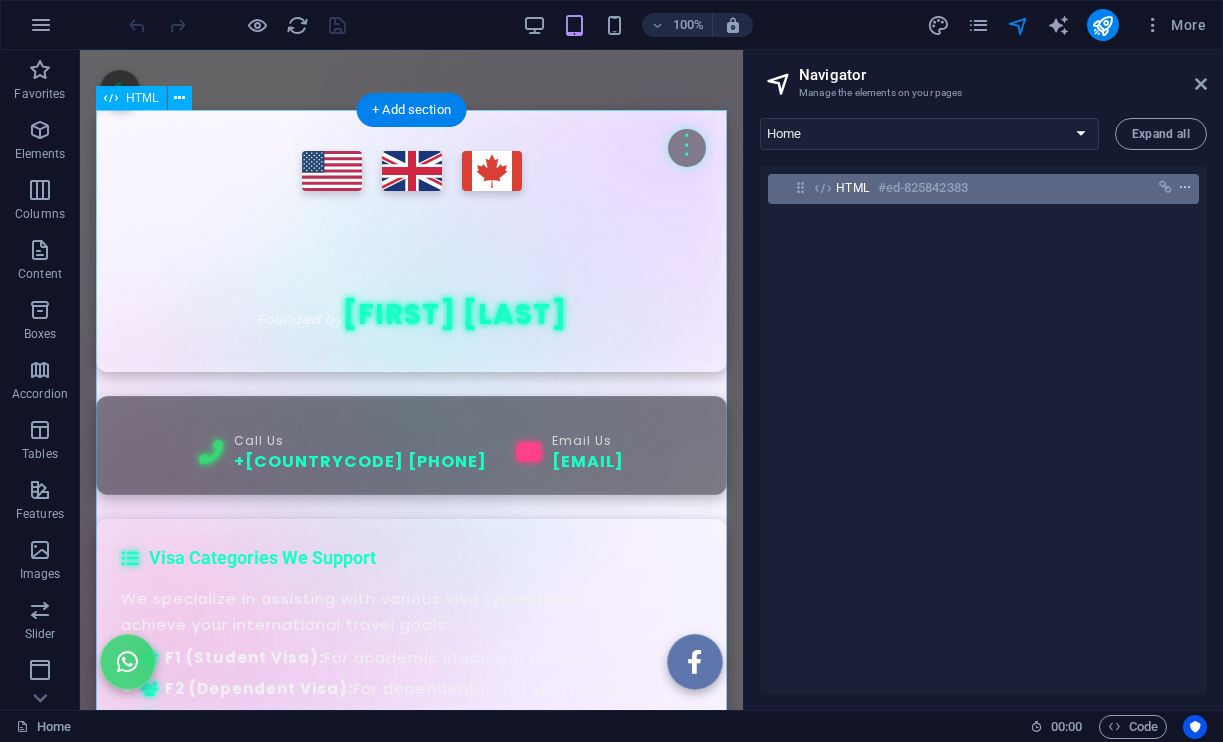 click at bounding box center [1185, 188] 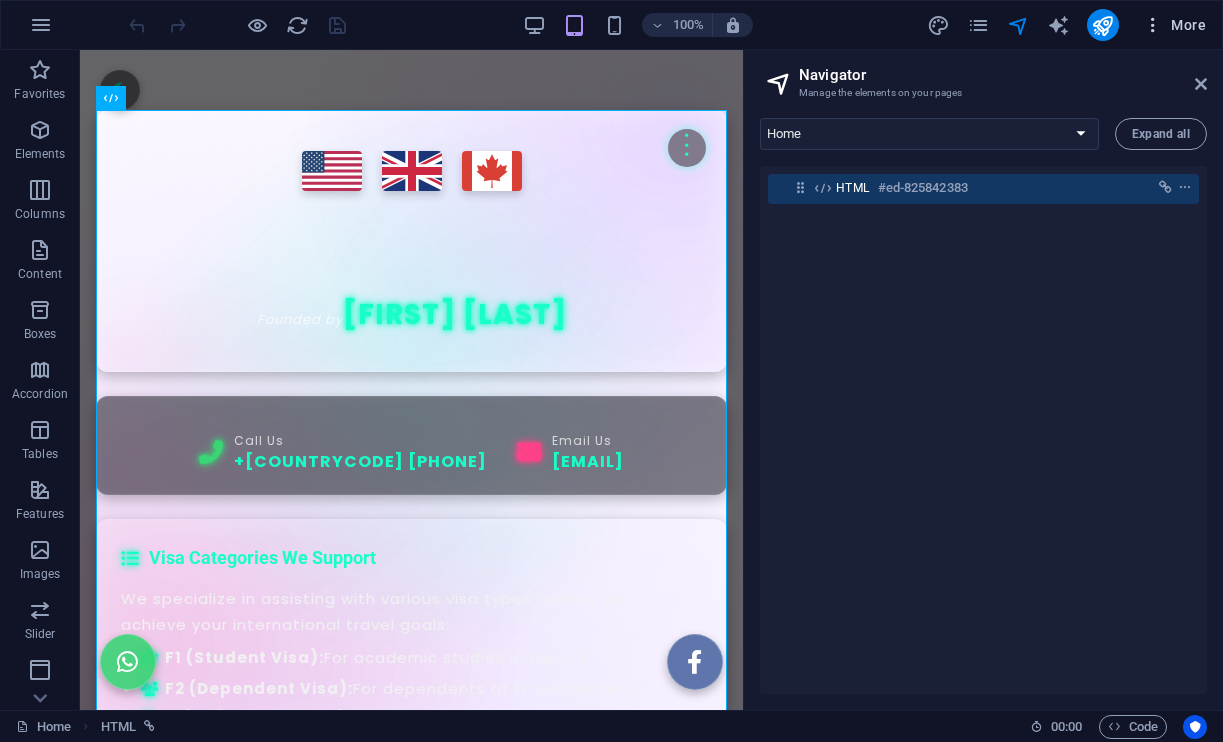 click at bounding box center [1153, 25] 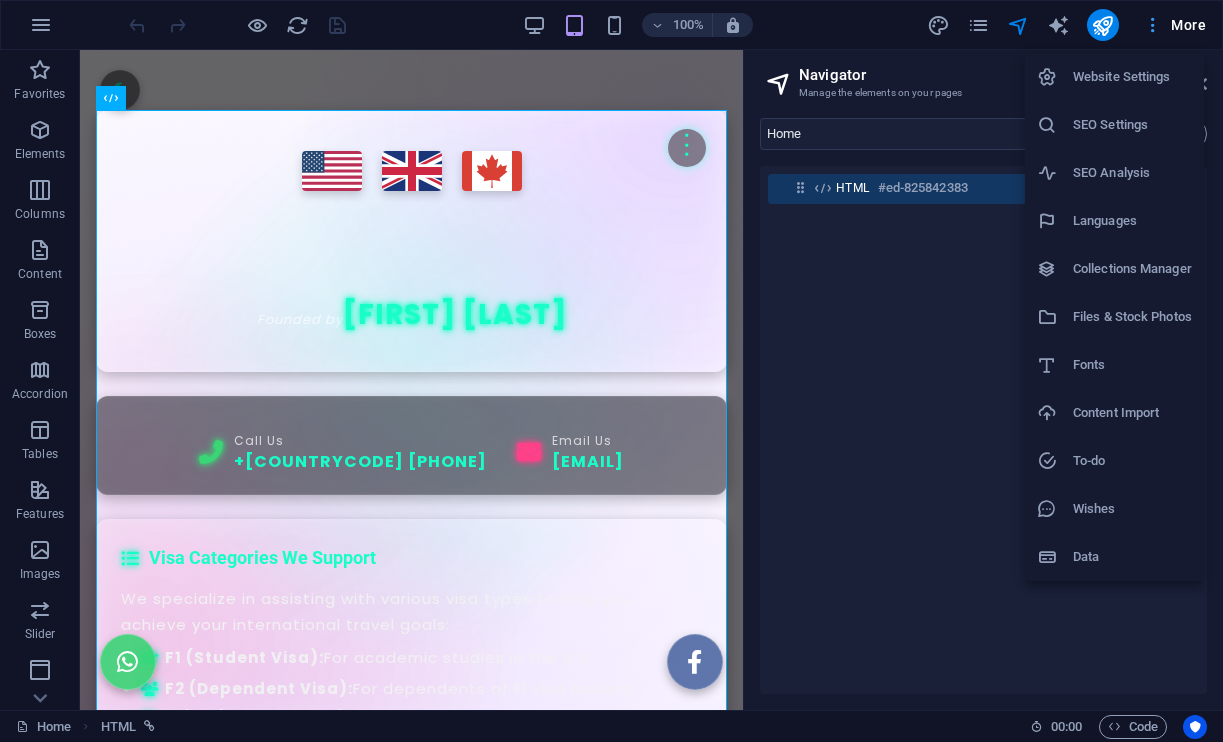 click at bounding box center [611, 371] 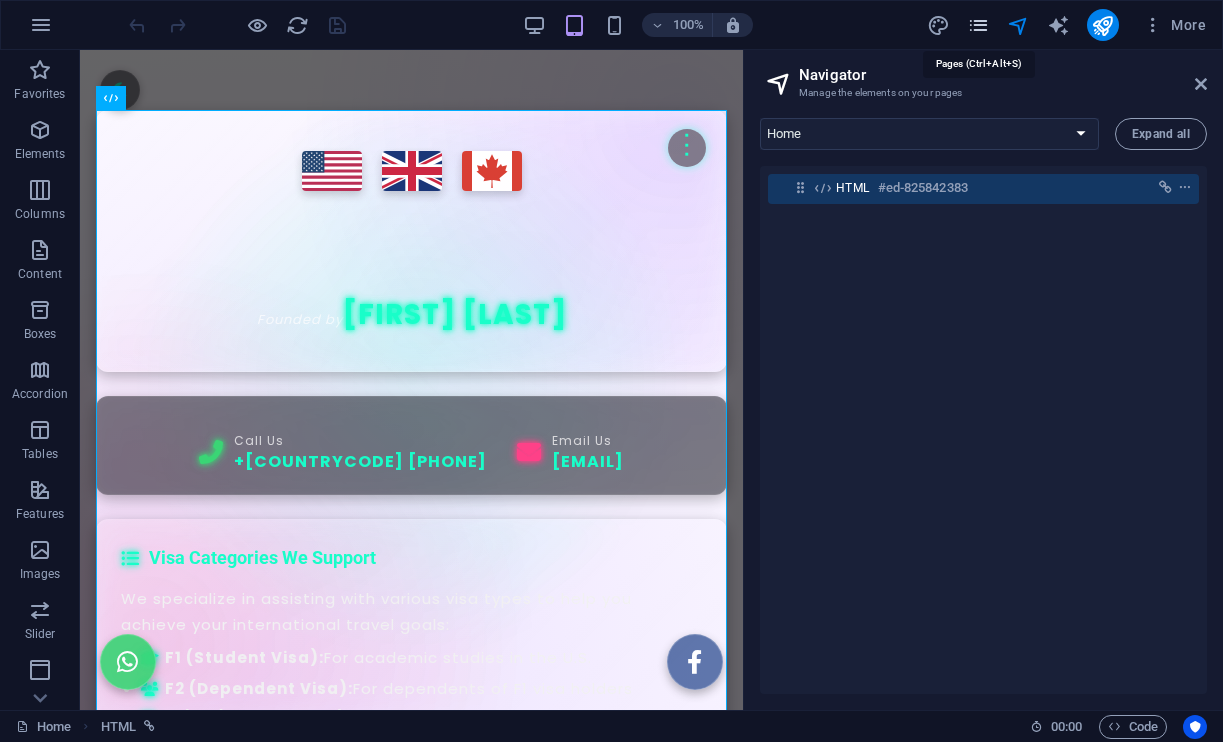 click at bounding box center (978, 25) 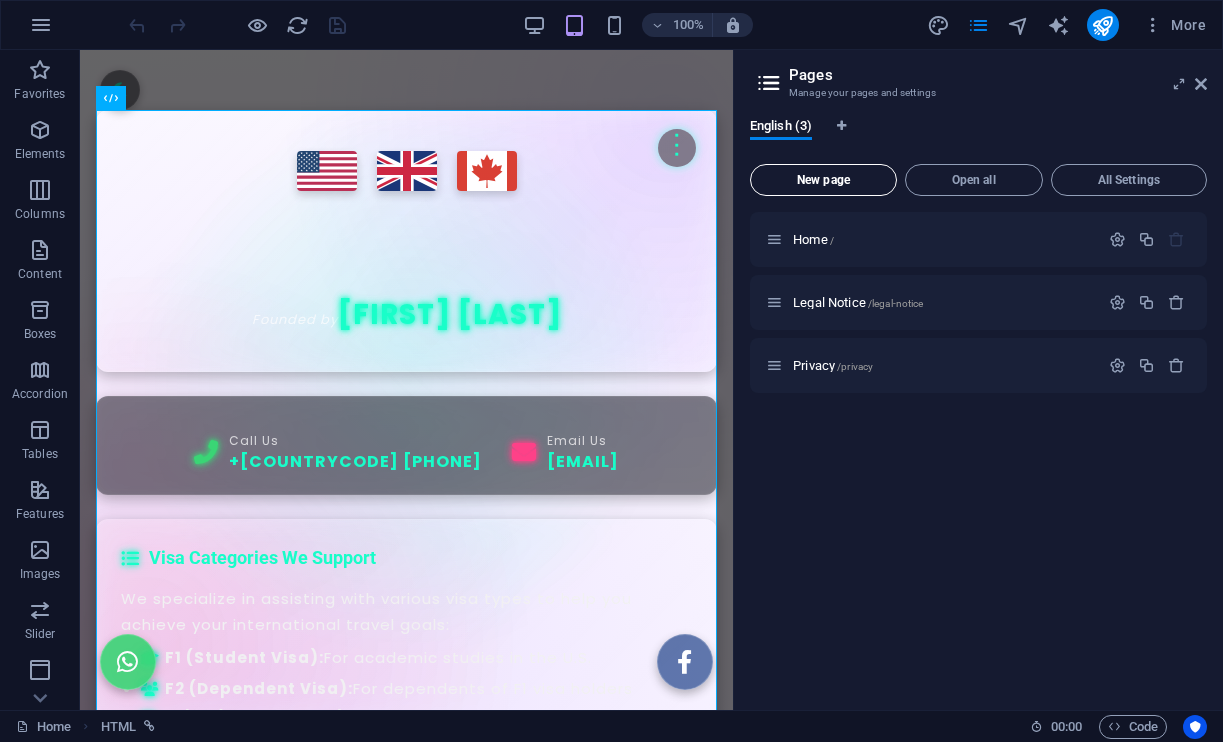 click on "New page" at bounding box center [823, 180] 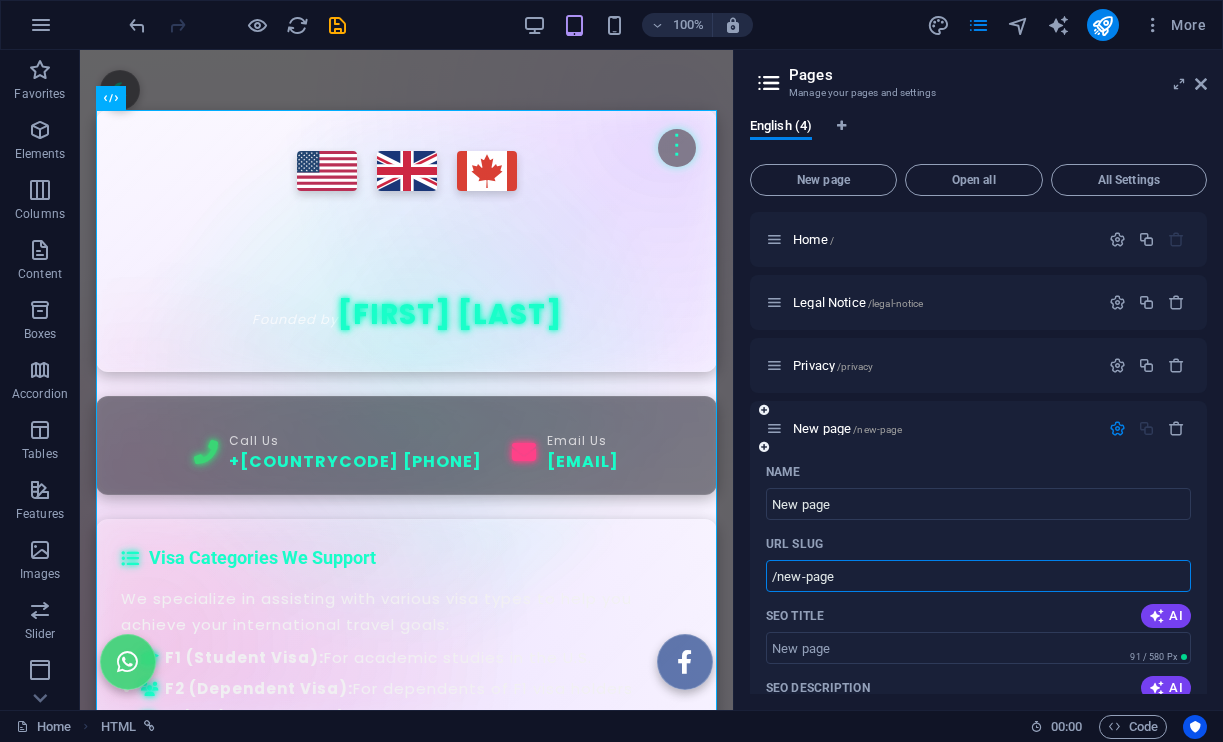 click on "/new-page" at bounding box center [978, 576] 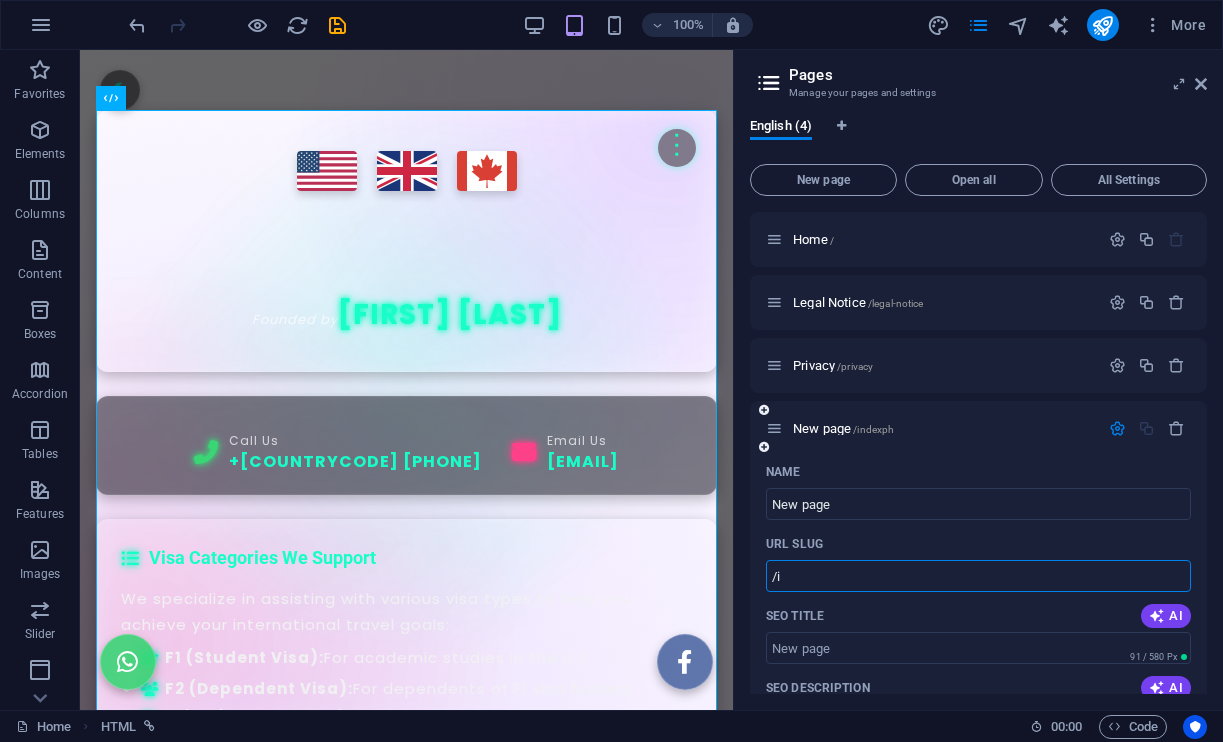 type on "/" 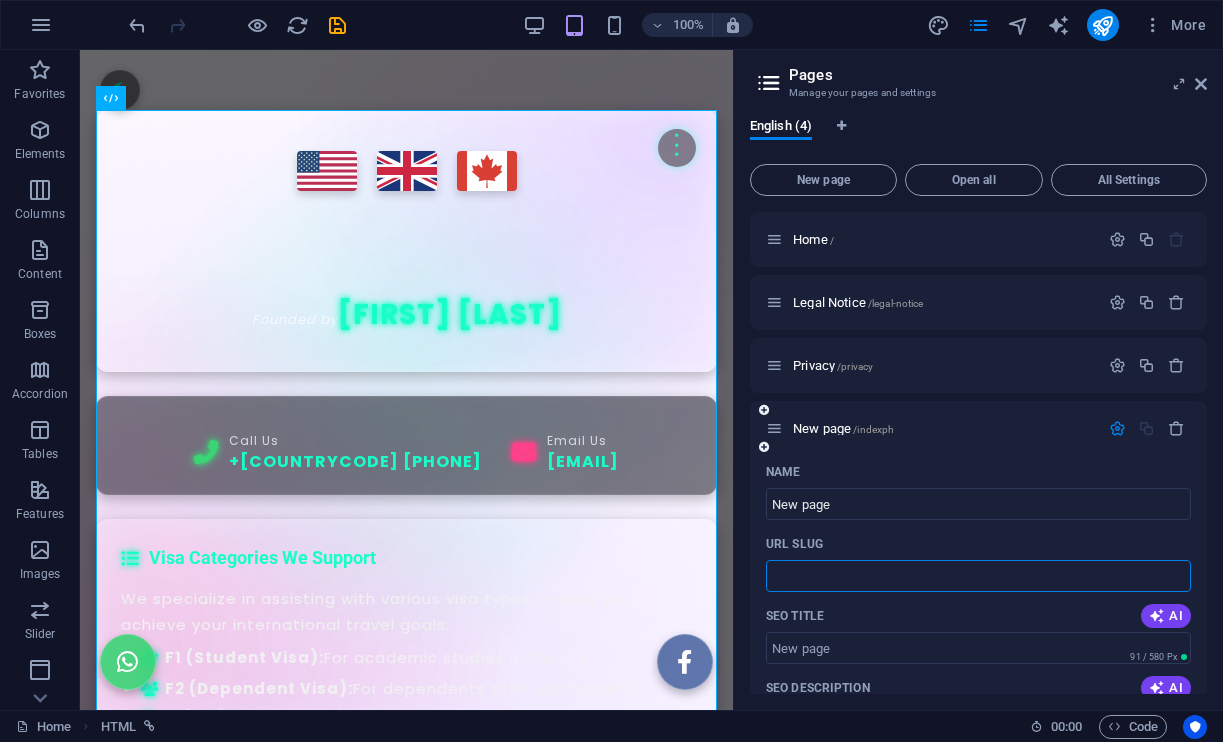 type 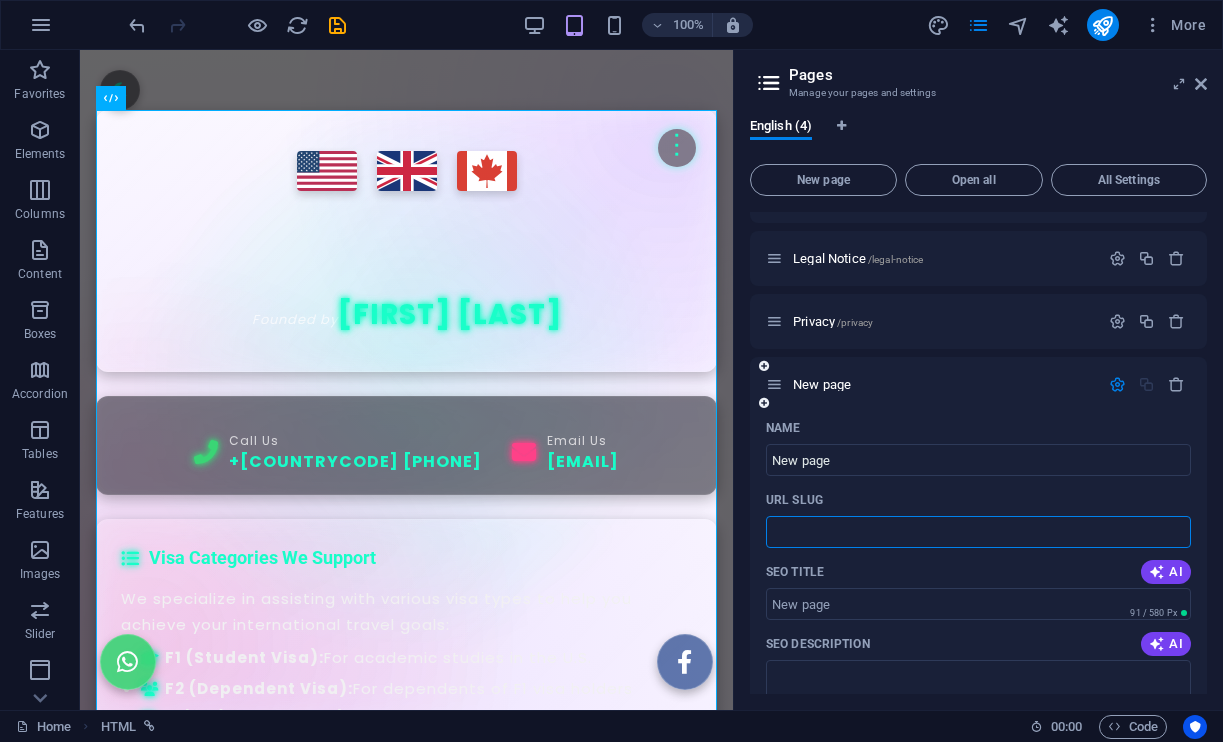 scroll, scrollTop: 55, scrollLeft: 0, axis: vertical 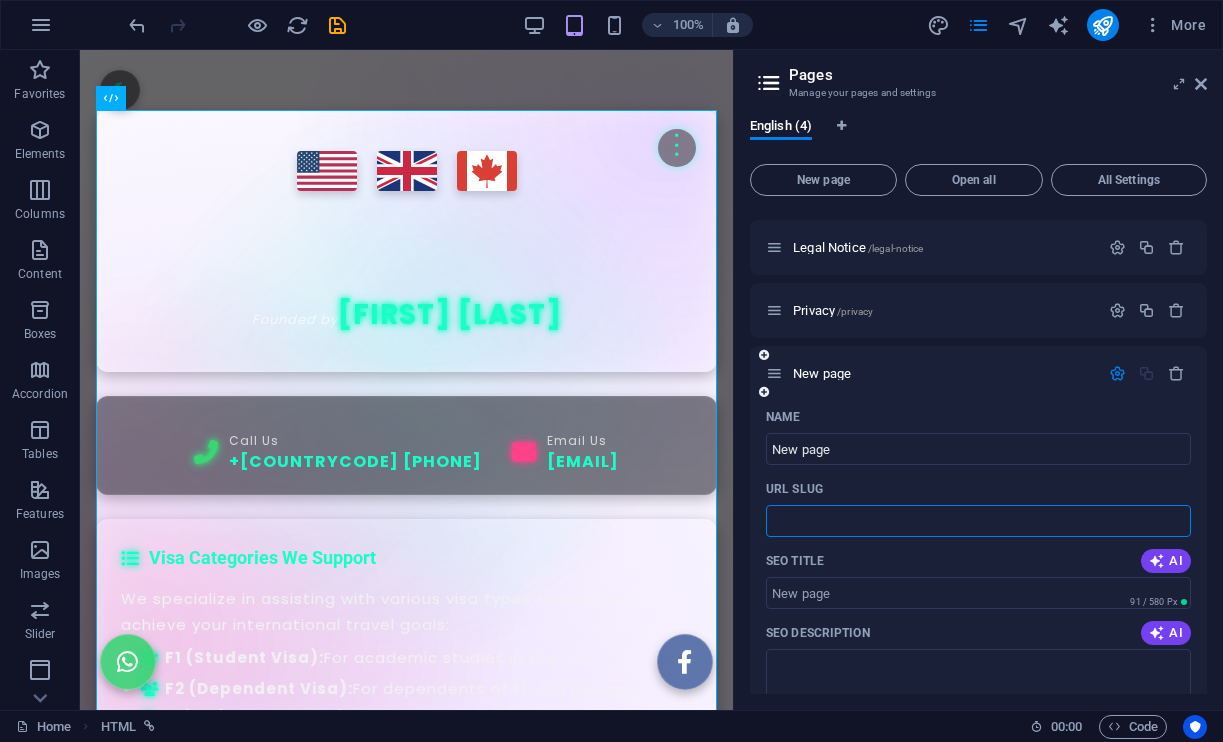 click on "Name New page ​ URL SLUG ​ SEO Title AI ​ 91 / 580 Px SEO Description AI ​ 0 / 990 Px SEO Keywords AI ​ Settings Menu Noindex Preview Mobile Desktop www.example.com Meta tags ​ Preview Image (Open Graph) Drag files here, click to choose files or select files from Files or our free stock photos & videos More Settings" at bounding box center (978, 749) 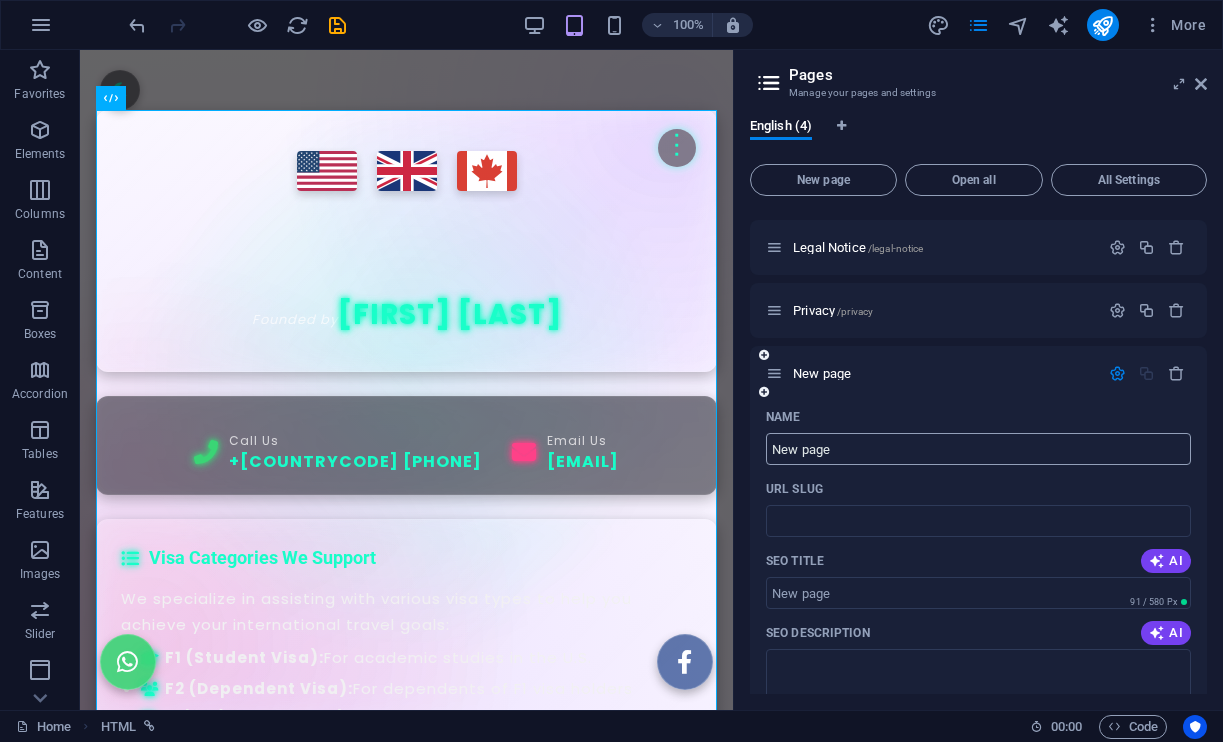 click on "New page" at bounding box center [978, 449] 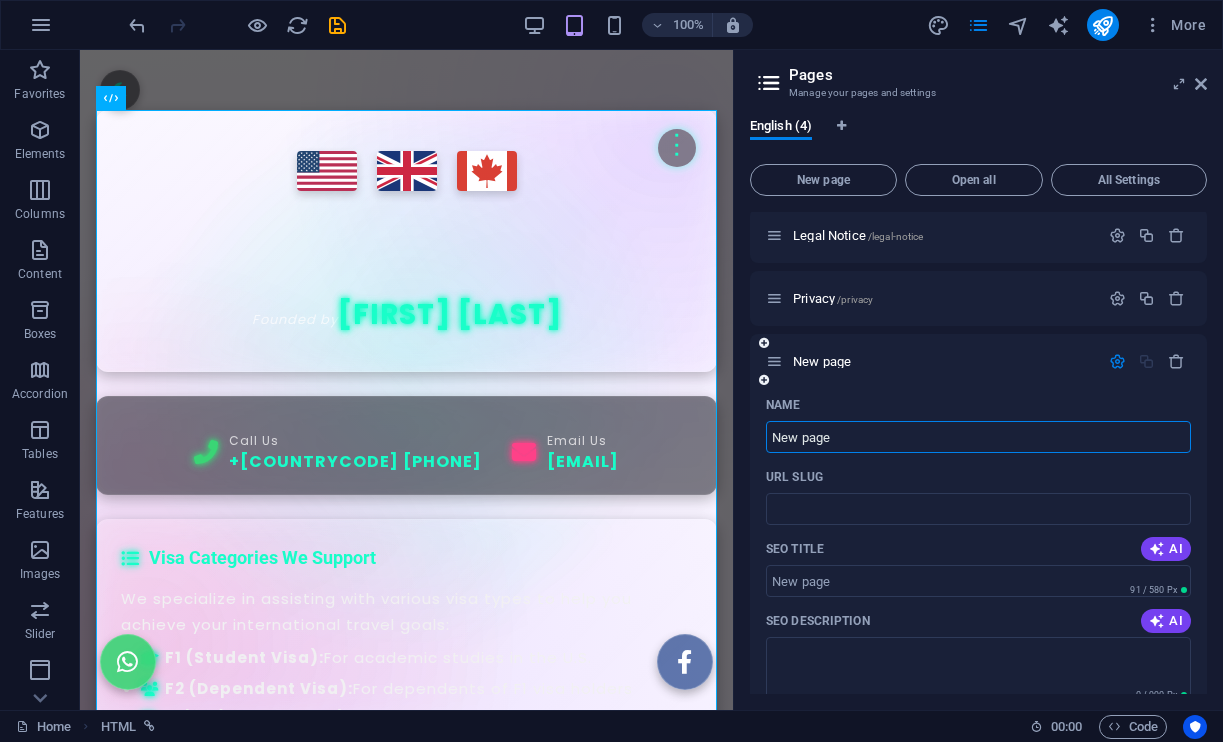 scroll, scrollTop: 72, scrollLeft: 0, axis: vertical 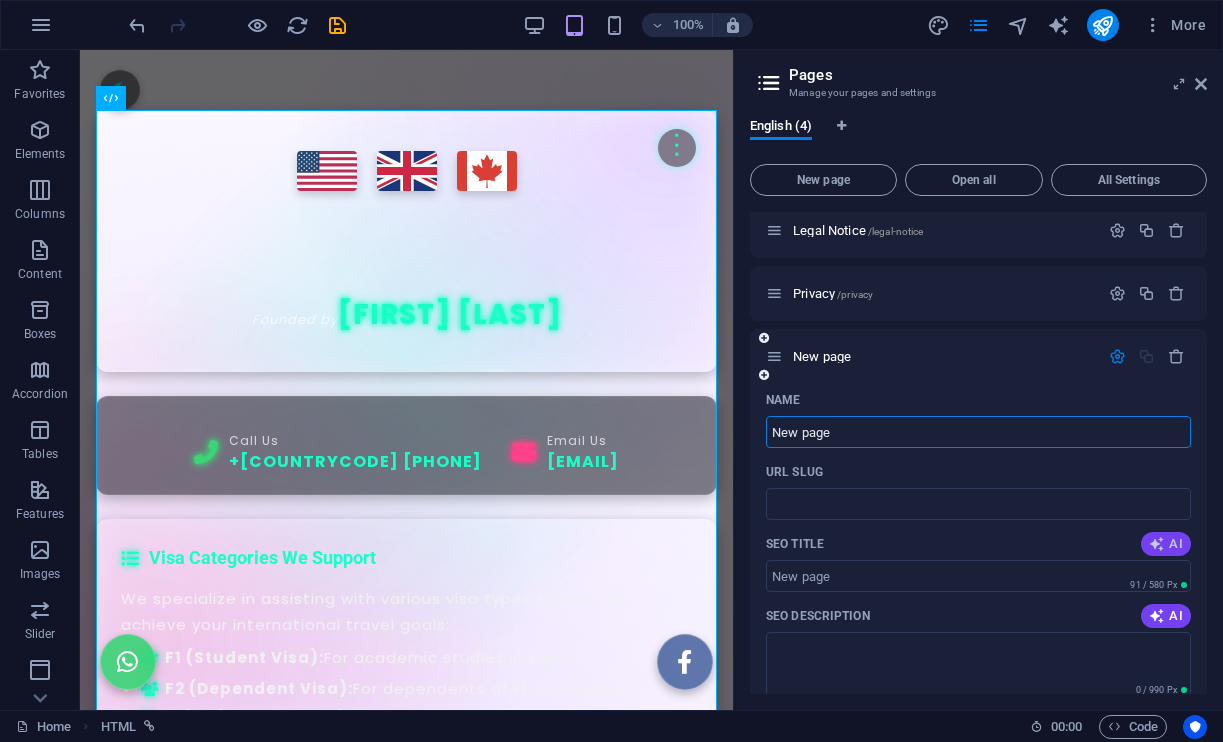click at bounding box center (1157, 544) 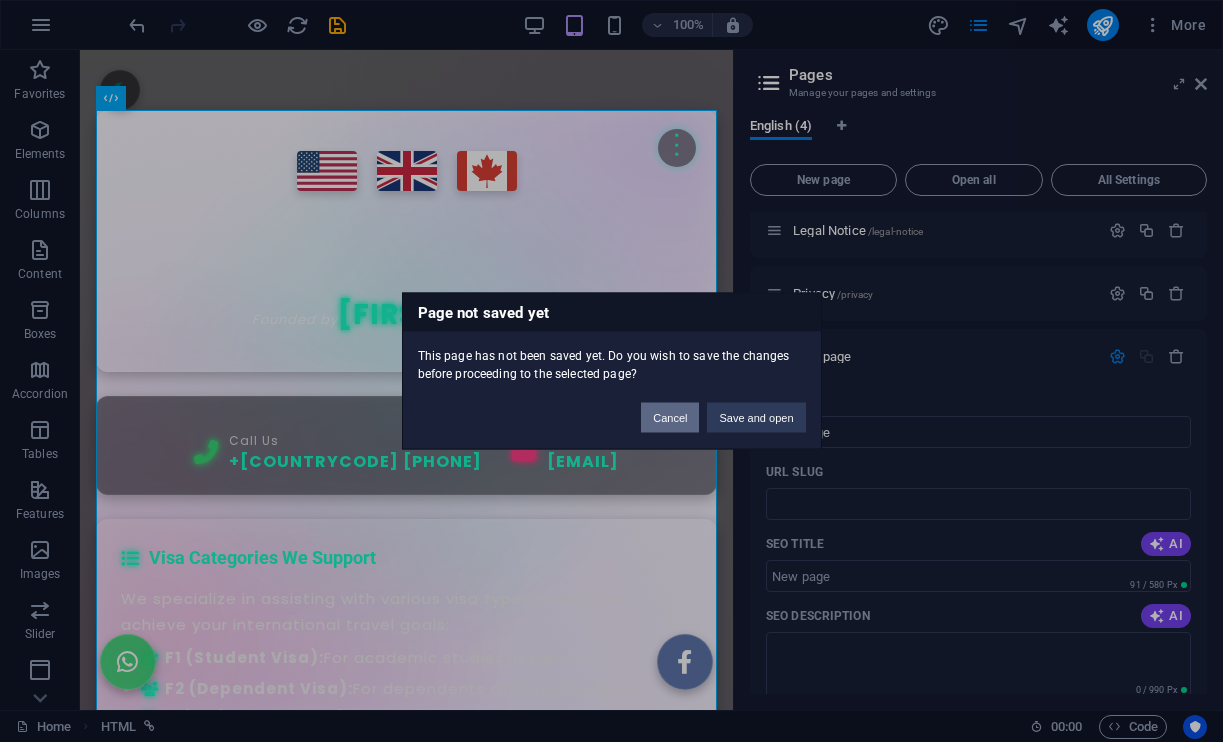click on "Cancel" at bounding box center (670, 418) 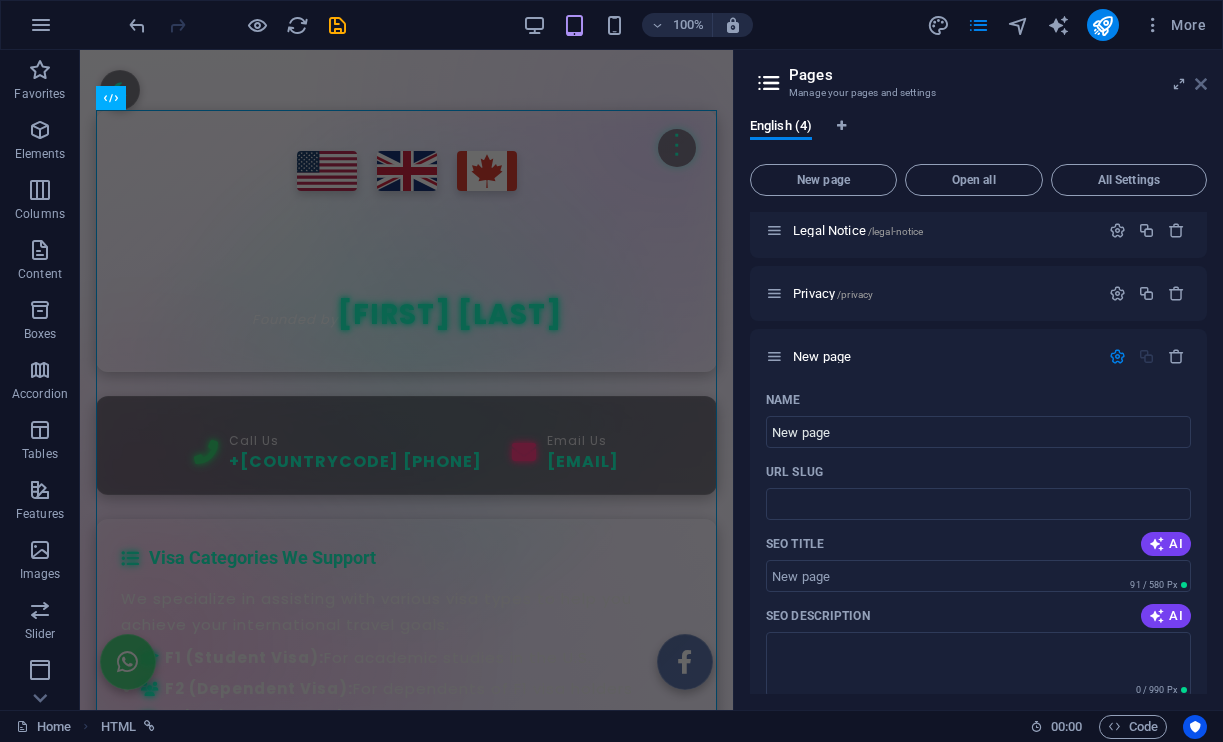 click at bounding box center (1201, 84) 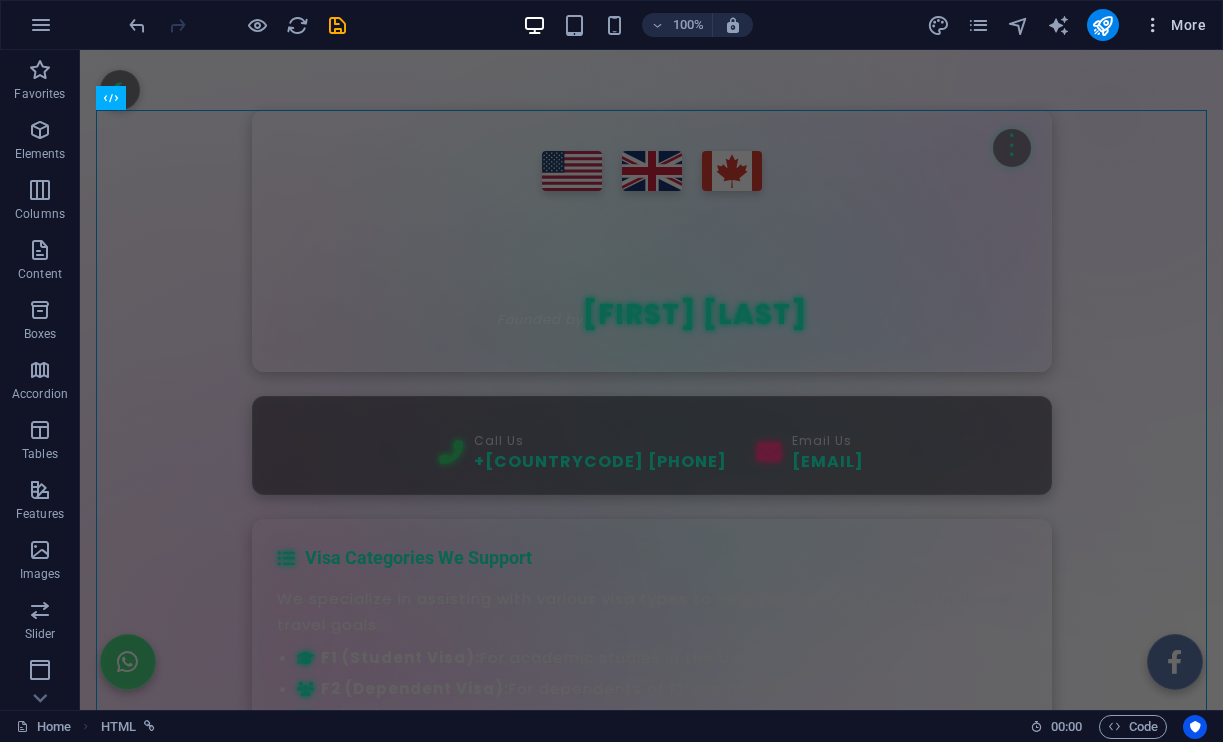 click on "More" at bounding box center [1174, 25] 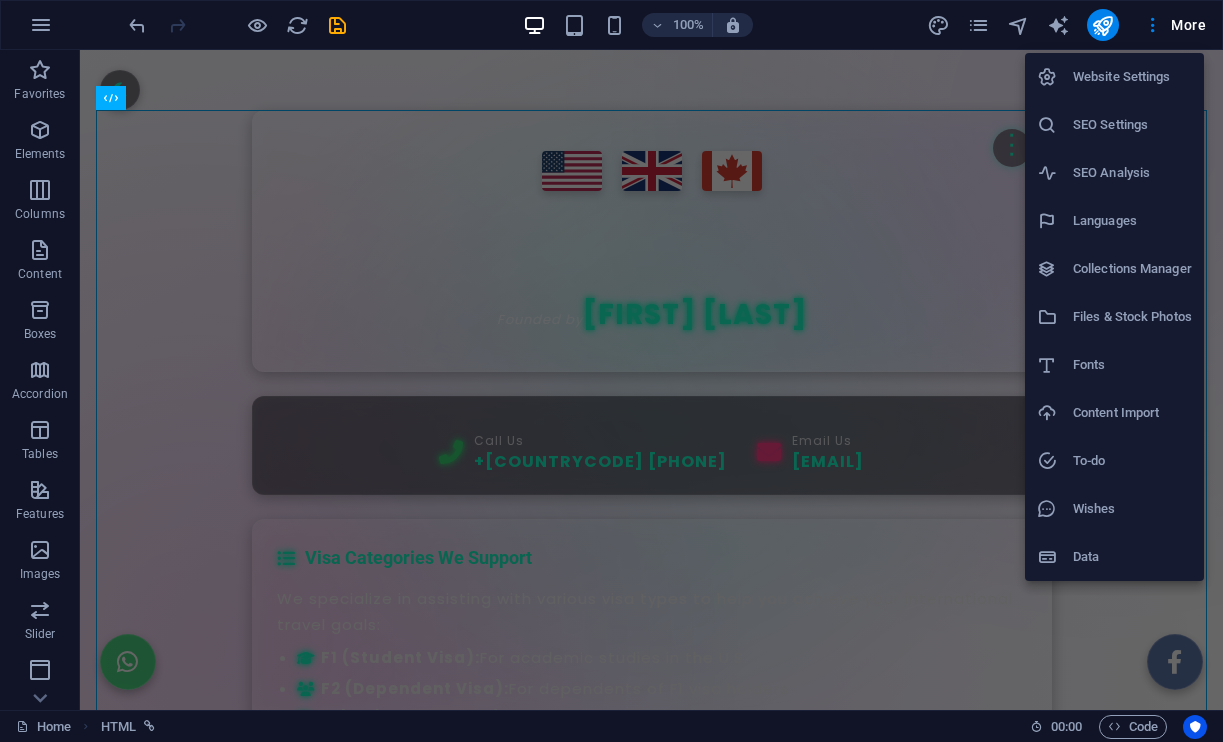click at bounding box center [611, 371] 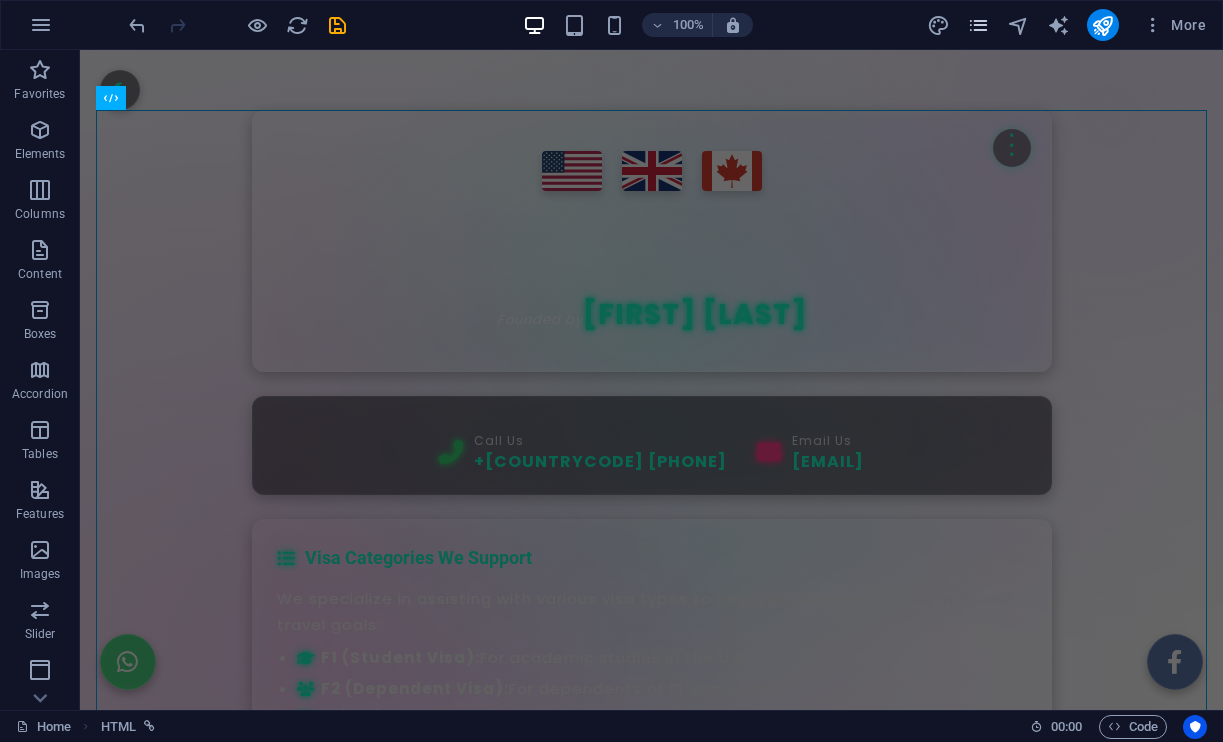 click at bounding box center [978, 25] 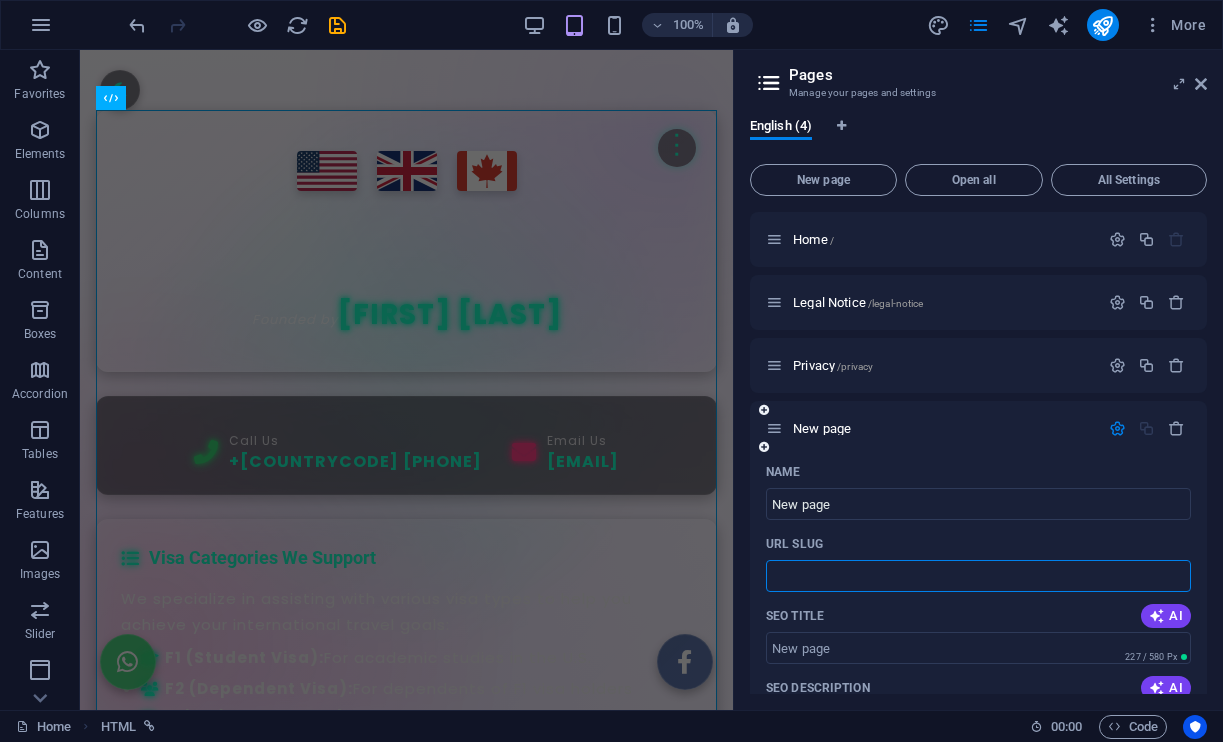 click on "URL SLUG" at bounding box center [978, 576] 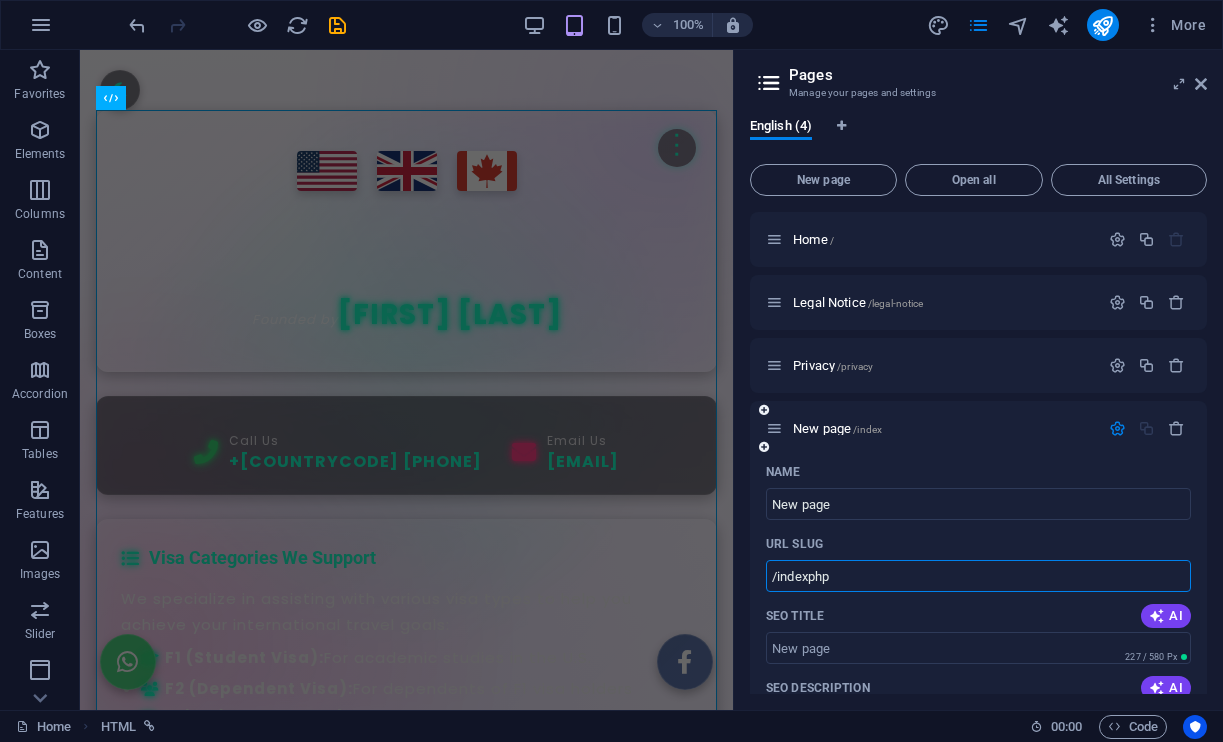 type on "/indexphp" 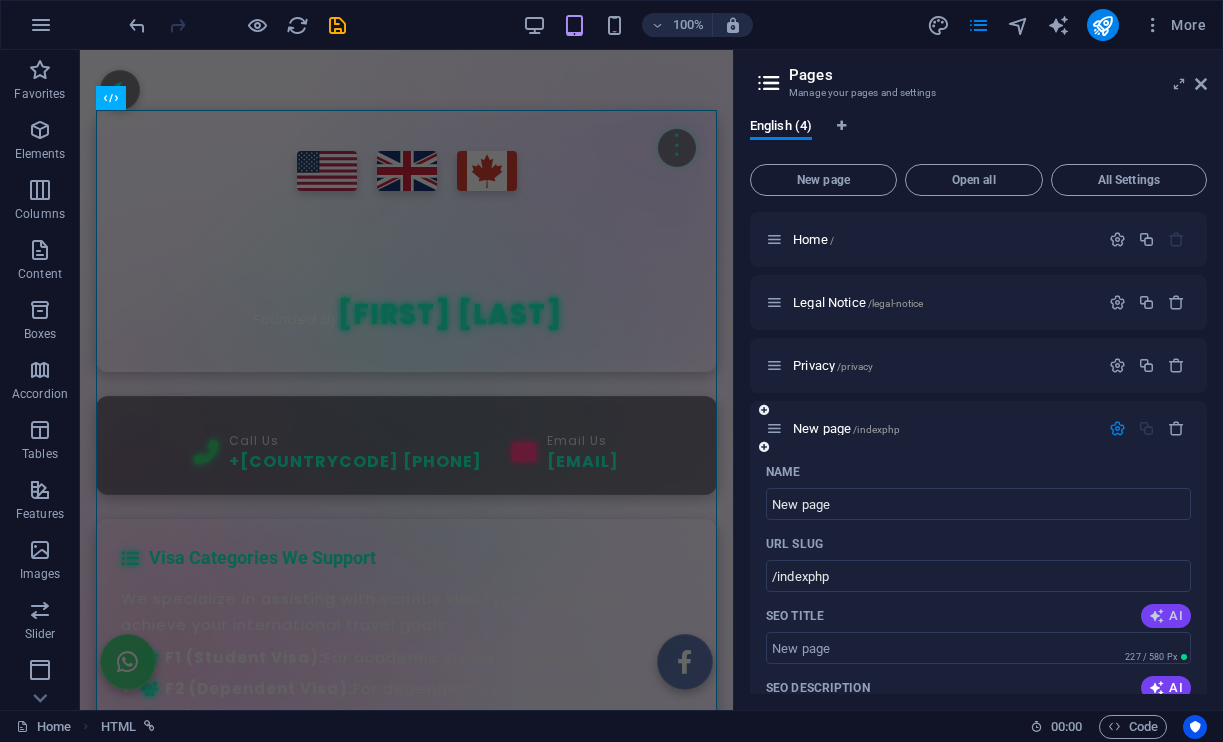 click on "AI" at bounding box center (1166, 616) 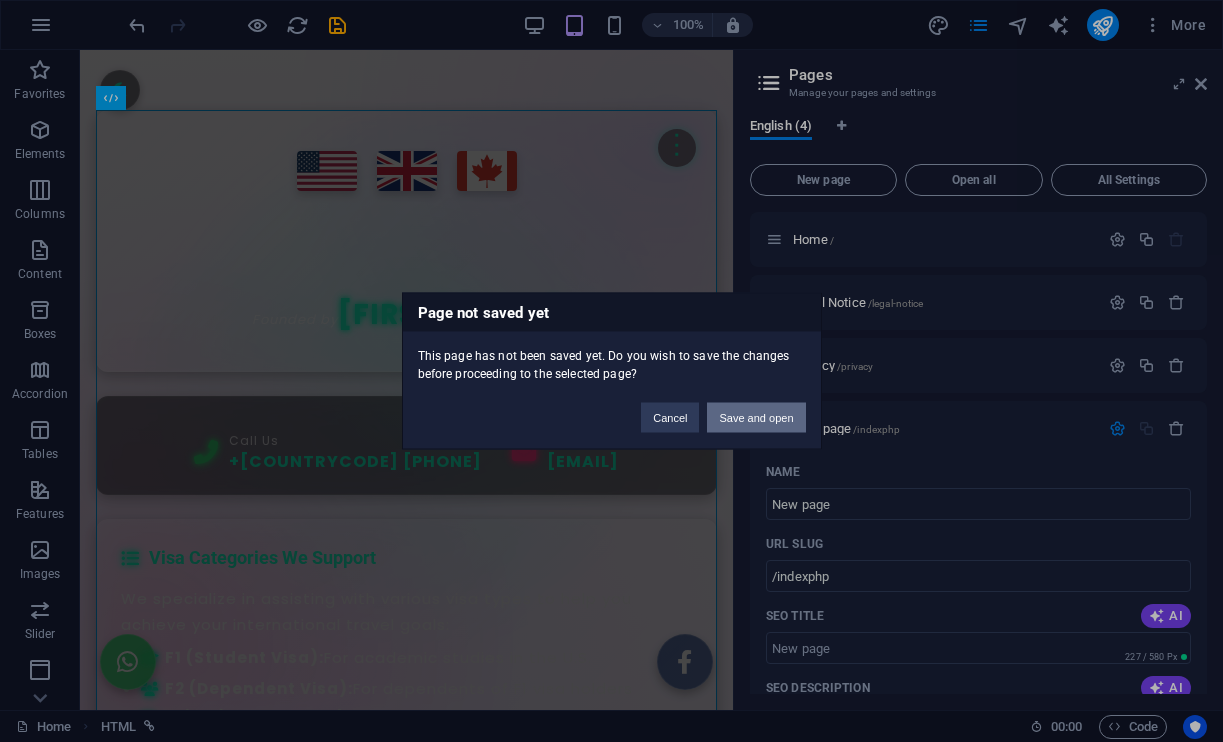 click on "Save and open" at bounding box center [756, 418] 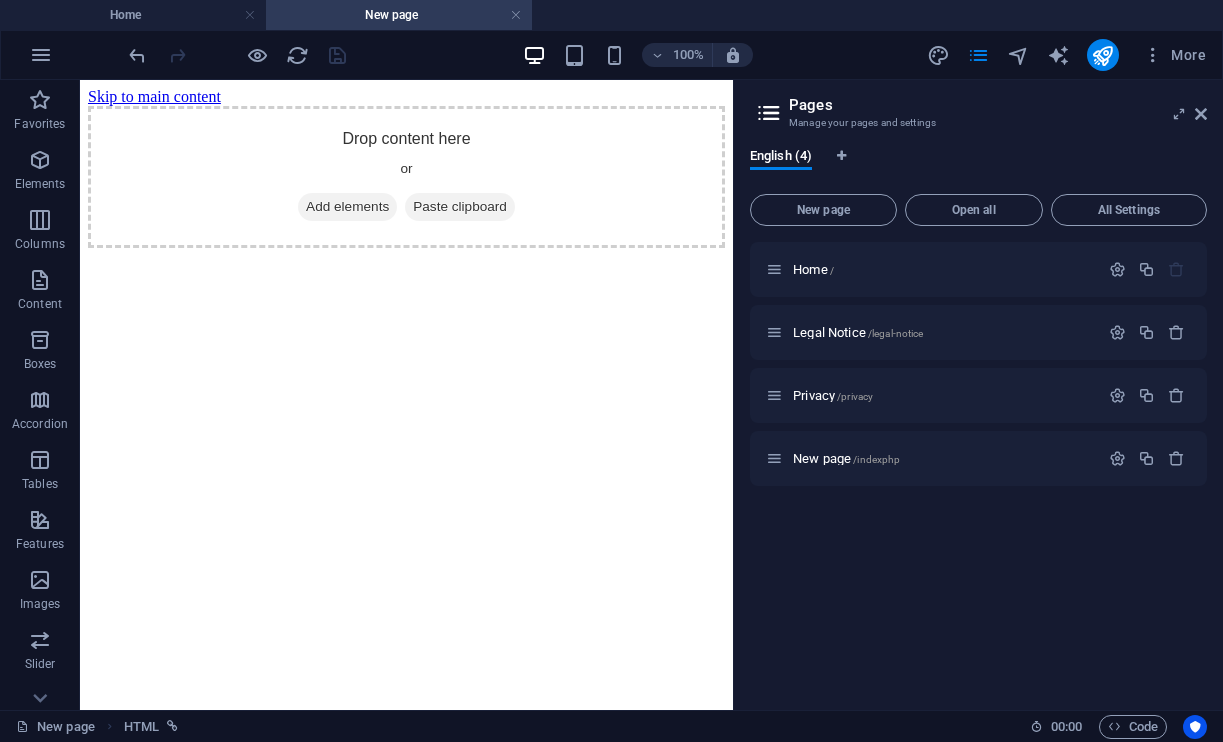scroll, scrollTop: 0, scrollLeft: 0, axis: both 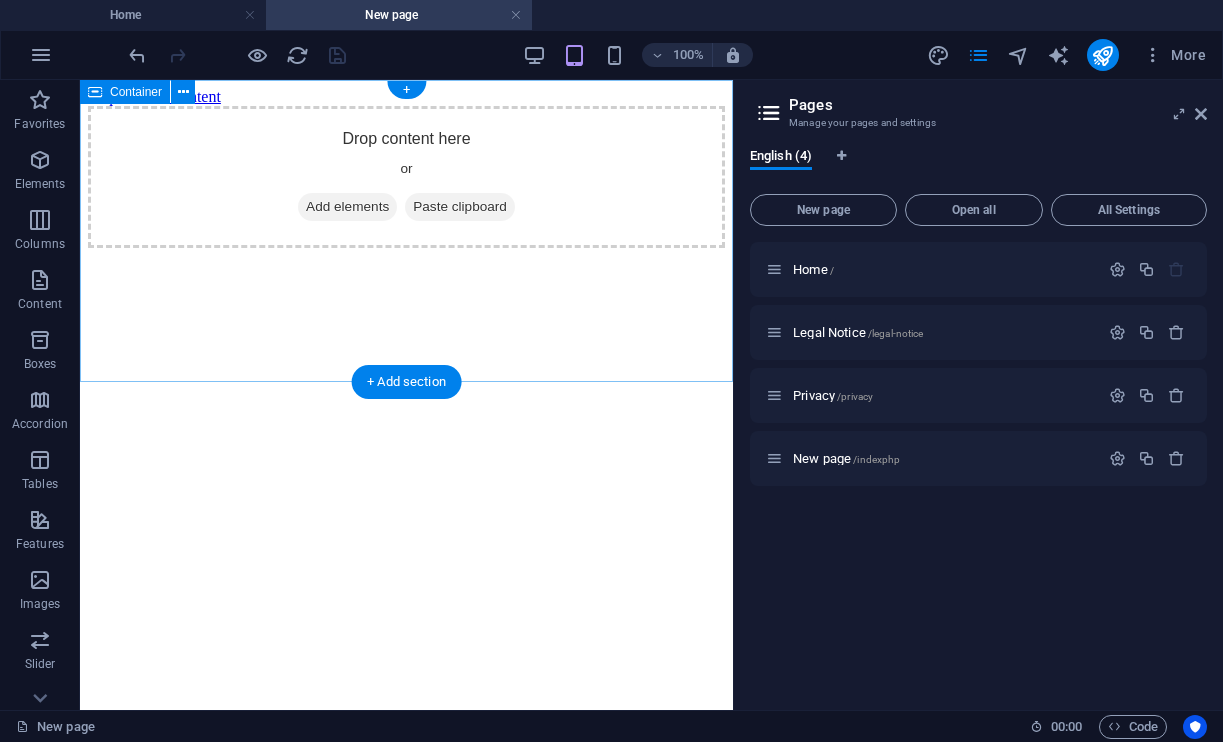 click on "Add elements" at bounding box center (347, 207) 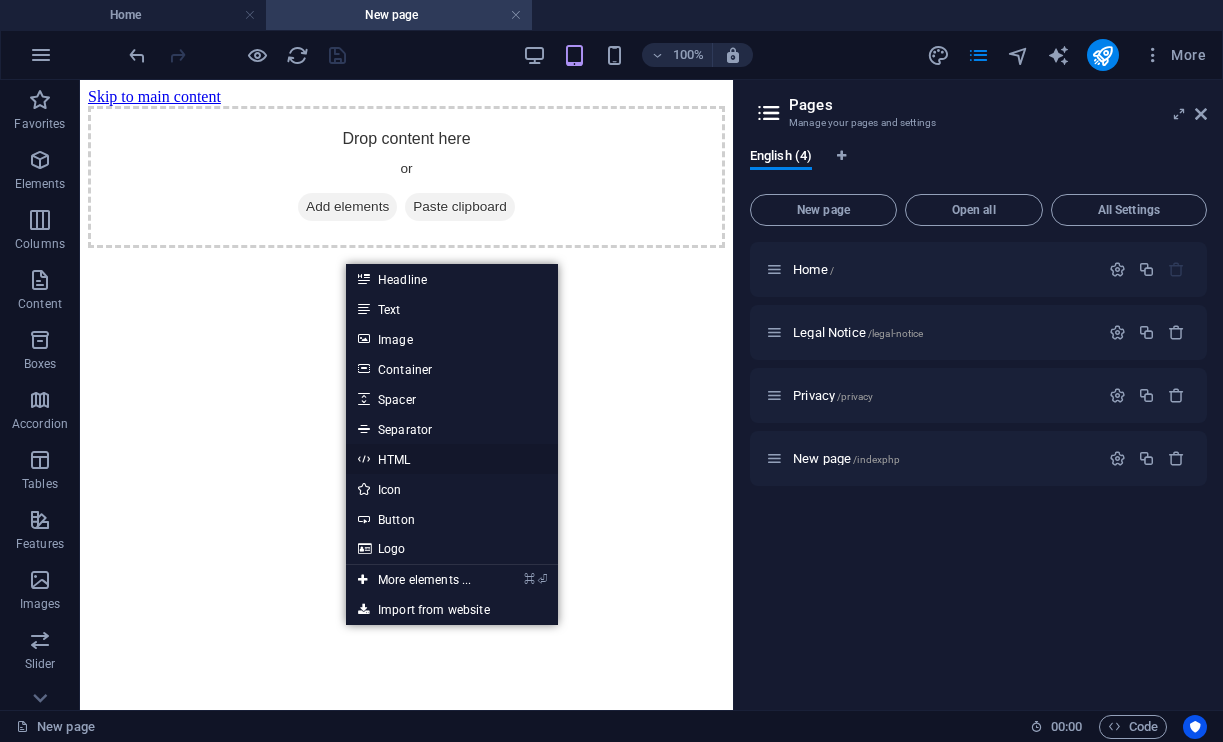 click on "HTML" at bounding box center [452, 459] 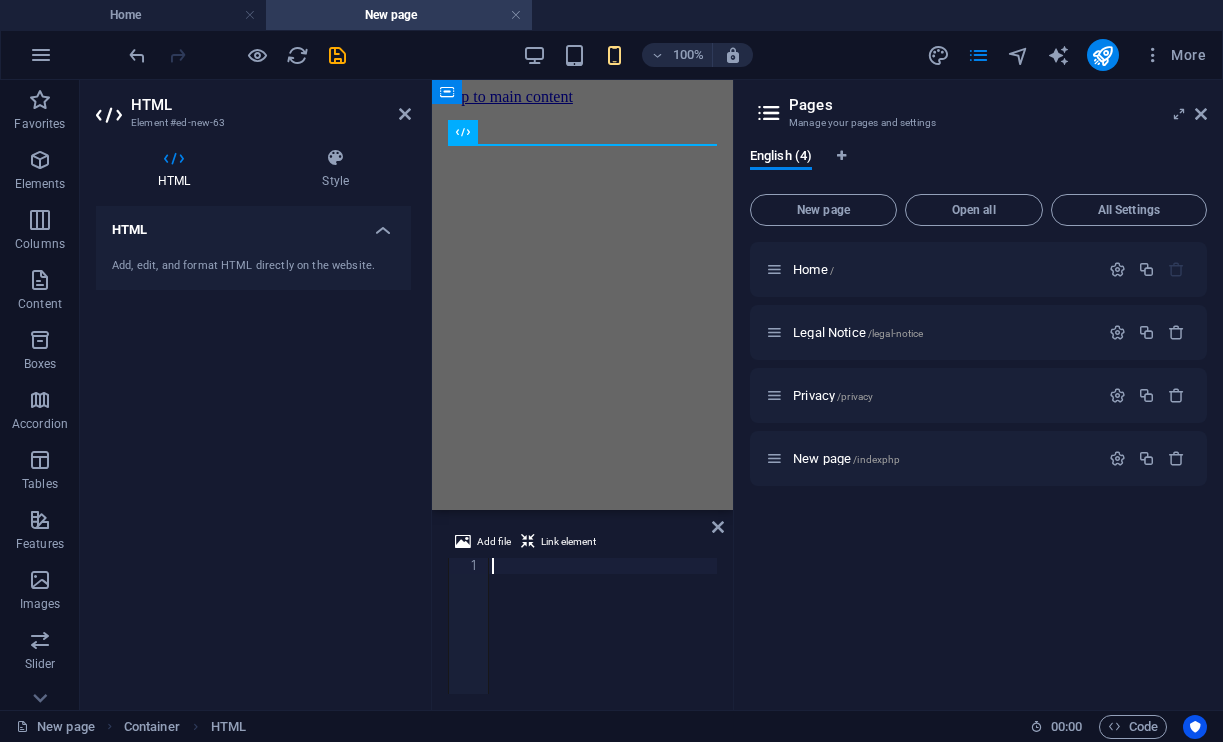 type on "</html>" 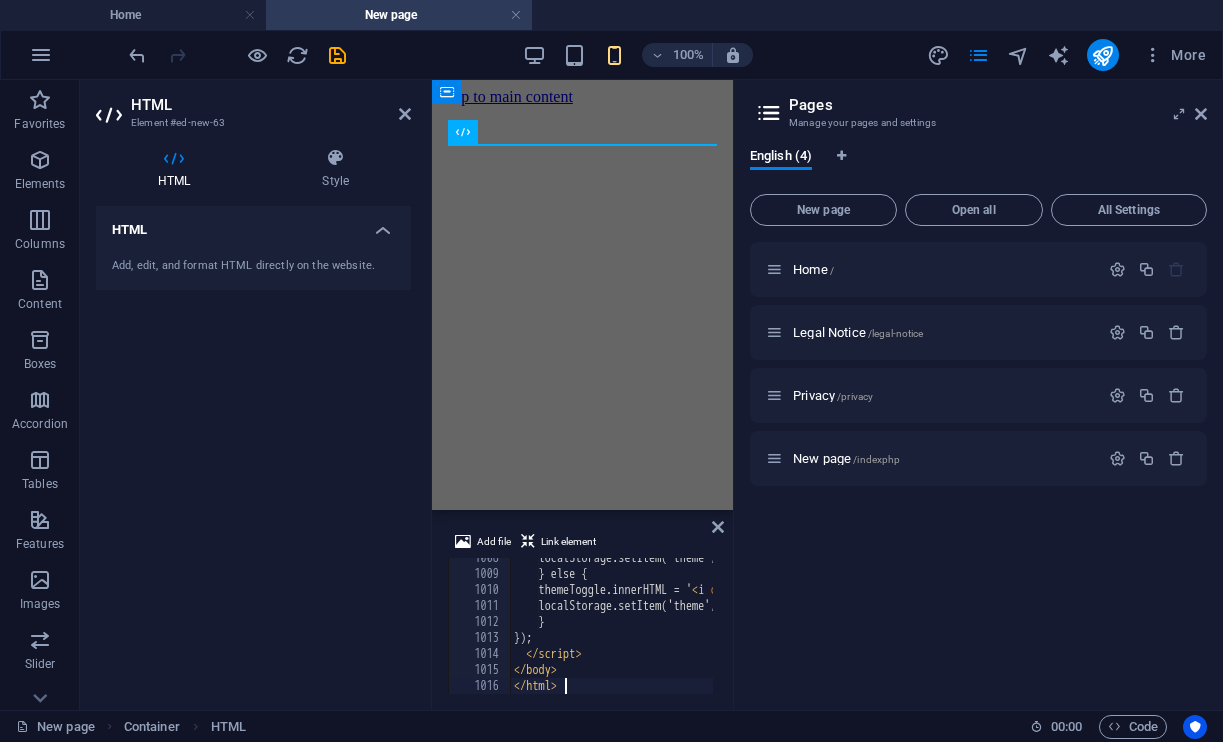 scroll, scrollTop: 16120, scrollLeft: 0, axis: vertical 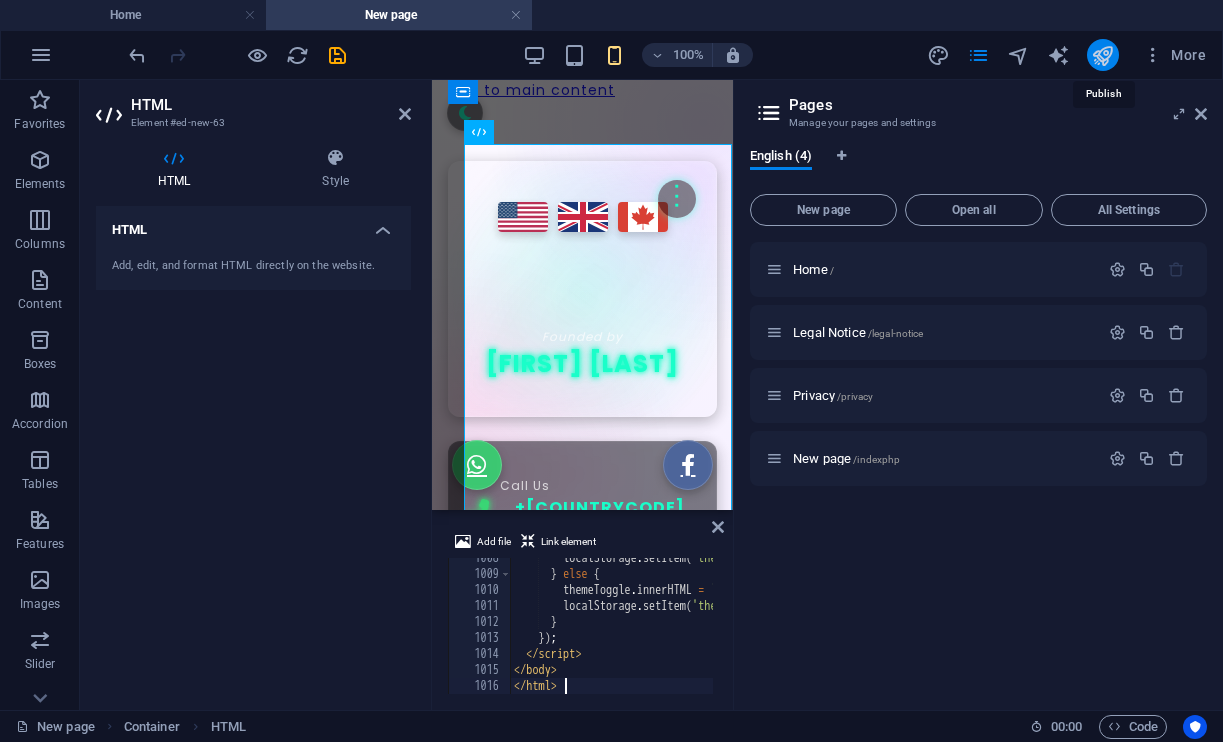 click at bounding box center (1102, 55) 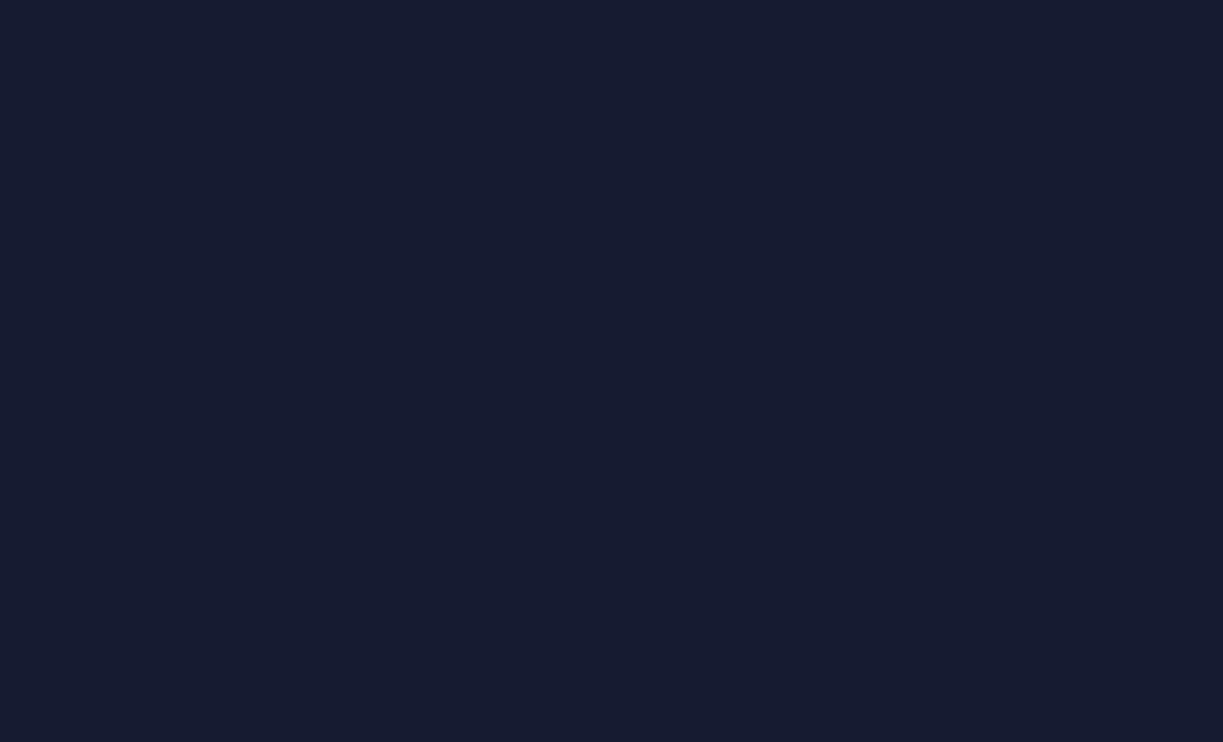 scroll, scrollTop: 0, scrollLeft: 0, axis: both 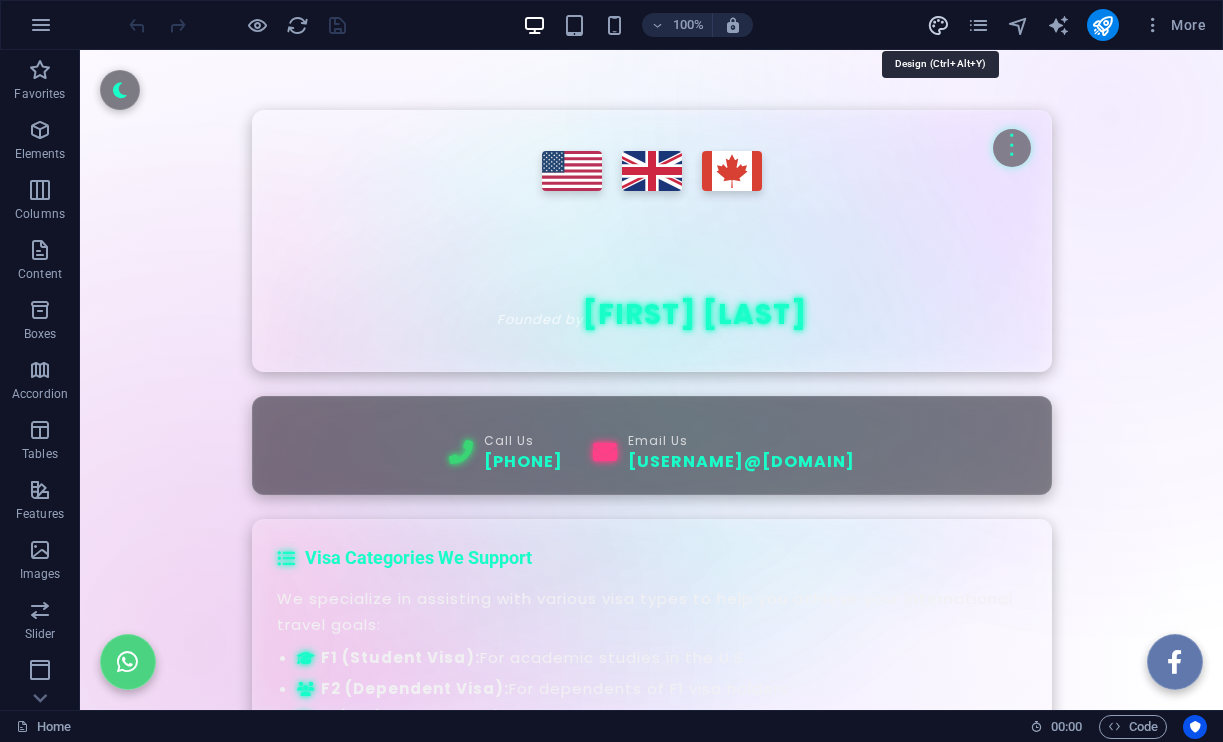 click at bounding box center [938, 25] 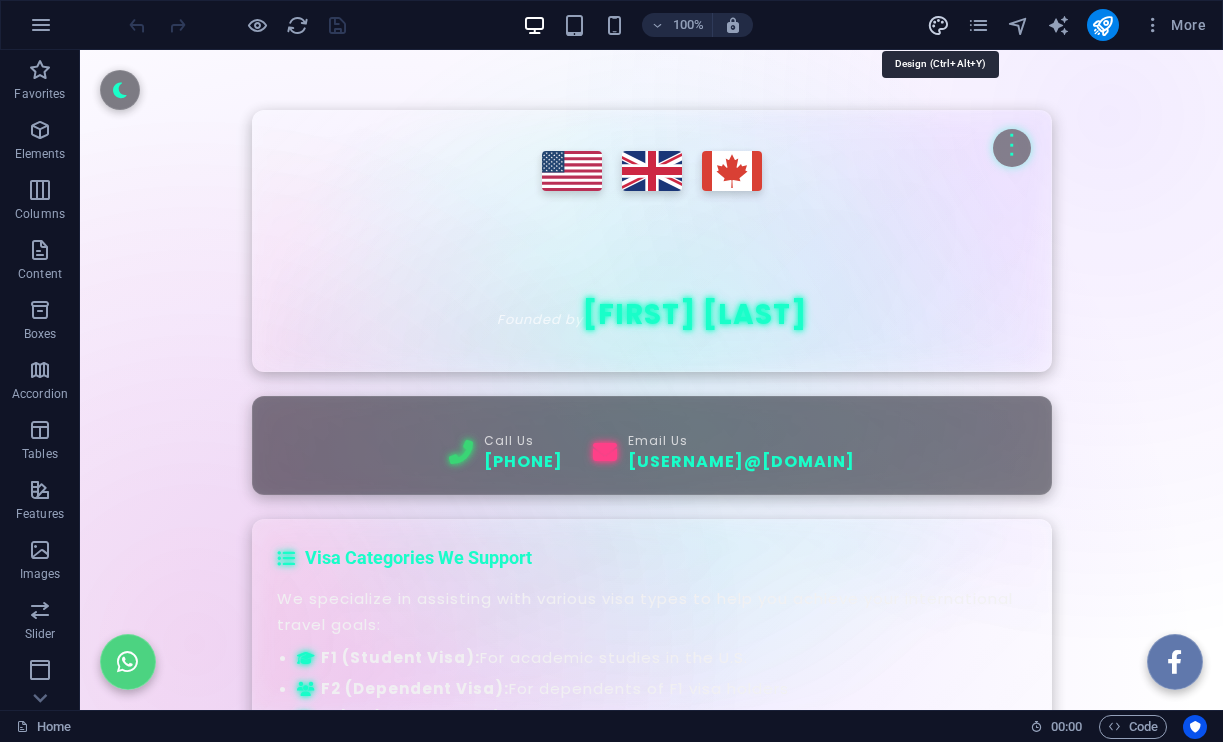 select on "400" 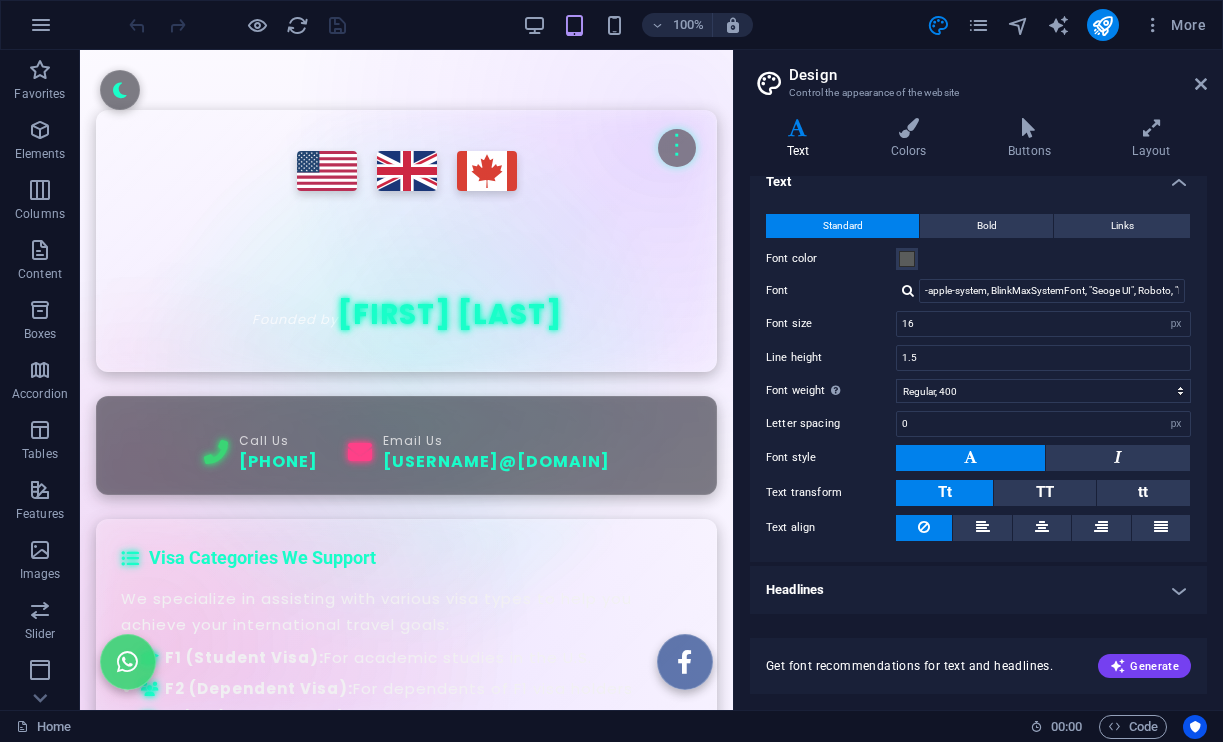 scroll, scrollTop: 17, scrollLeft: 0, axis: vertical 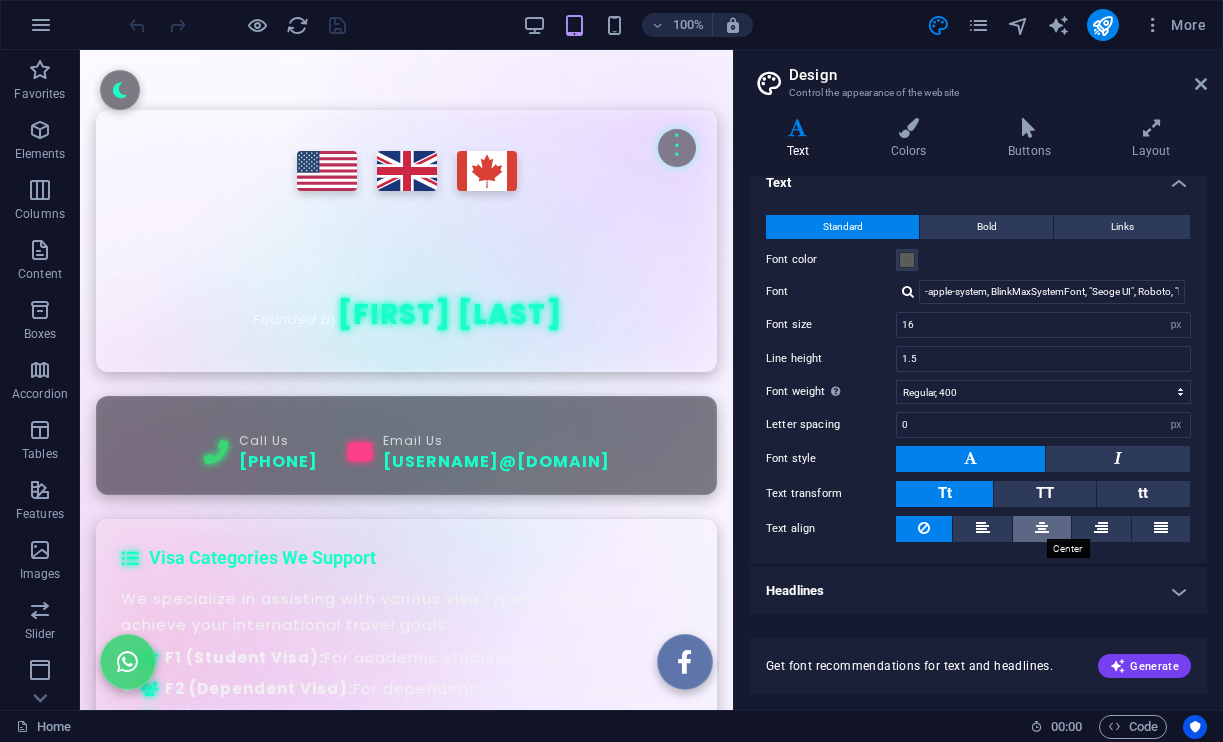 click at bounding box center (1042, 528) 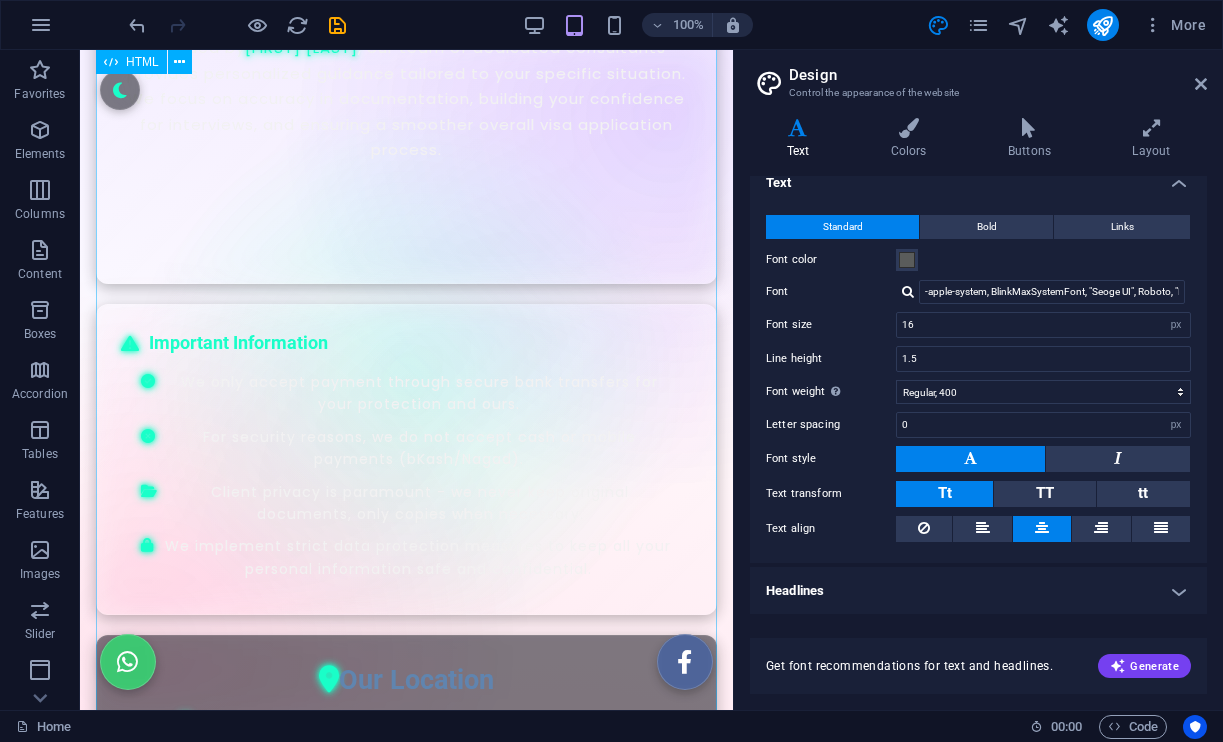 scroll, scrollTop: 1084, scrollLeft: 0, axis: vertical 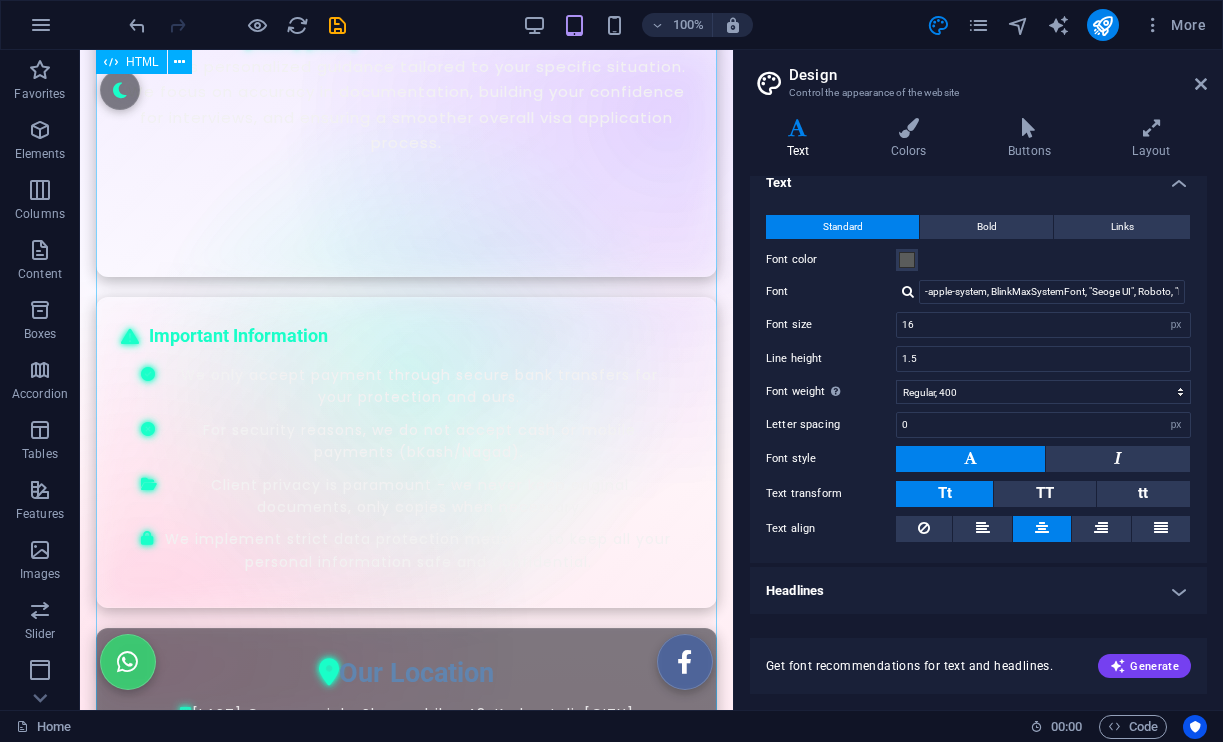 click on "VisaLab – Professional Visa Consultancy Services
Welcome to VisaLab
VISALAB
by Mijan Bokth
VisaLab
Crossing Barriers !!
Founded by  Mijan Bokth
⋮
Contact
About Us
Visa Types
Important Info
Our Location
Call Us
+88 01711470995
Email Us
bokth@hotmail.co.uk
Visa Categories We Support
We specialize in assisting with various visa types to help you achieve your international travel goals:
F1 (Student Visa):" at bounding box center (406, 359) 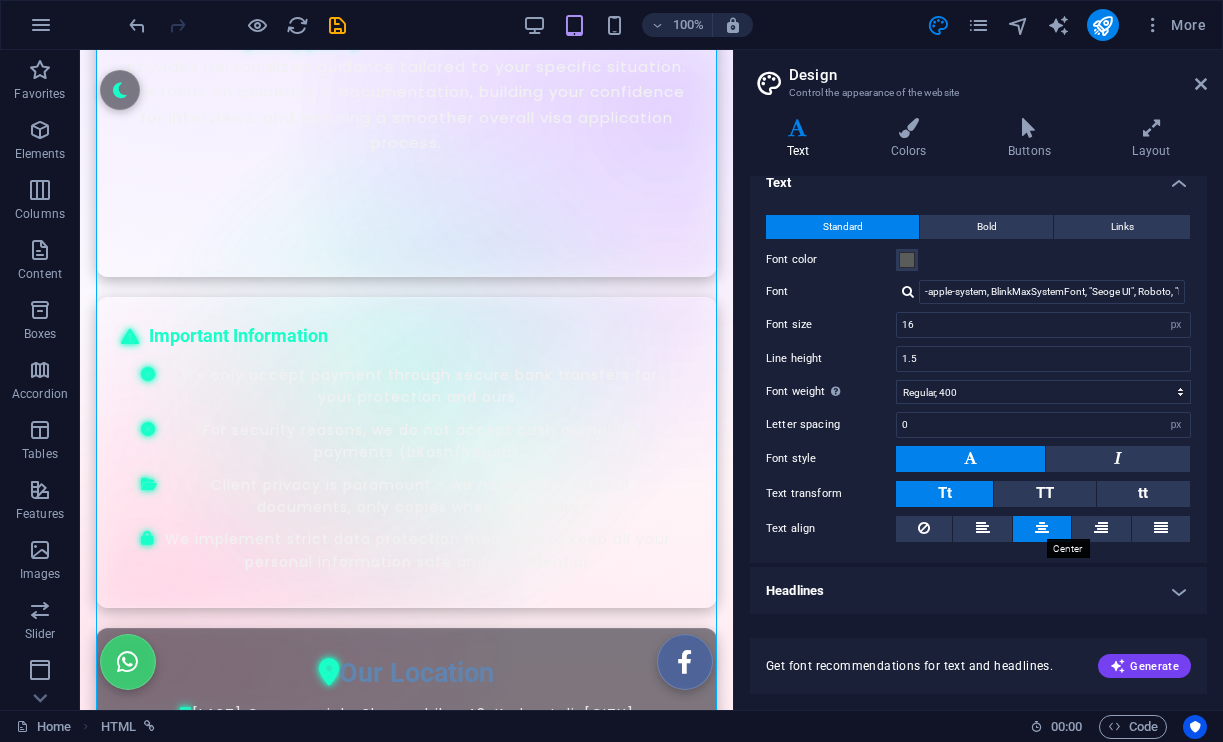 click at bounding box center (1042, 528) 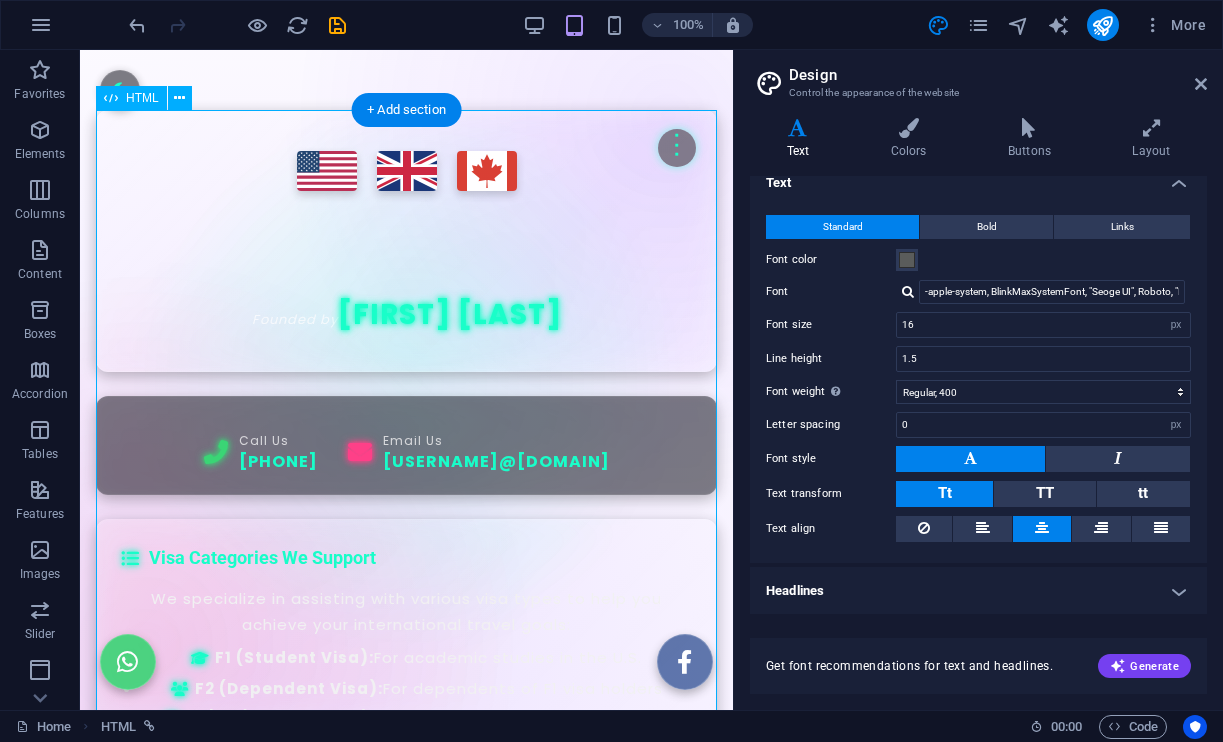 scroll, scrollTop: 0, scrollLeft: 0, axis: both 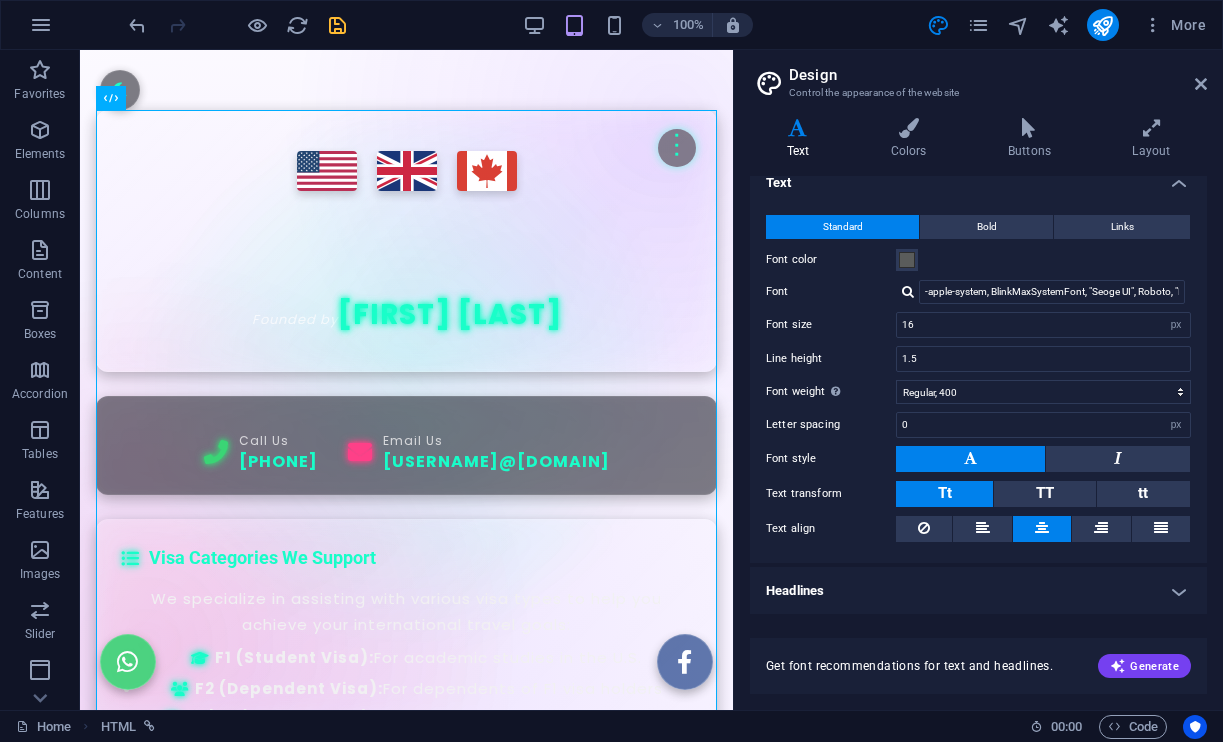 click at bounding box center [337, 25] 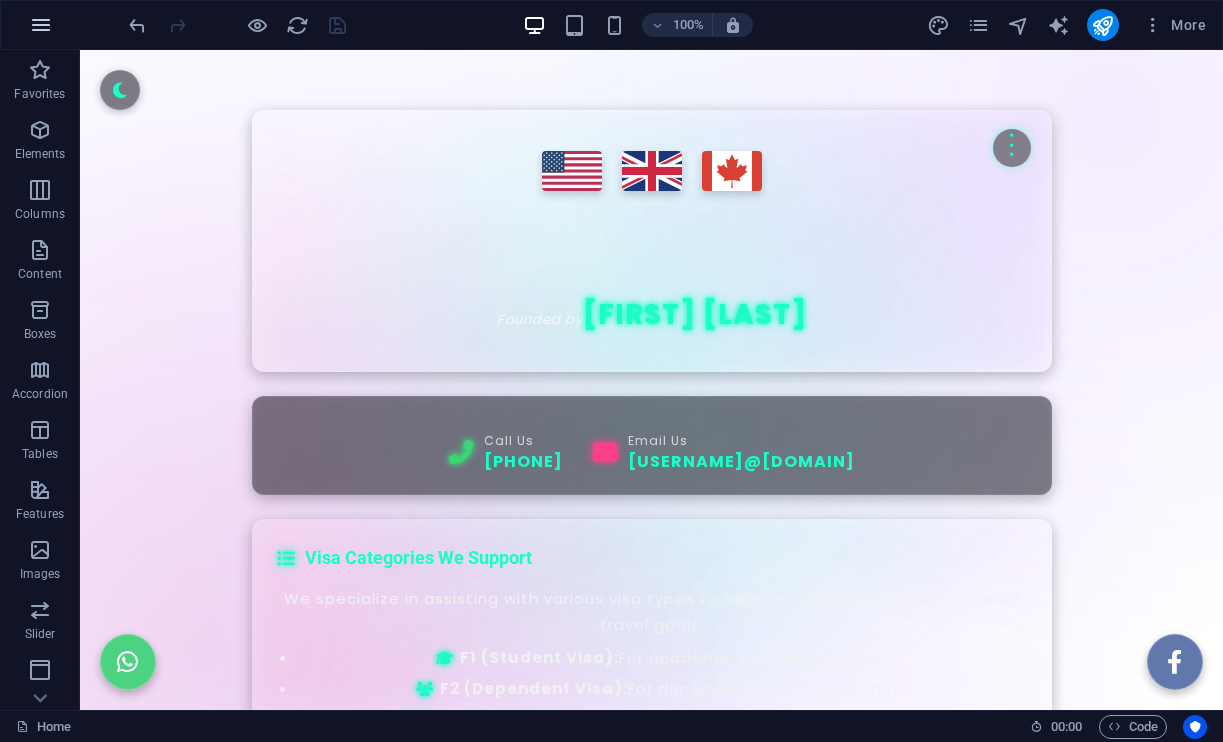 click at bounding box center [41, 25] 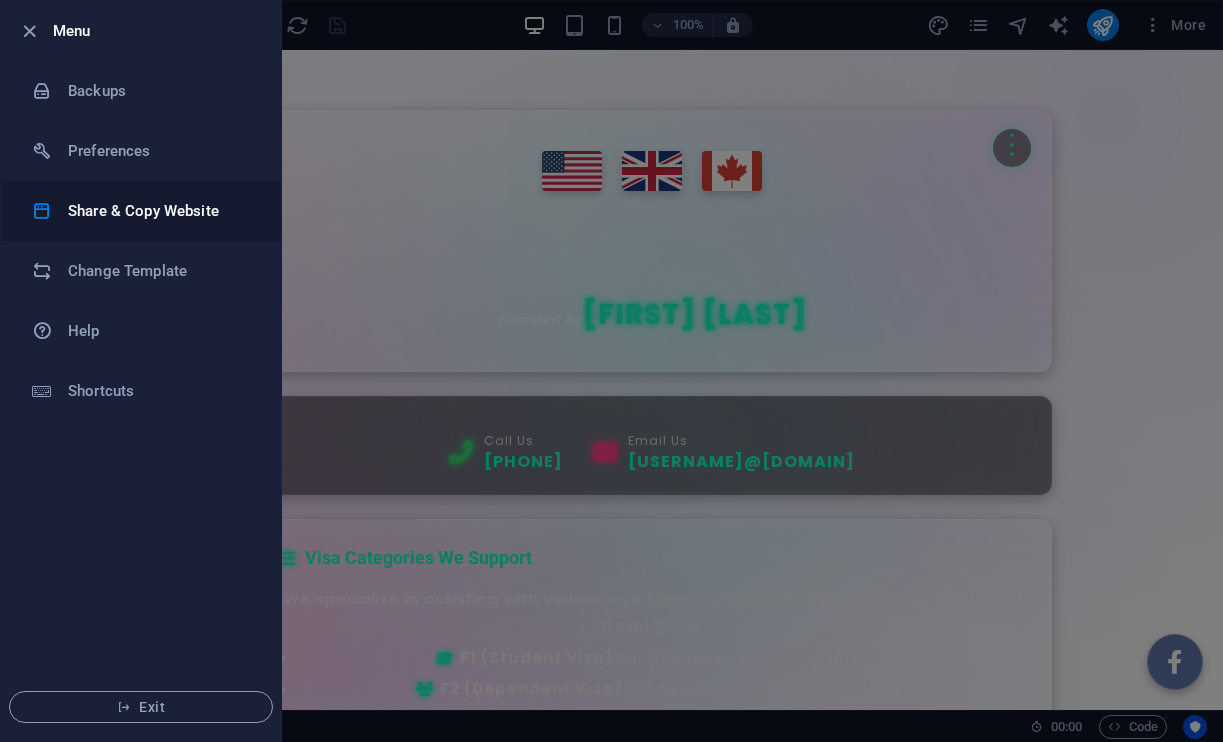 click on "Share & Copy Website" at bounding box center [160, 211] 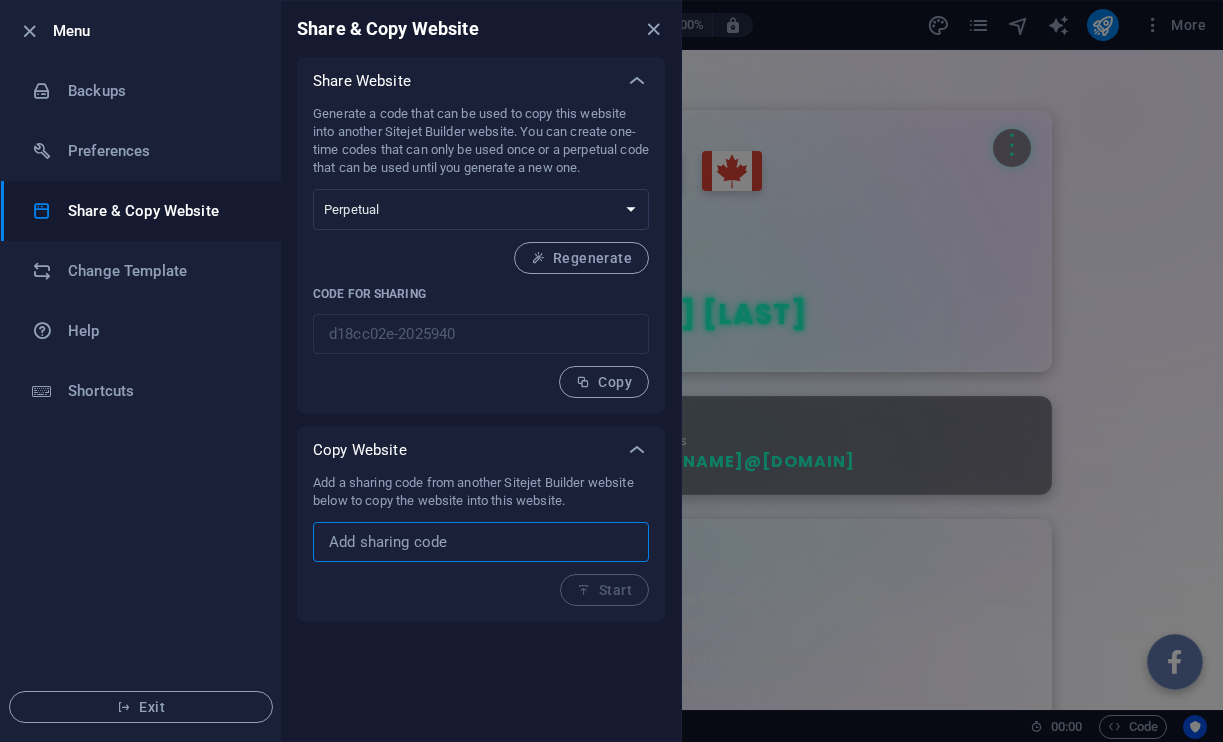 click at bounding box center (481, 542) 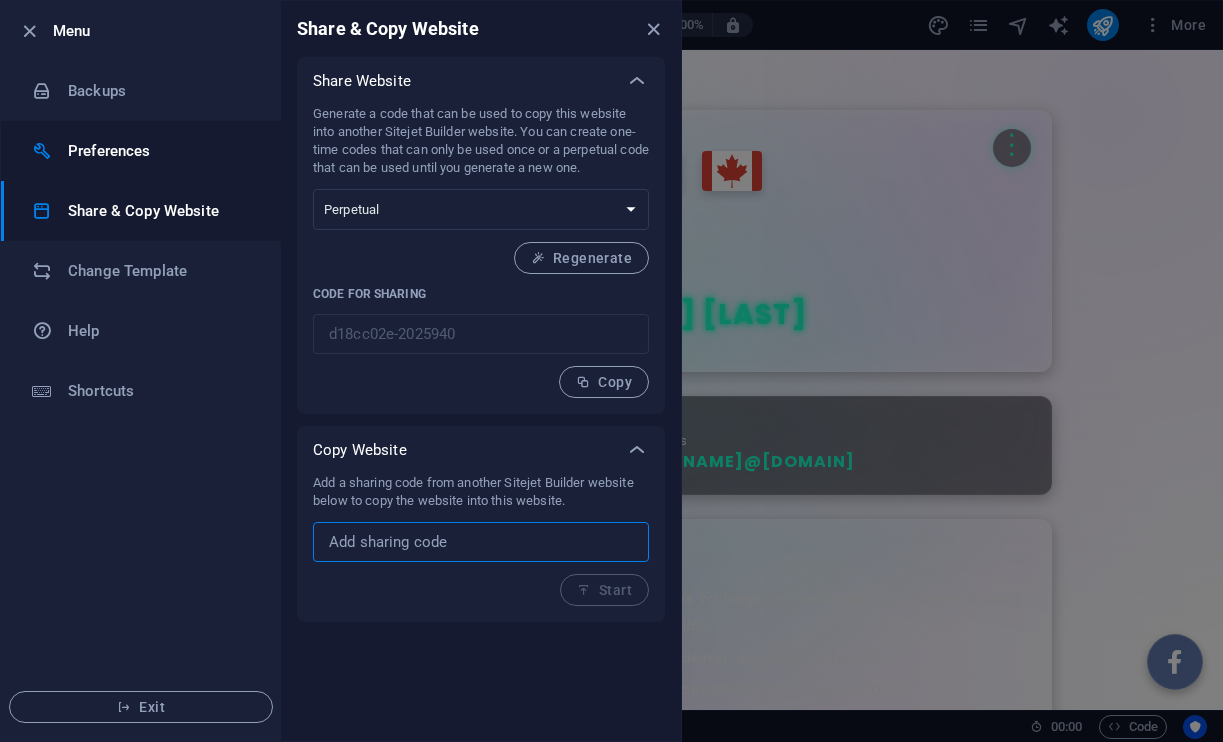 click on "Preferences" at bounding box center (160, 151) 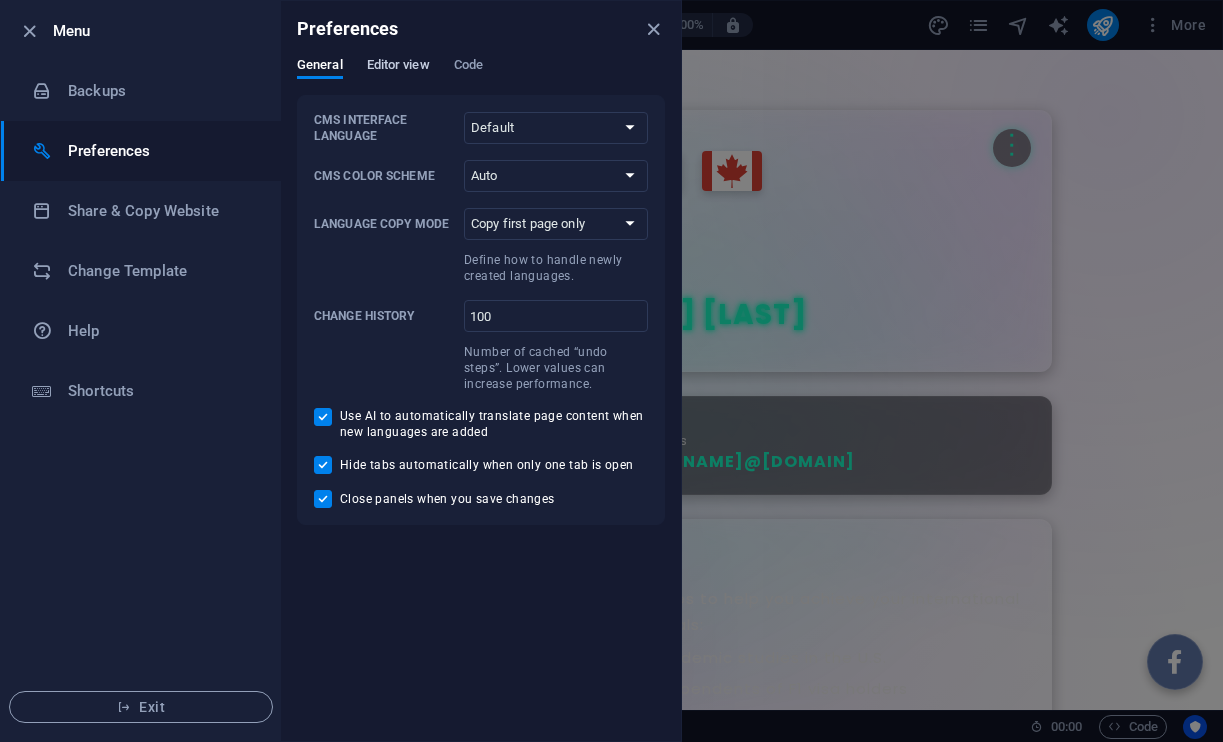 click on "Editor view" at bounding box center [398, 67] 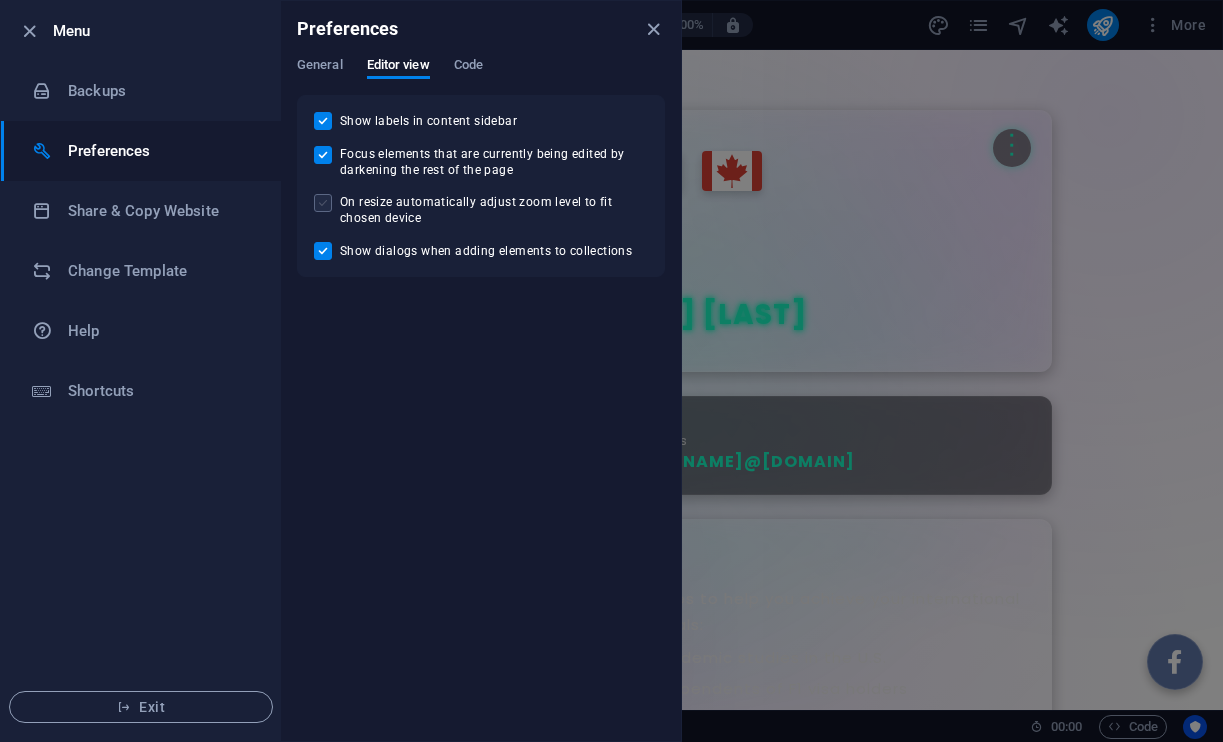 click at bounding box center (323, 203) 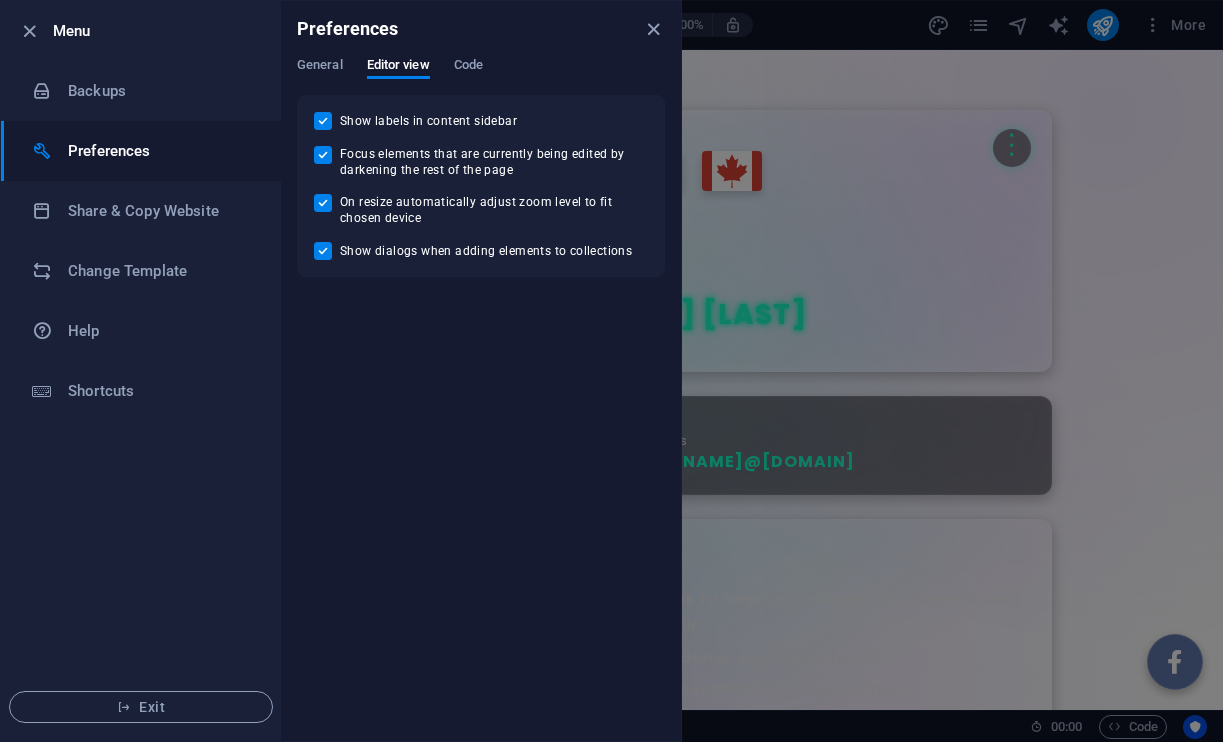 click on "General Editor view Code" at bounding box center [481, 76] 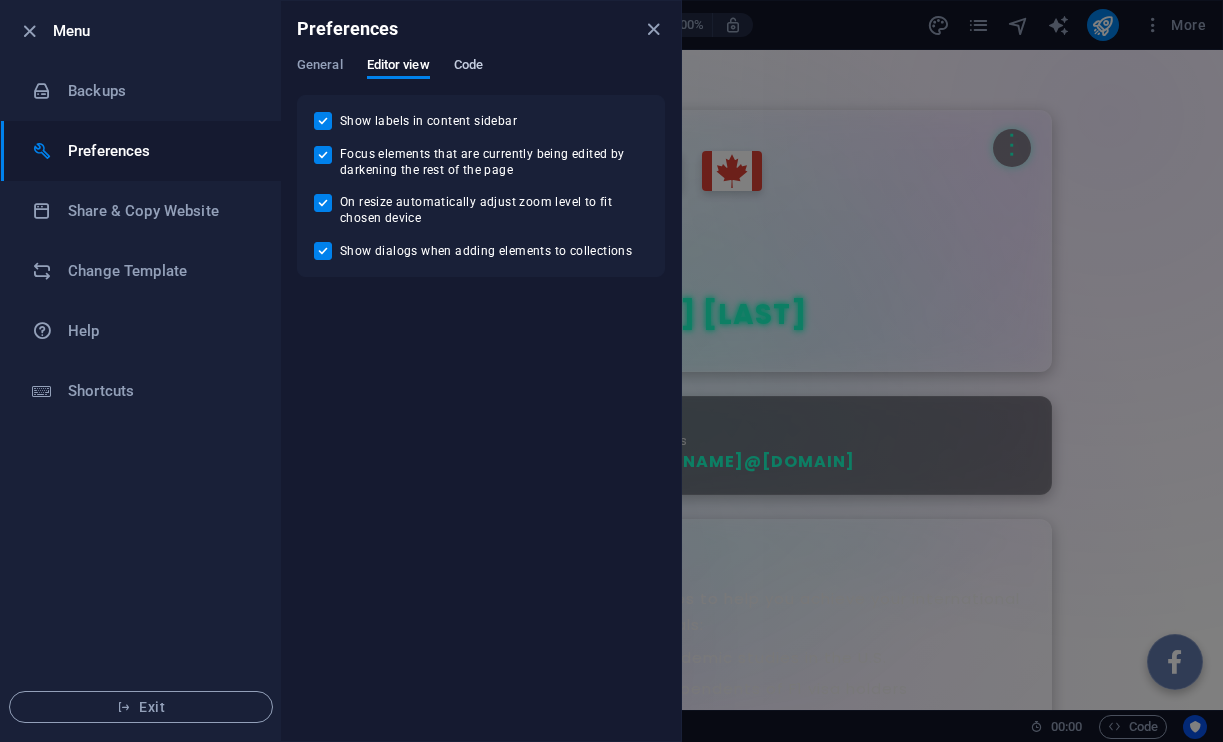 click on "Code" at bounding box center [468, 67] 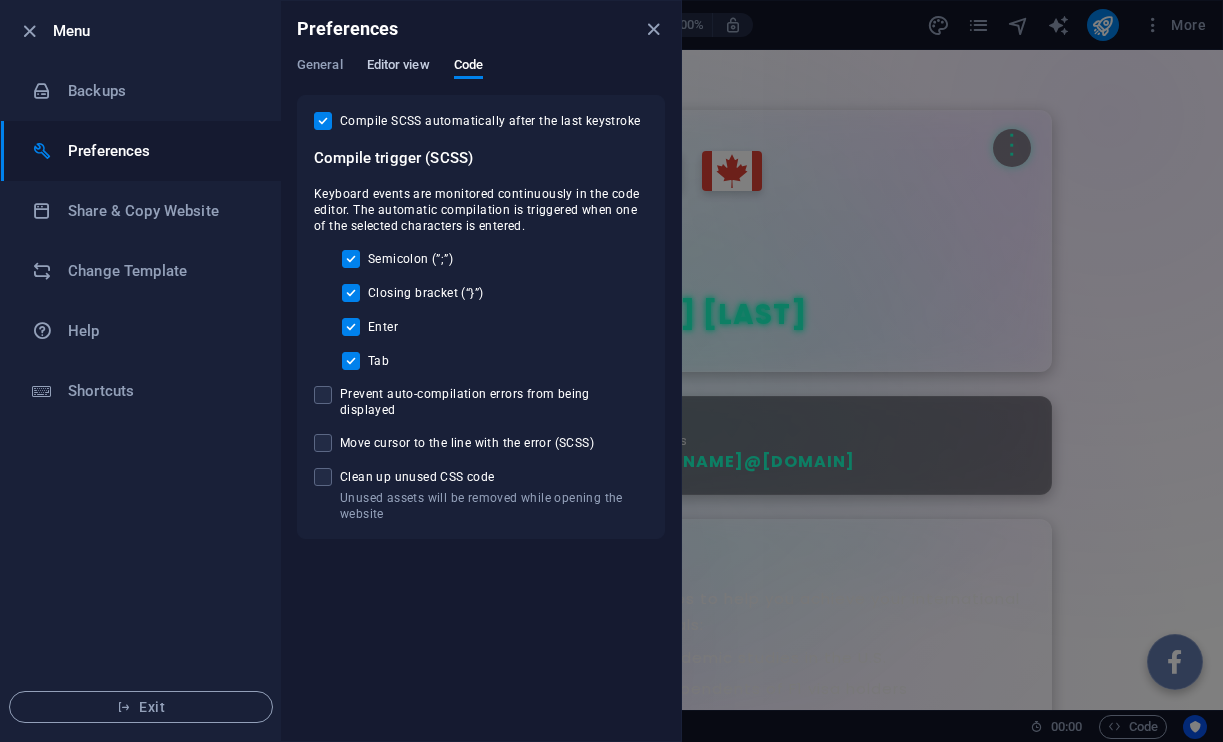 click on "Editor view" at bounding box center [398, 67] 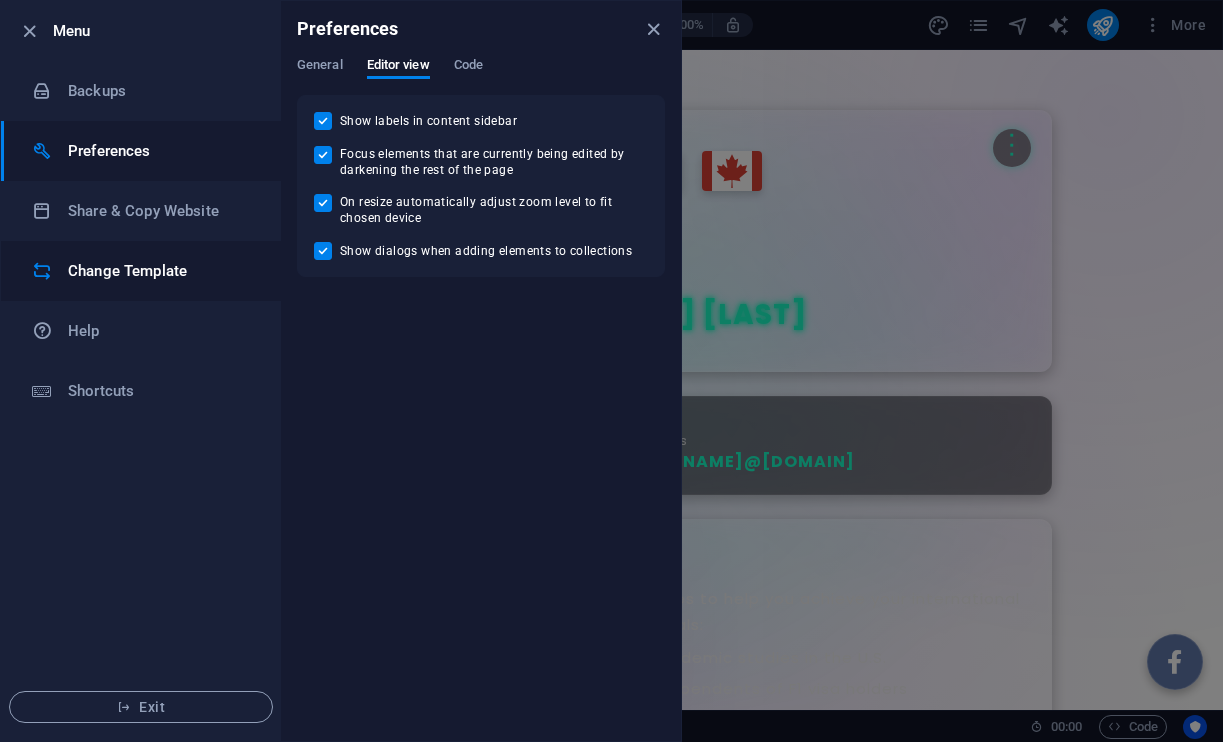 click on "Change Template" at bounding box center (141, 271) 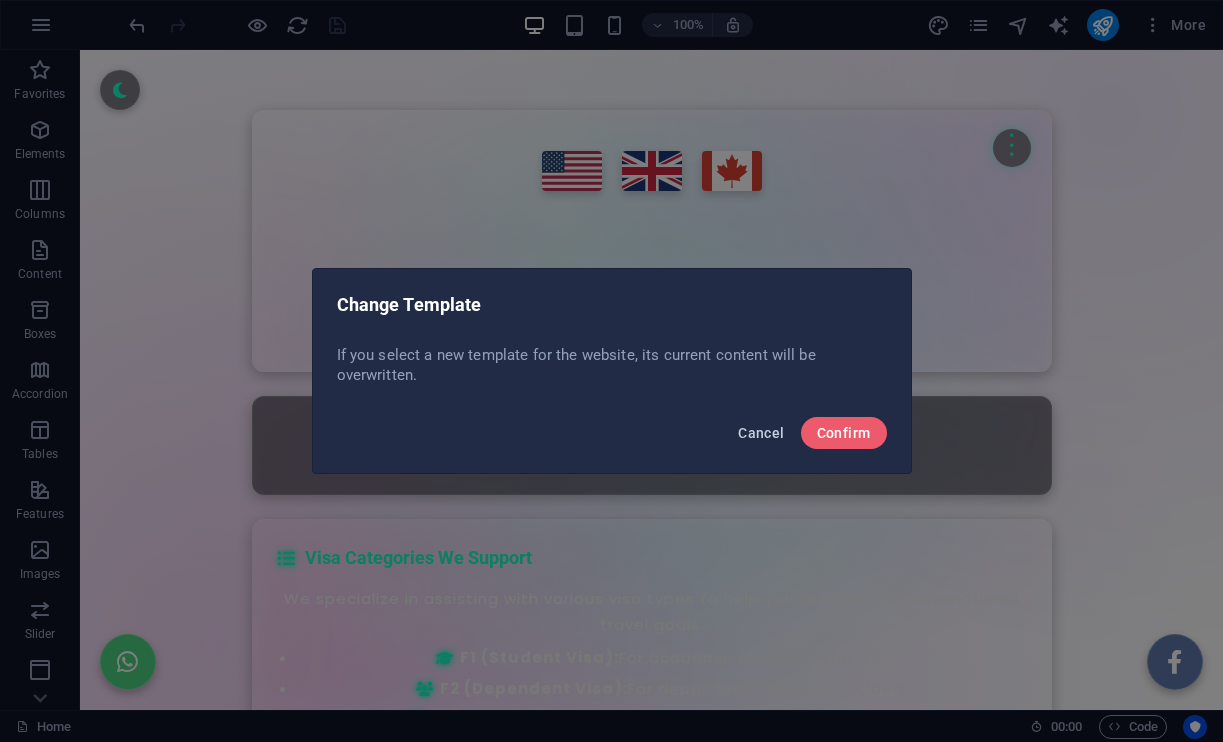 click on "Cancel" at bounding box center [761, 433] 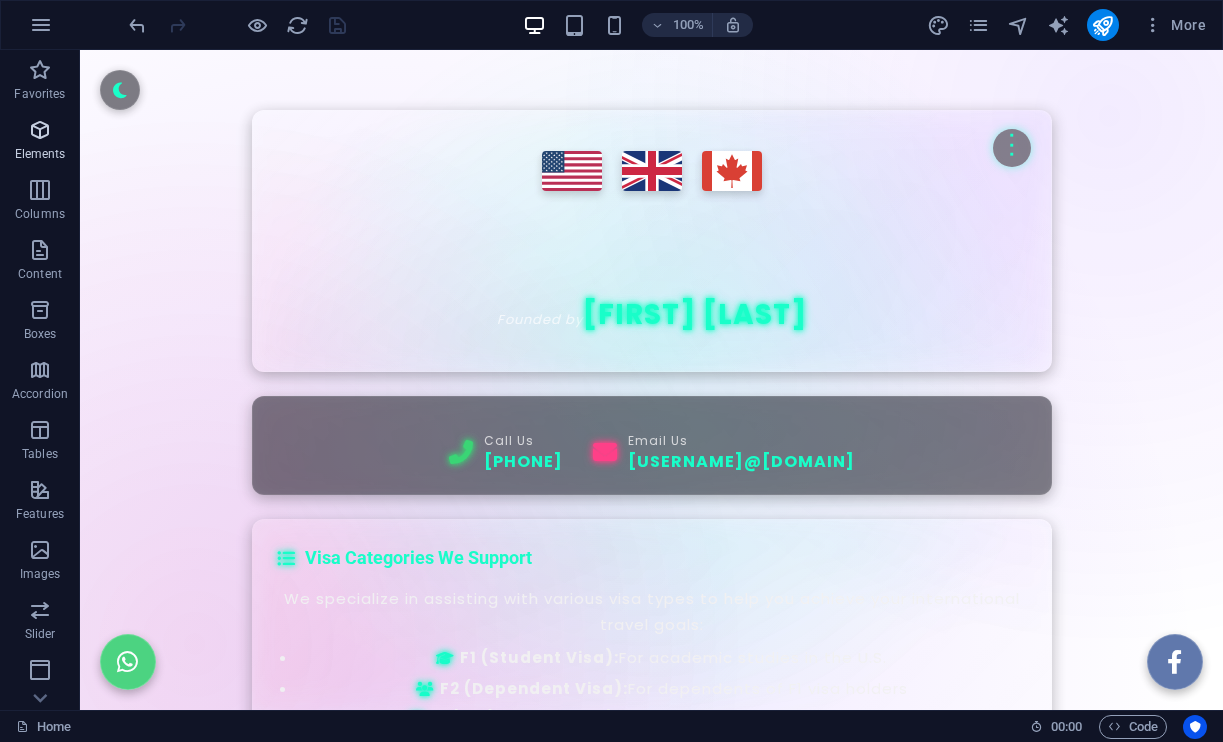 click at bounding box center (40, 130) 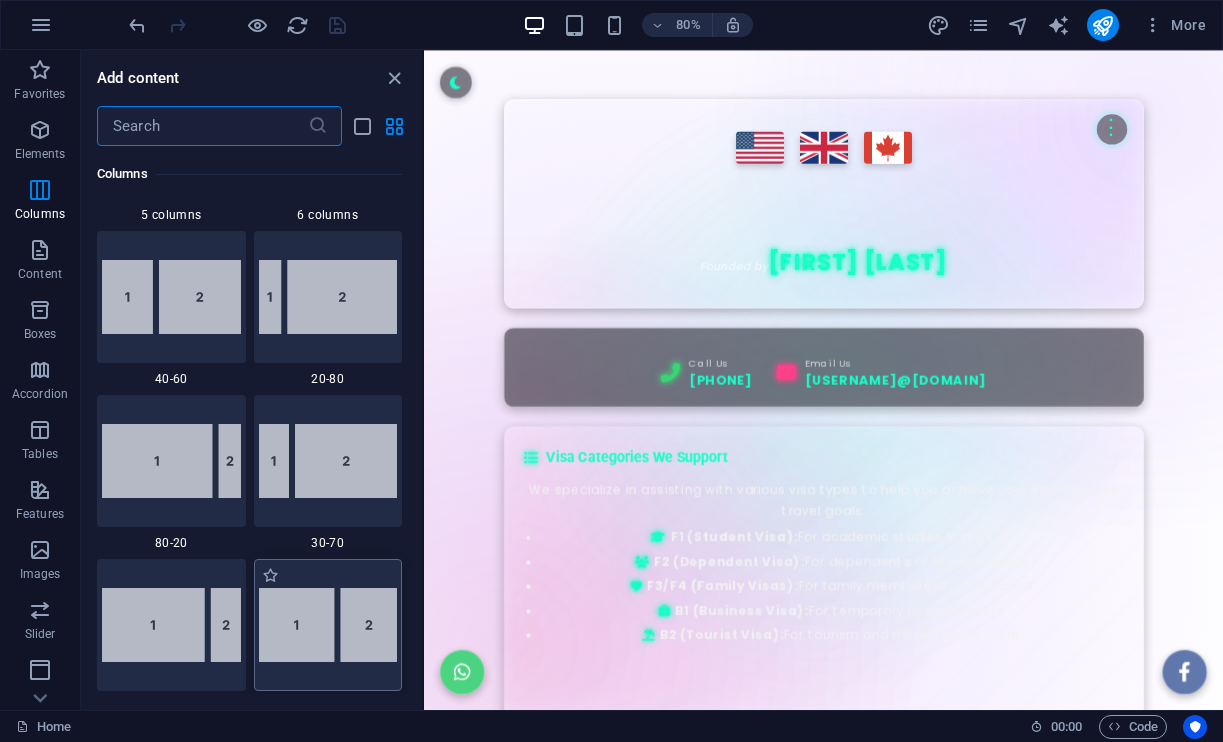 scroll, scrollTop: 1656, scrollLeft: 0, axis: vertical 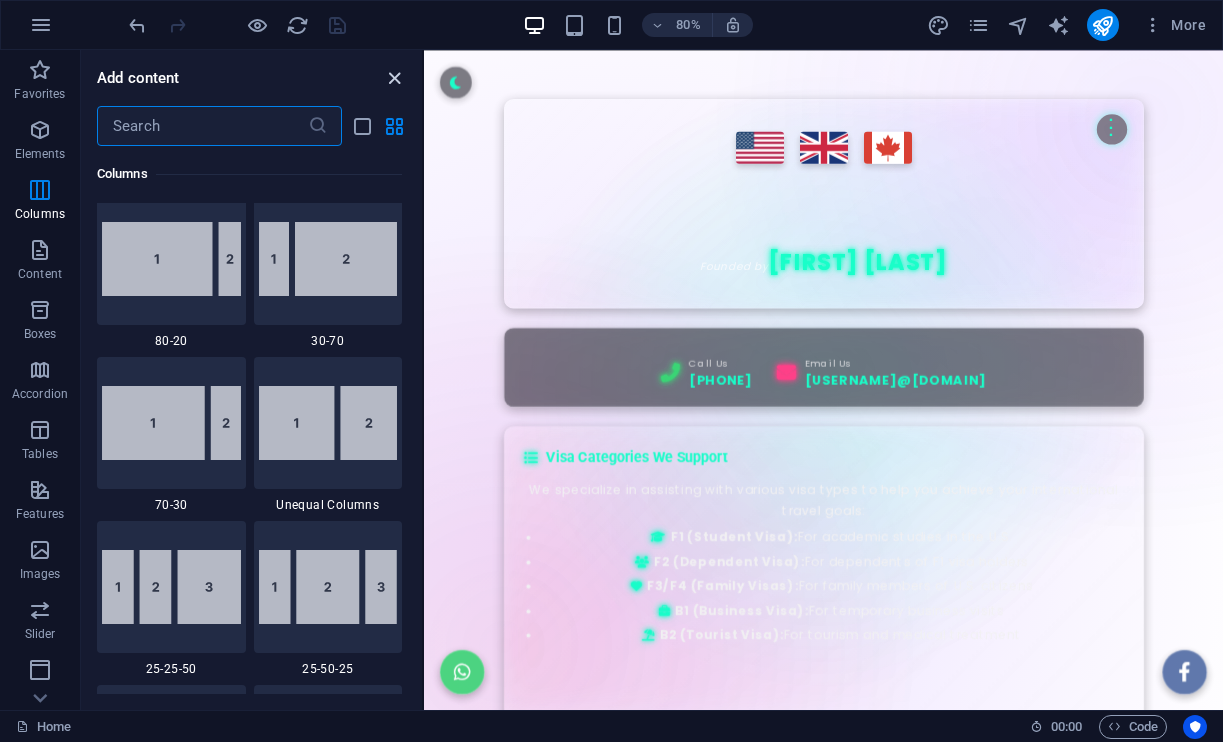 click at bounding box center [394, 78] 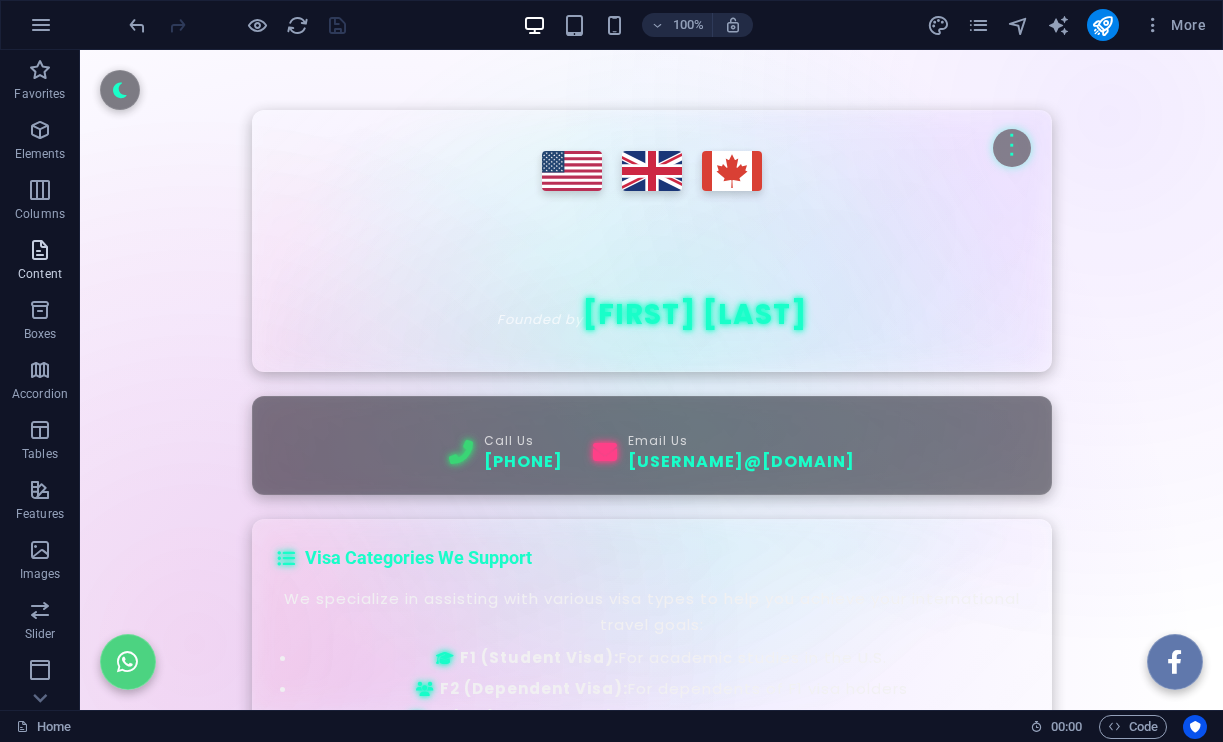 click on "Content" at bounding box center [40, 274] 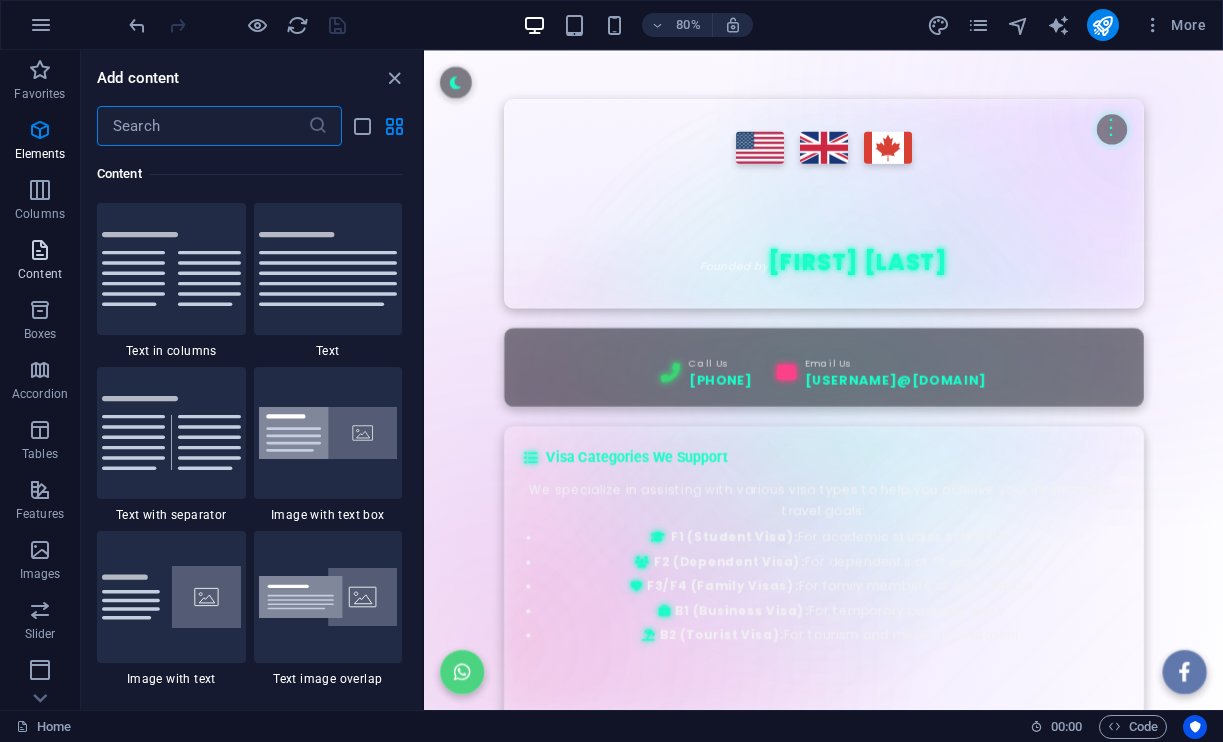 scroll, scrollTop: 3499, scrollLeft: 0, axis: vertical 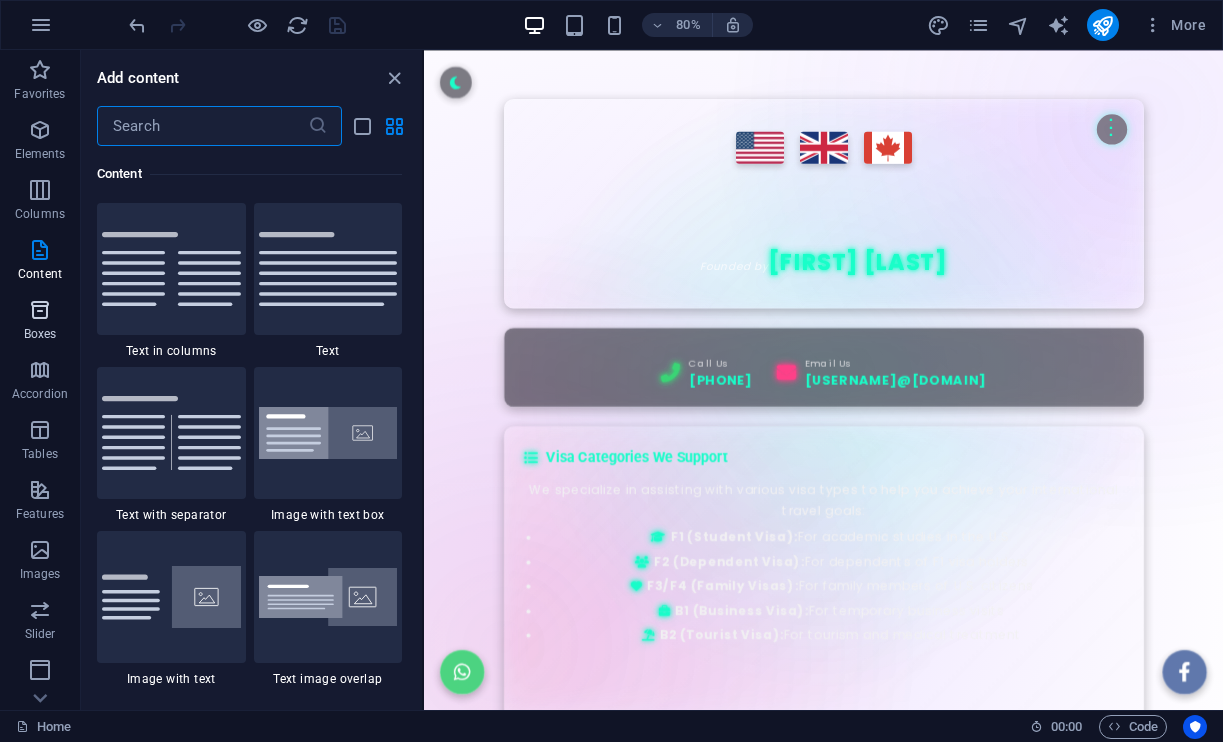 click on "Boxes" at bounding box center (40, 334) 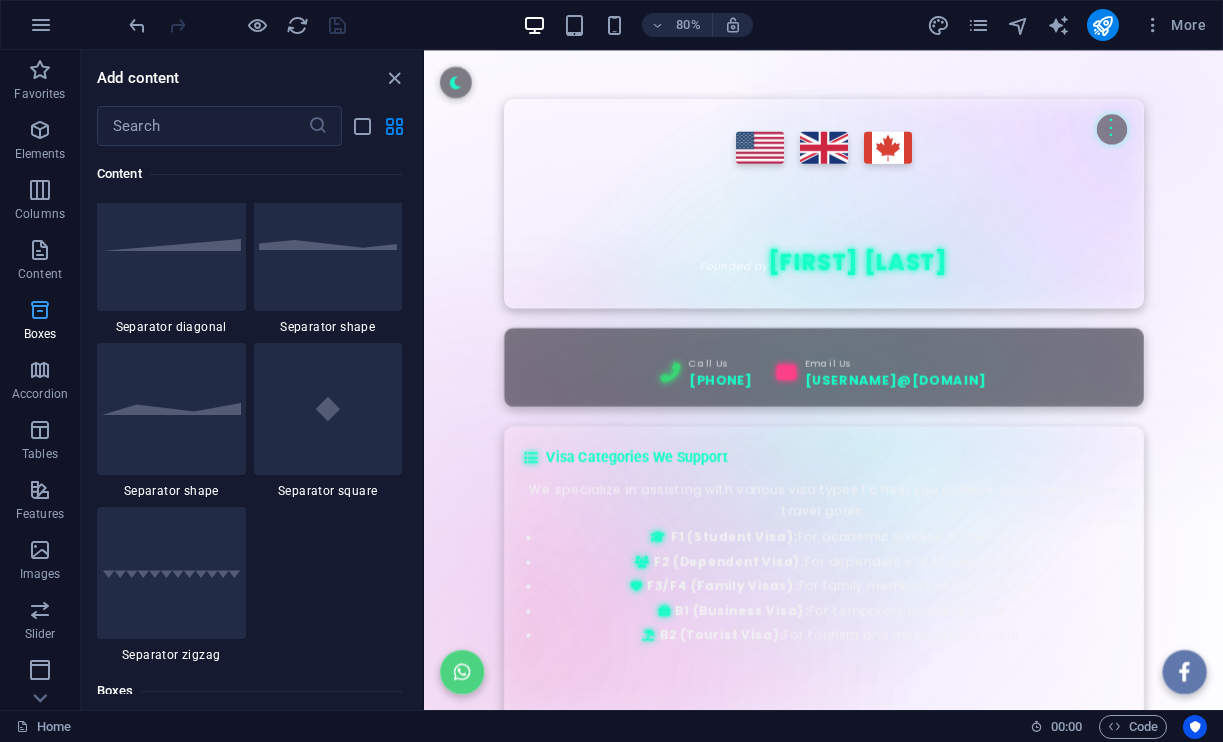 scroll, scrollTop: 5549, scrollLeft: 0, axis: vertical 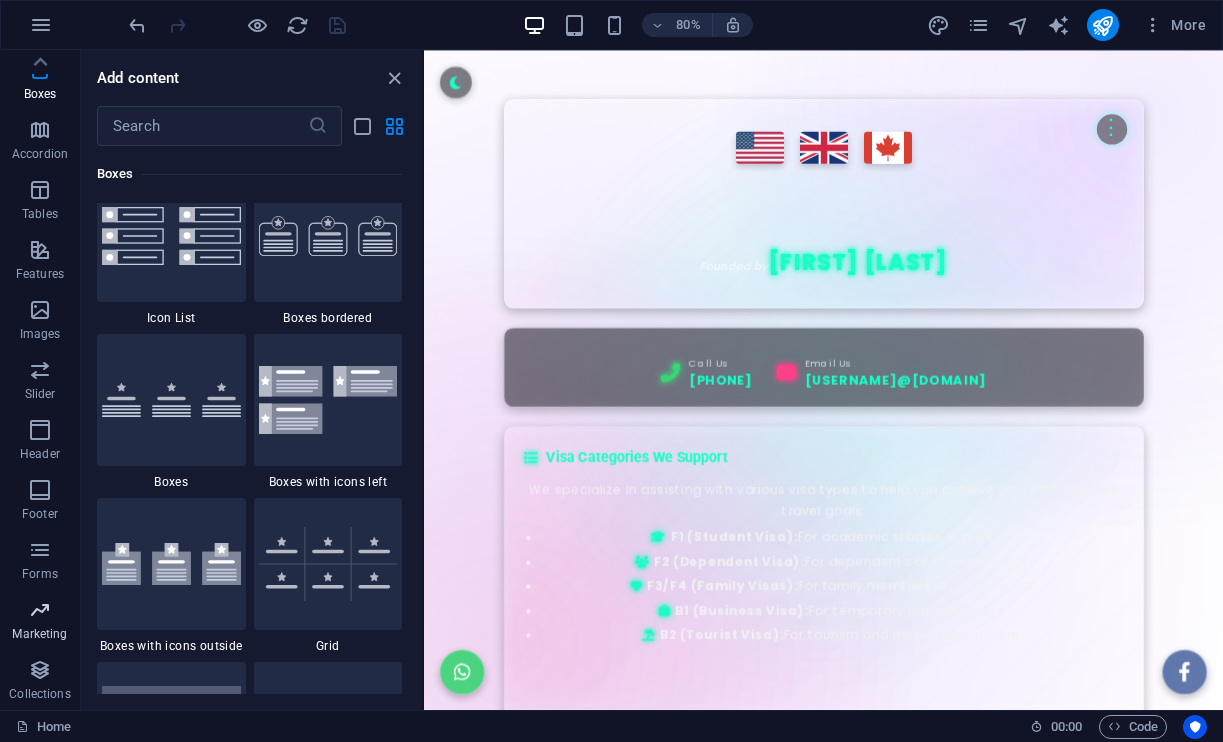 click at bounding box center (40, 610) 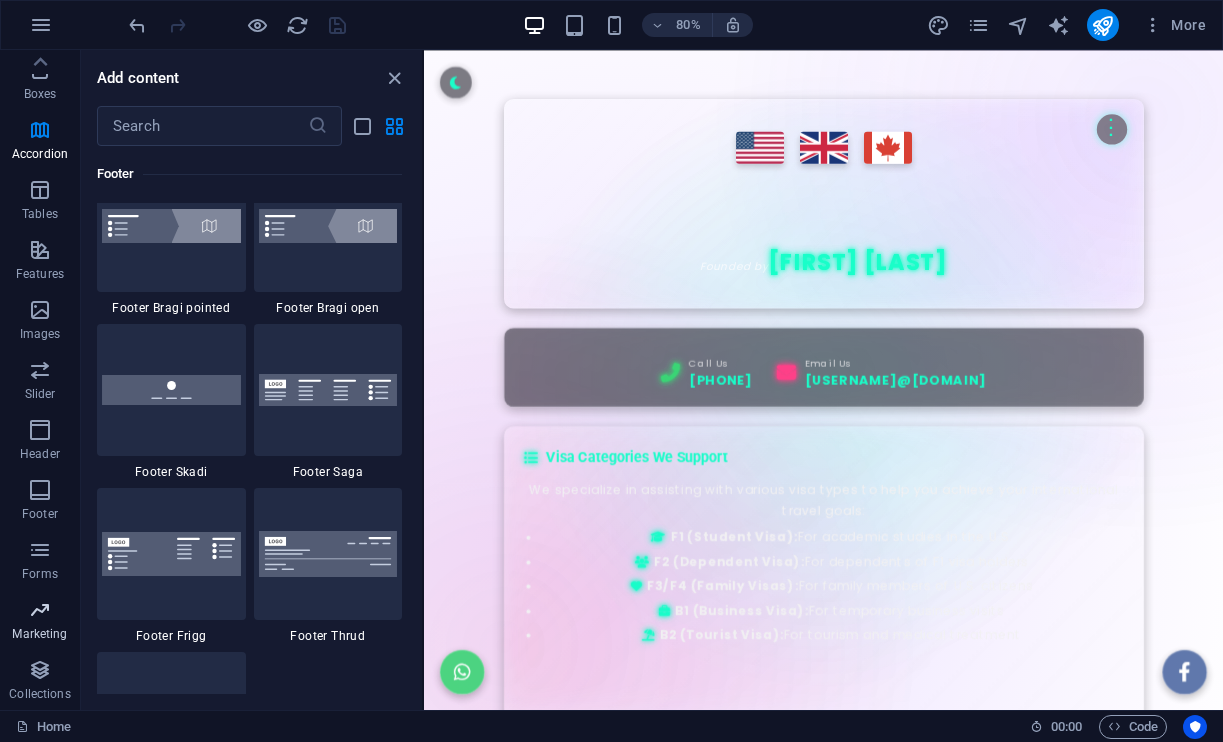 scroll, scrollTop: 16388, scrollLeft: 0, axis: vertical 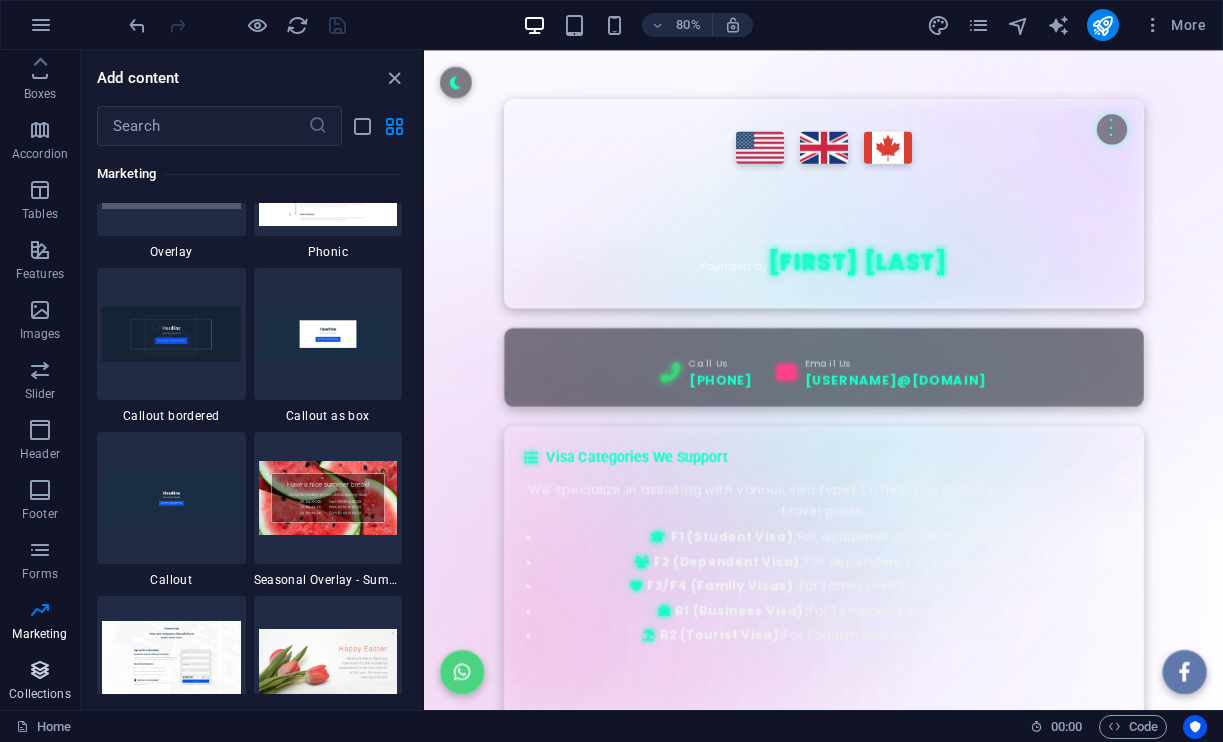 click on "Collections" at bounding box center (39, 694) 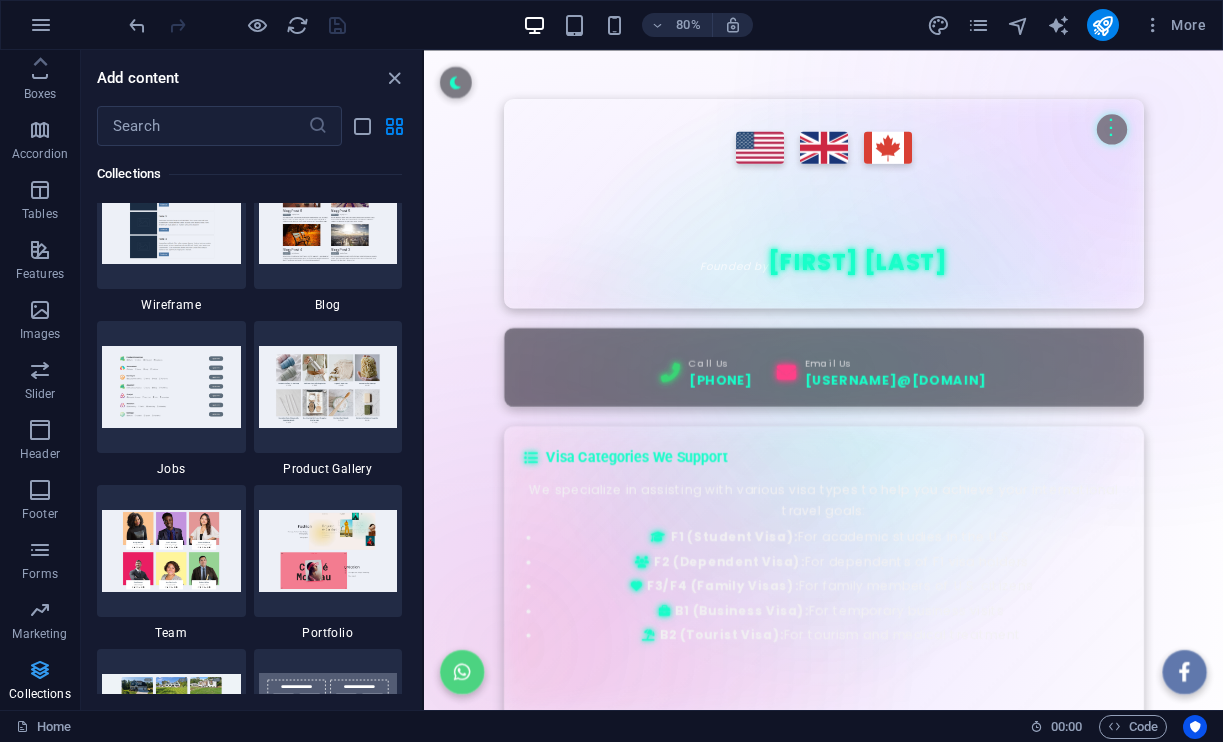 scroll, scrollTop: 18405, scrollLeft: 0, axis: vertical 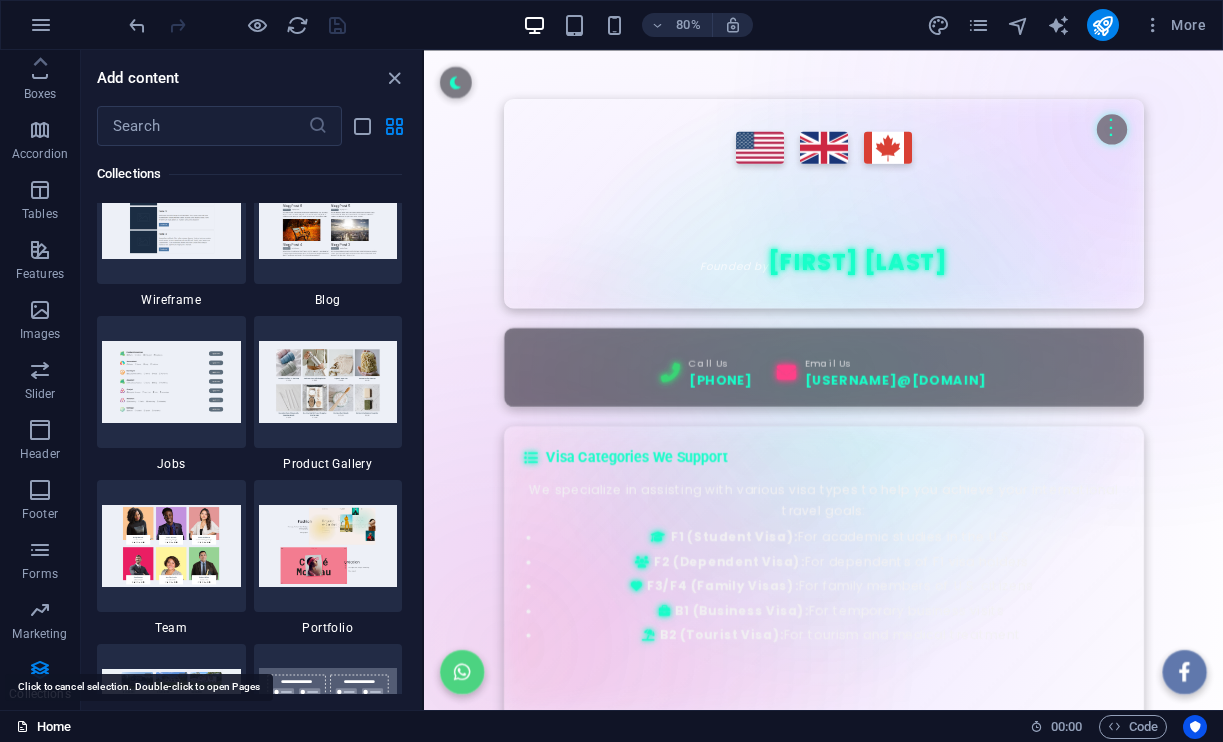 click on "Home" at bounding box center [43, 727] 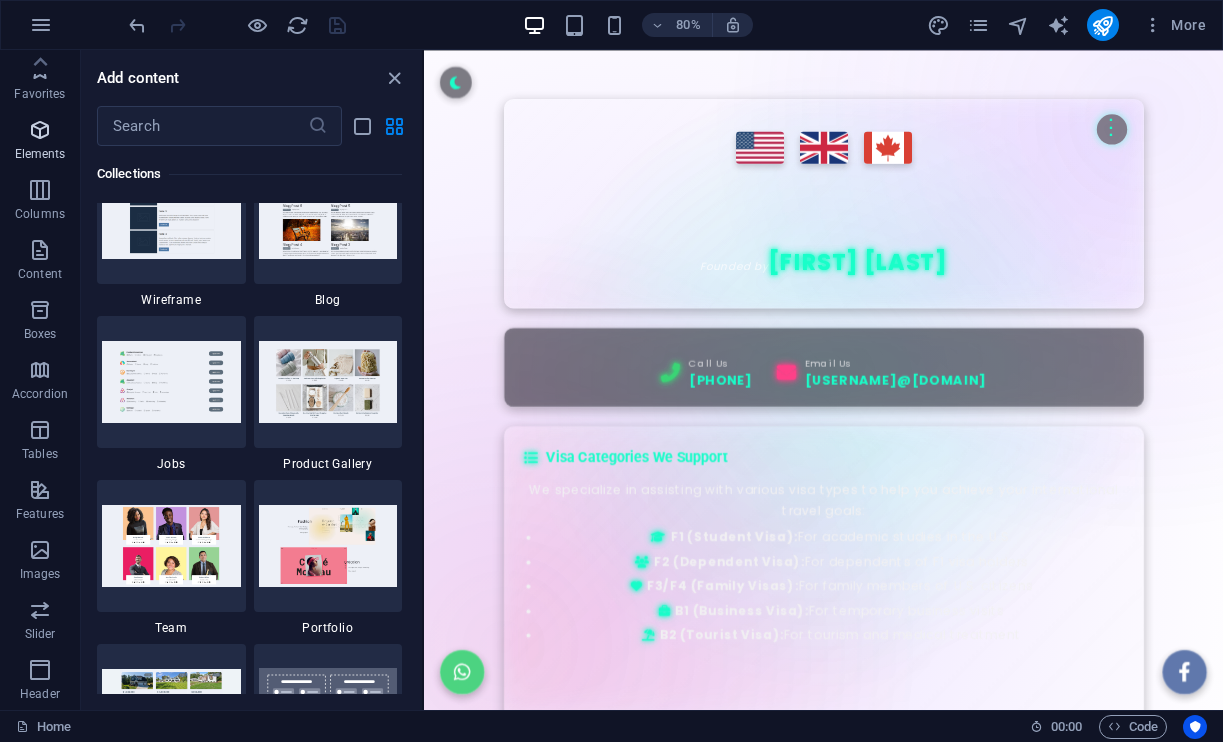 scroll, scrollTop: 0, scrollLeft: 0, axis: both 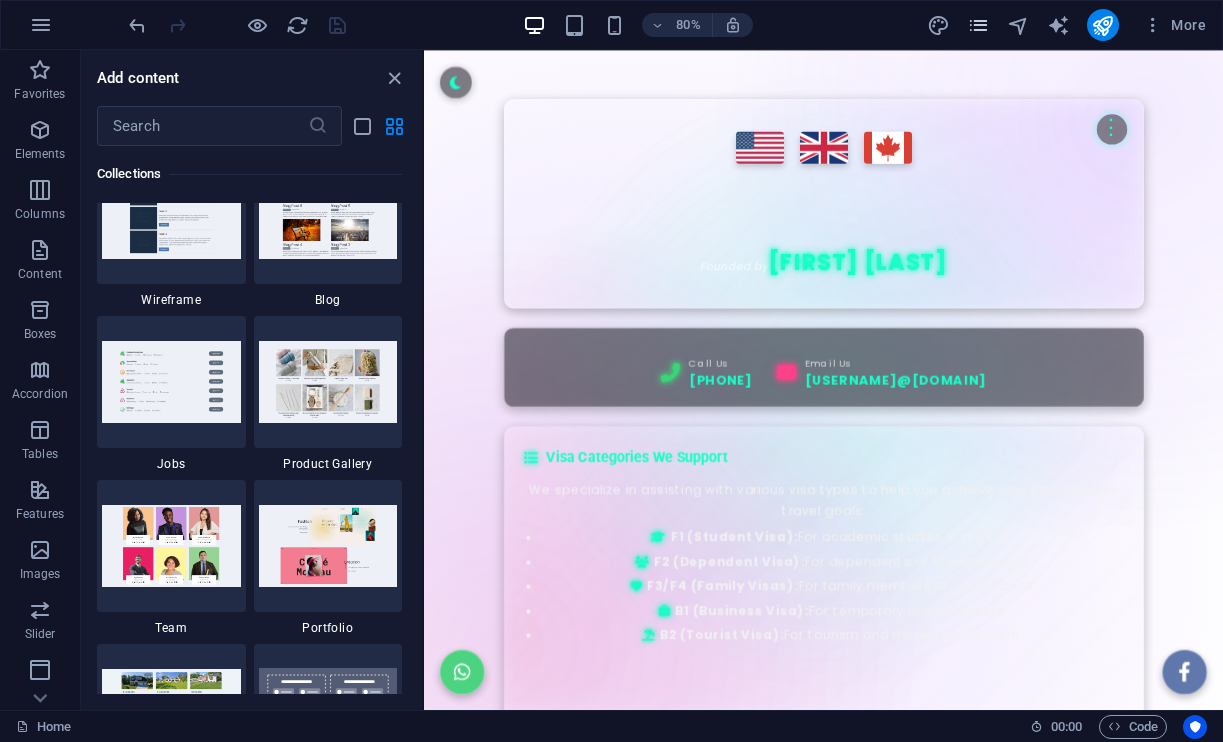 click at bounding box center [978, 25] 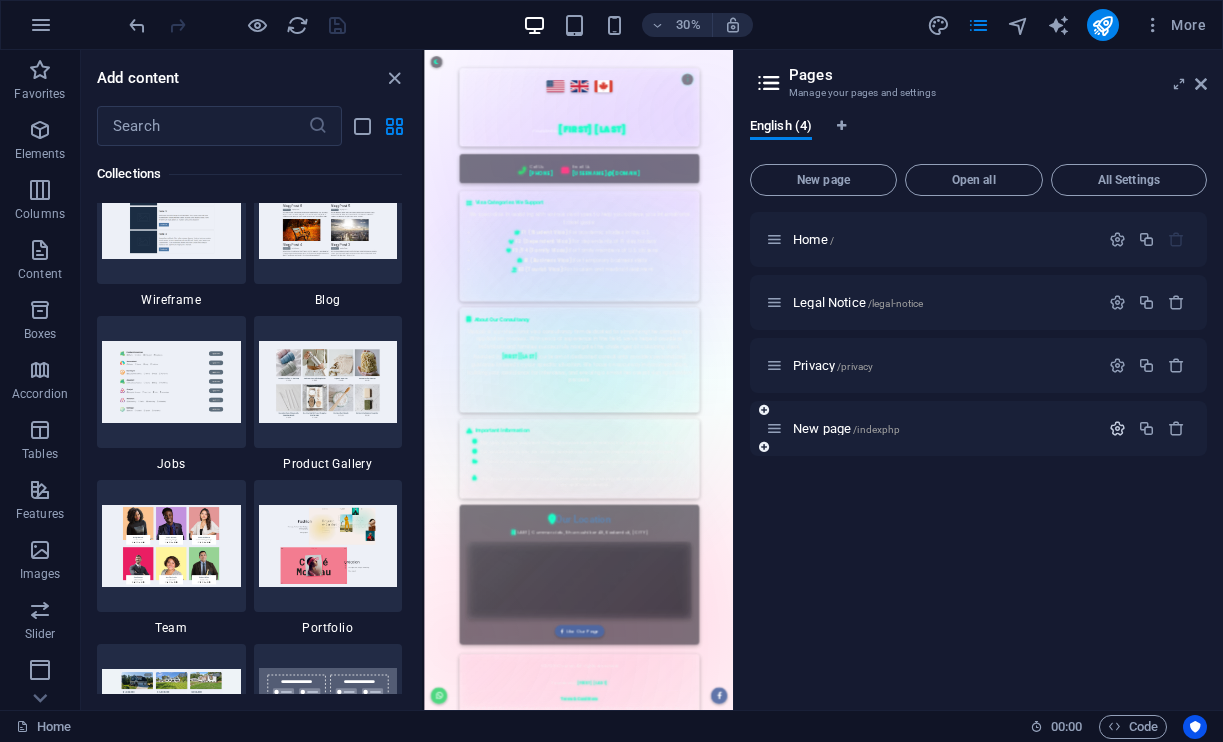 click at bounding box center [1117, 428] 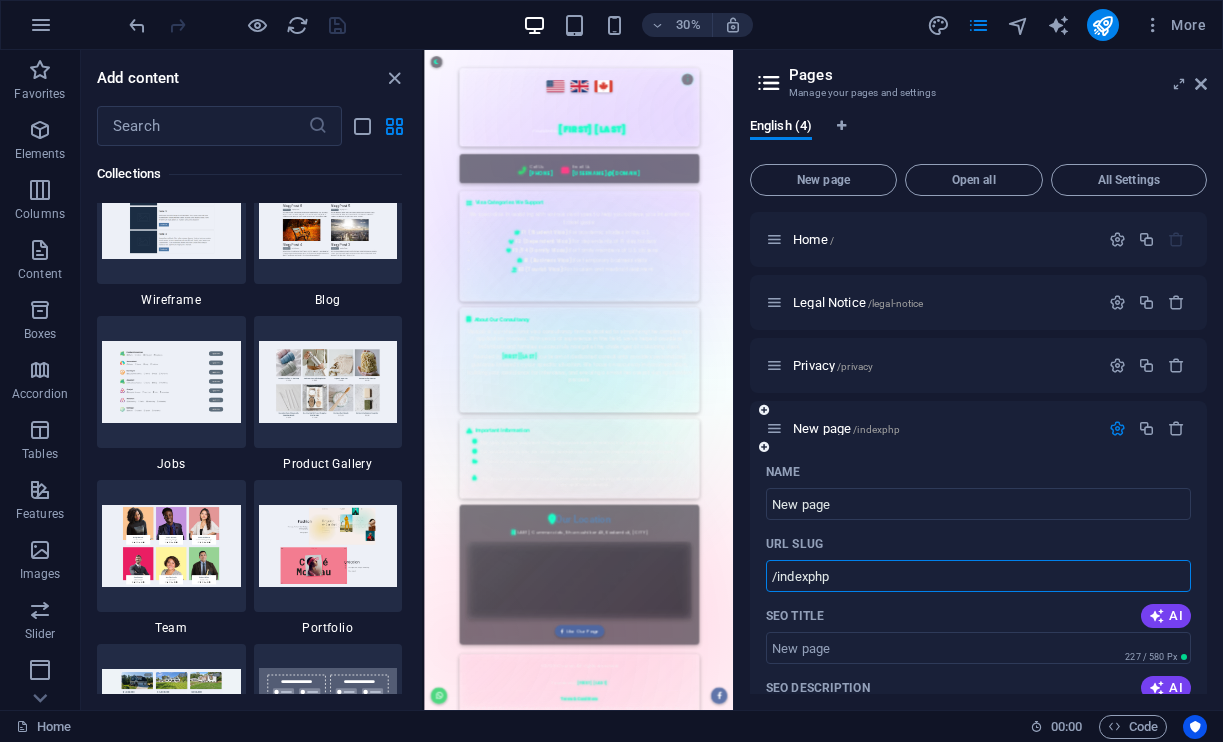 click on "/indexphp" at bounding box center (978, 576) 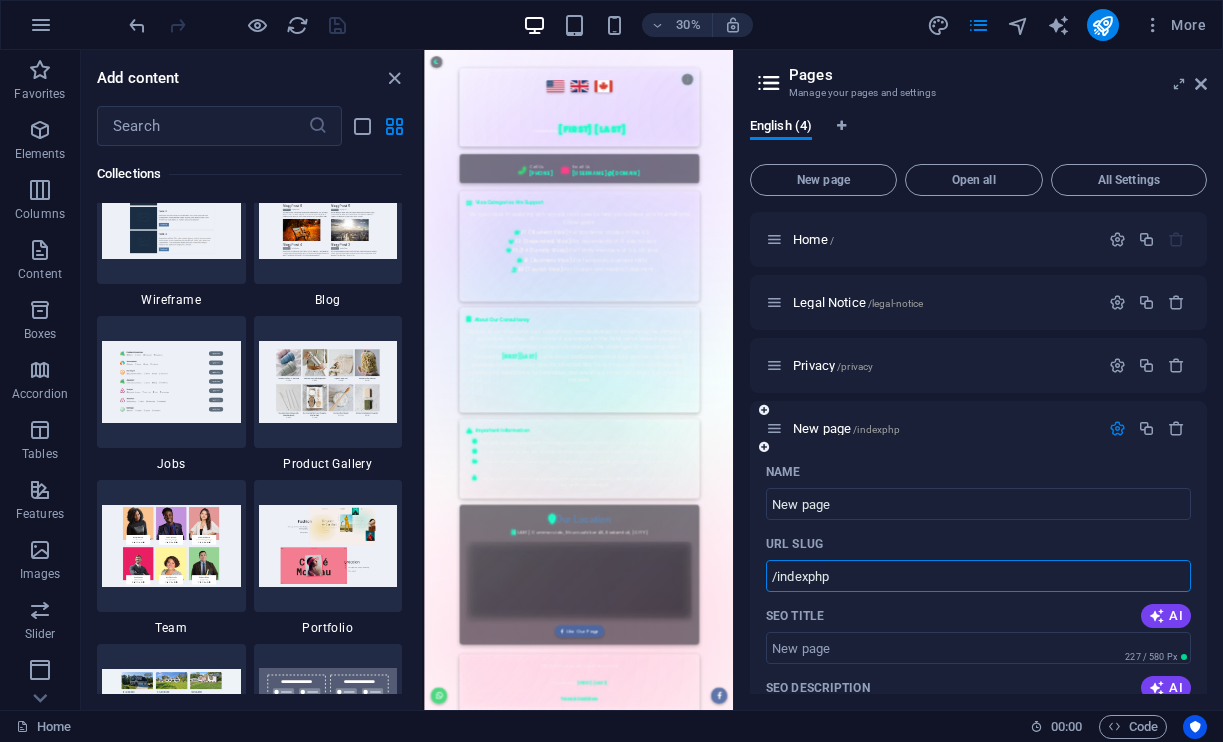type on "/indexphp" 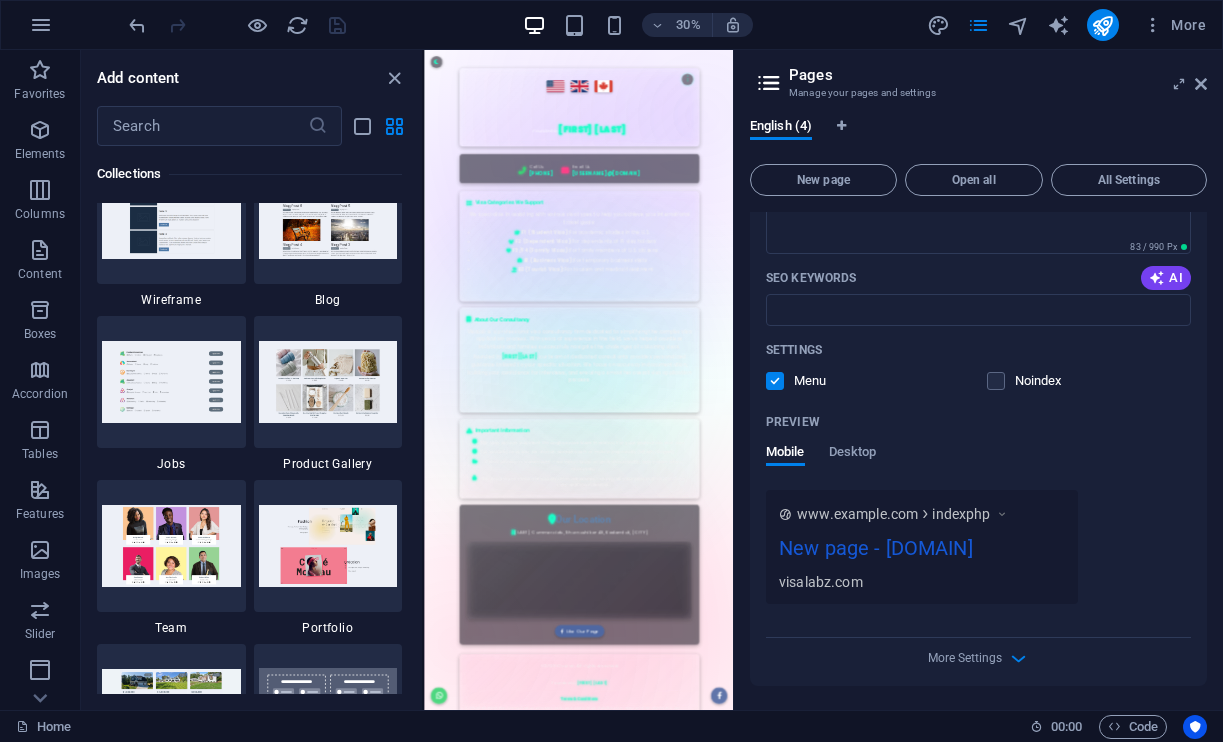 scroll, scrollTop: 515, scrollLeft: 0, axis: vertical 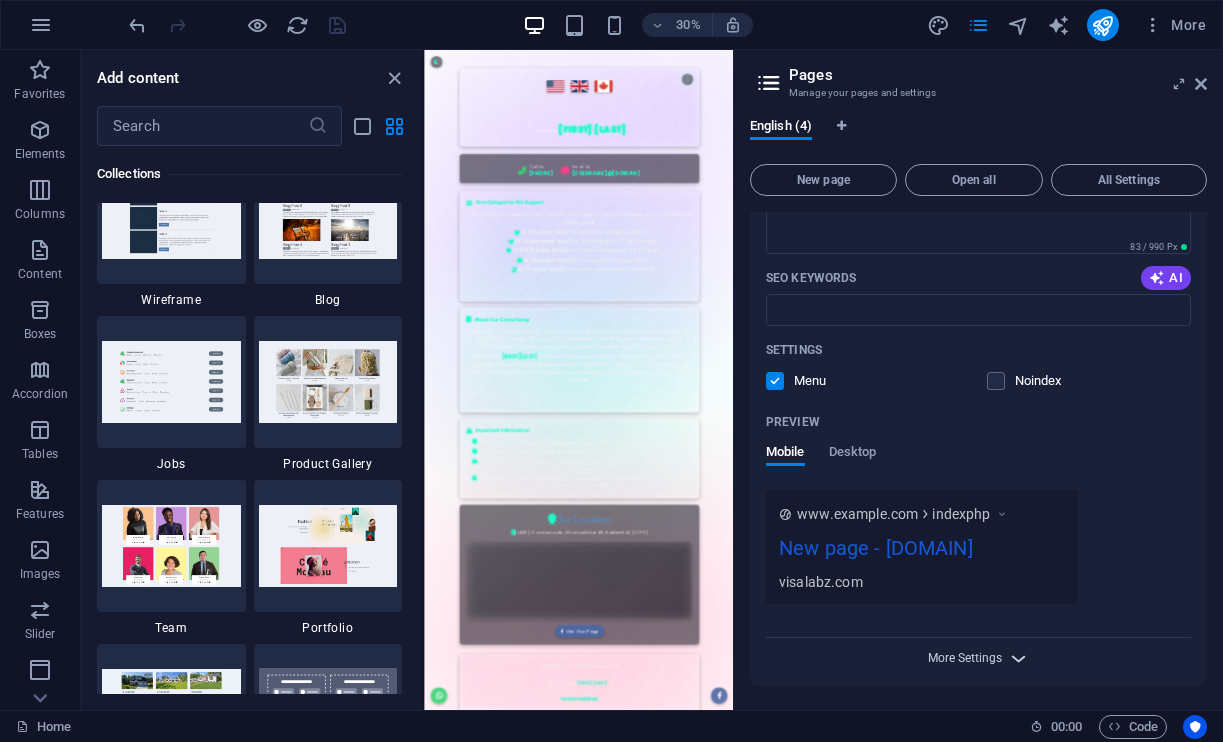 click on "More Settings" at bounding box center [965, 658] 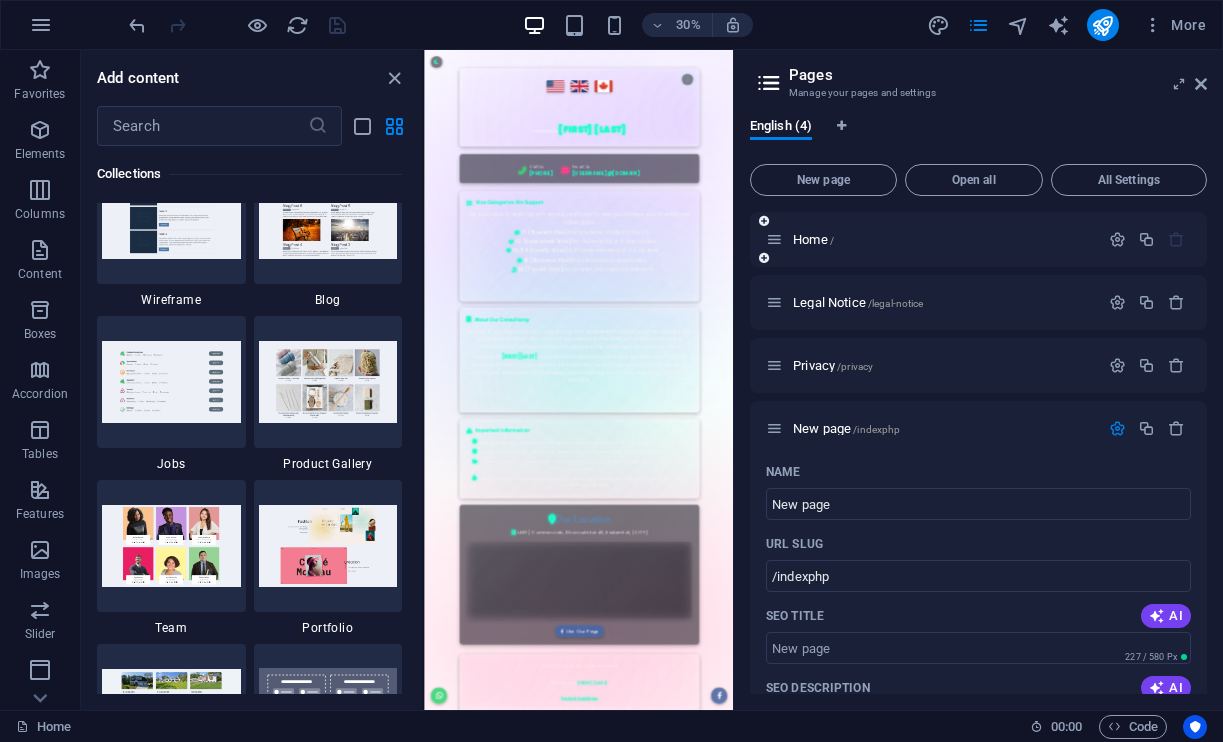 scroll, scrollTop: 0, scrollLeft: 0, axis: both 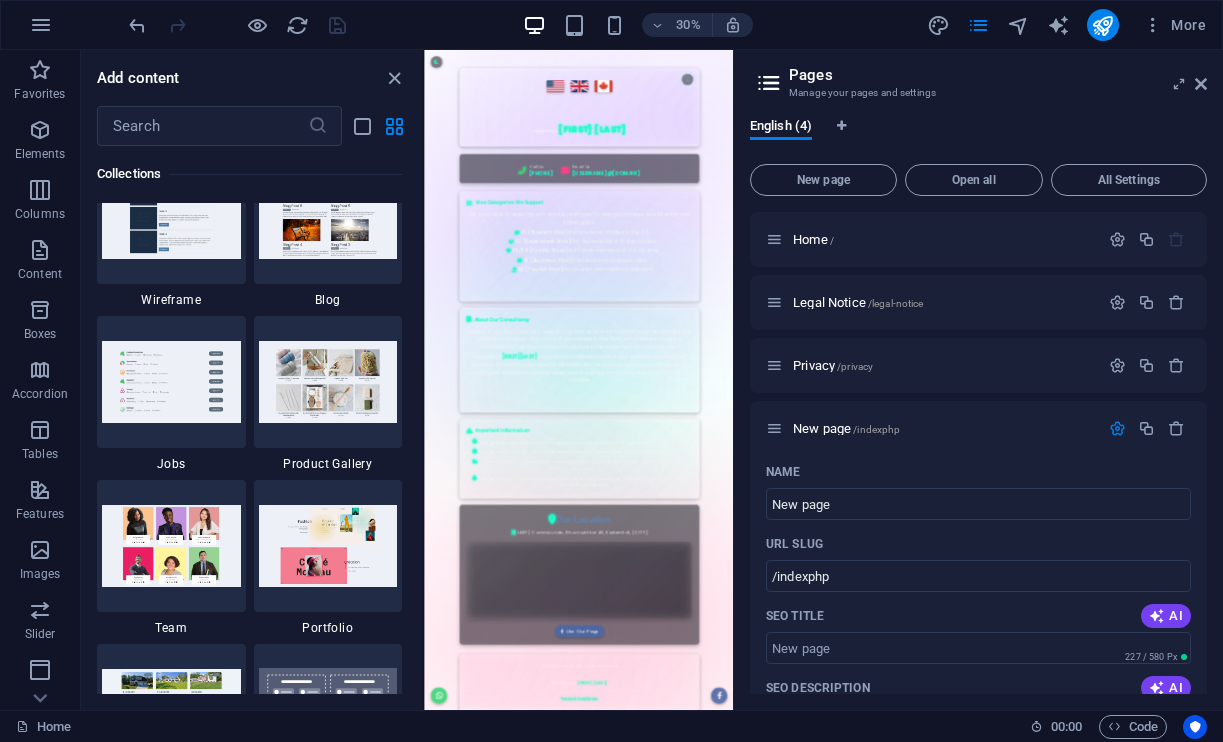 click at bounding box center [769, 83] 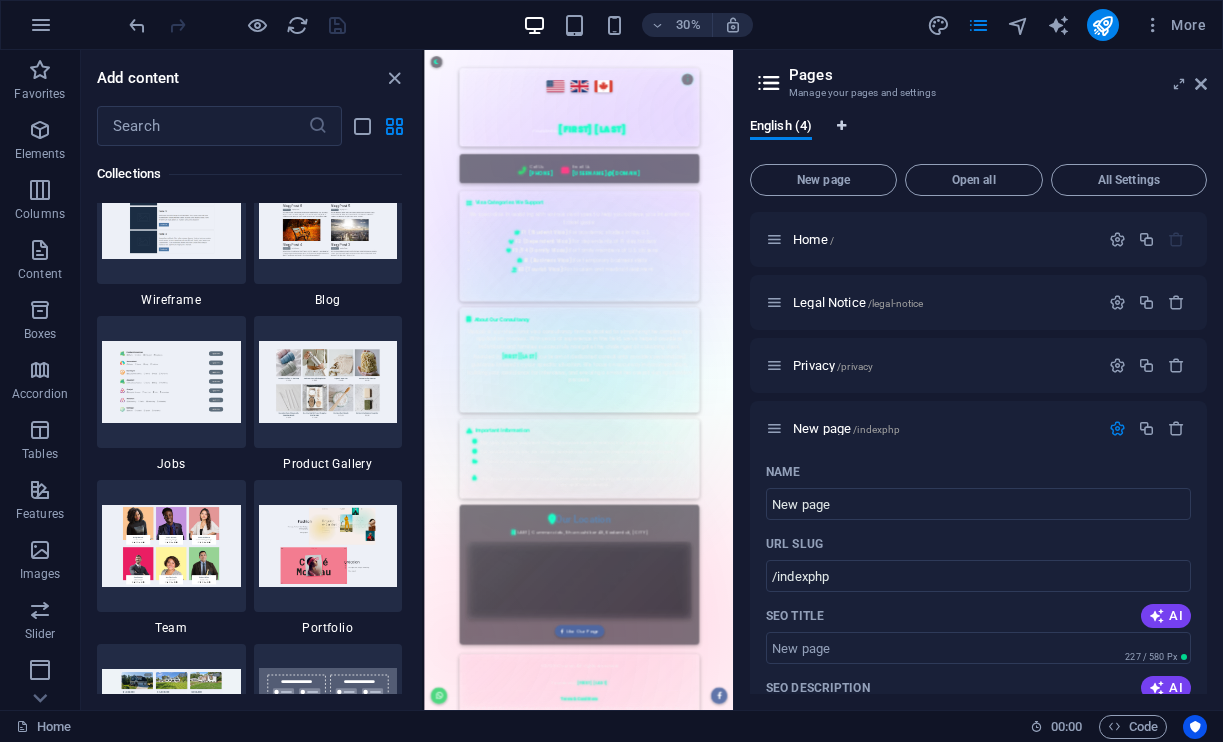 click at bounding box center [842, 126] 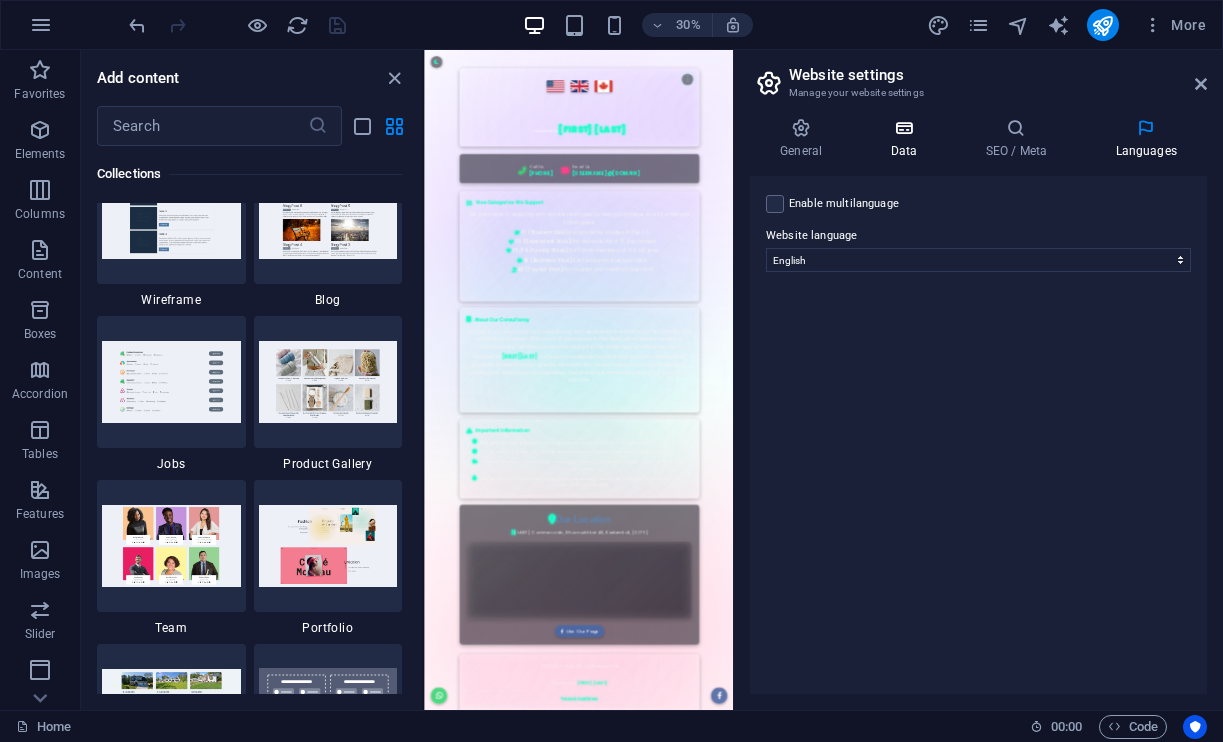 click on "Data" at bounding box center (907, 139) 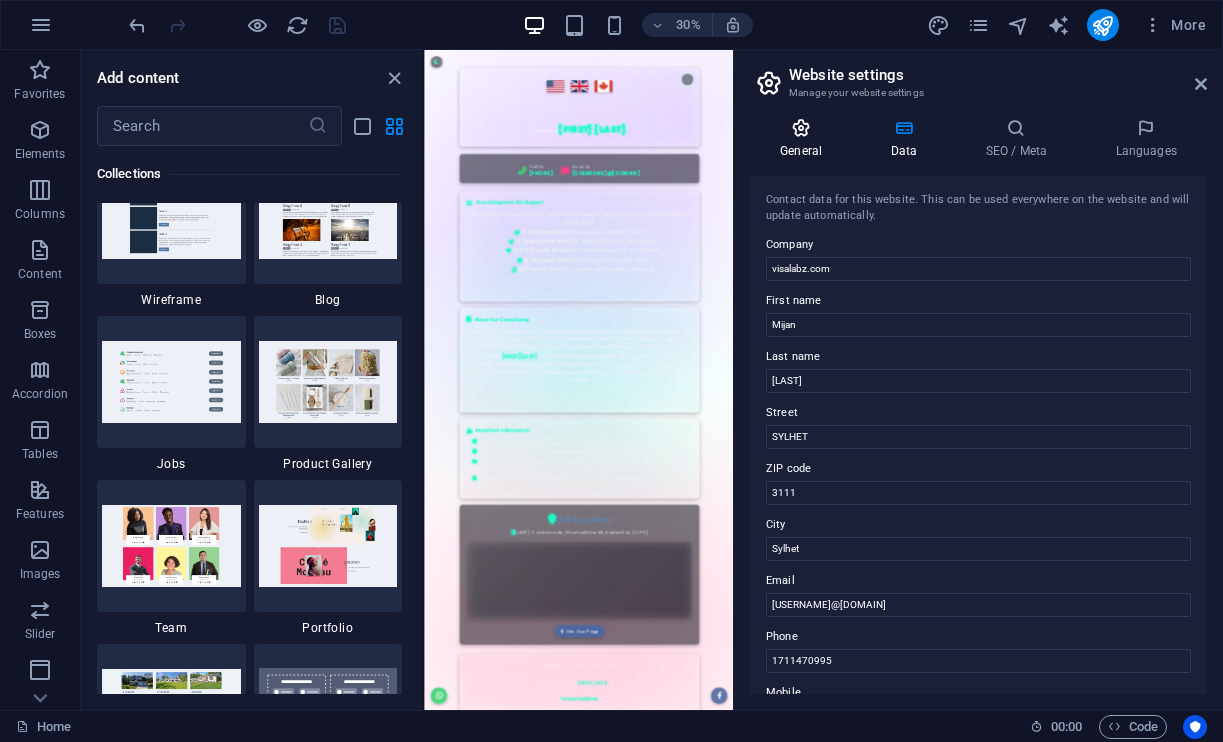 click on "General" at bounding box center (805, 139) 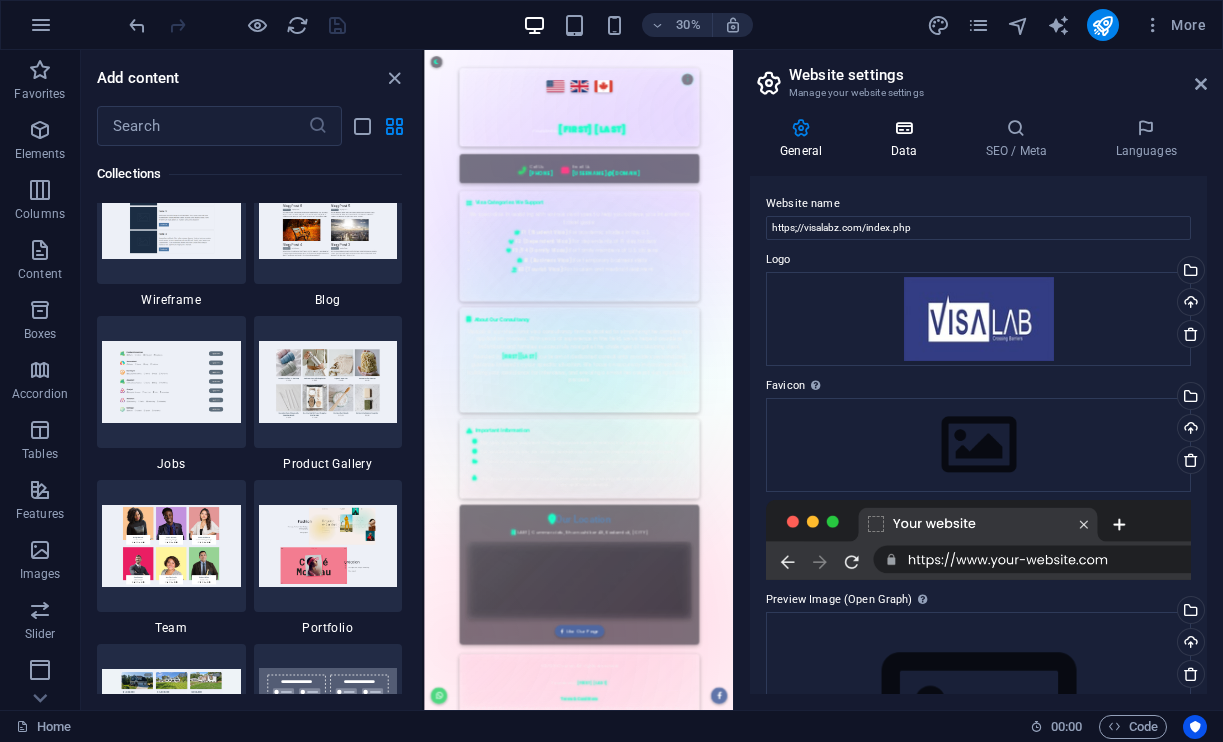 click on "Data" at bounding box center (907, 139) 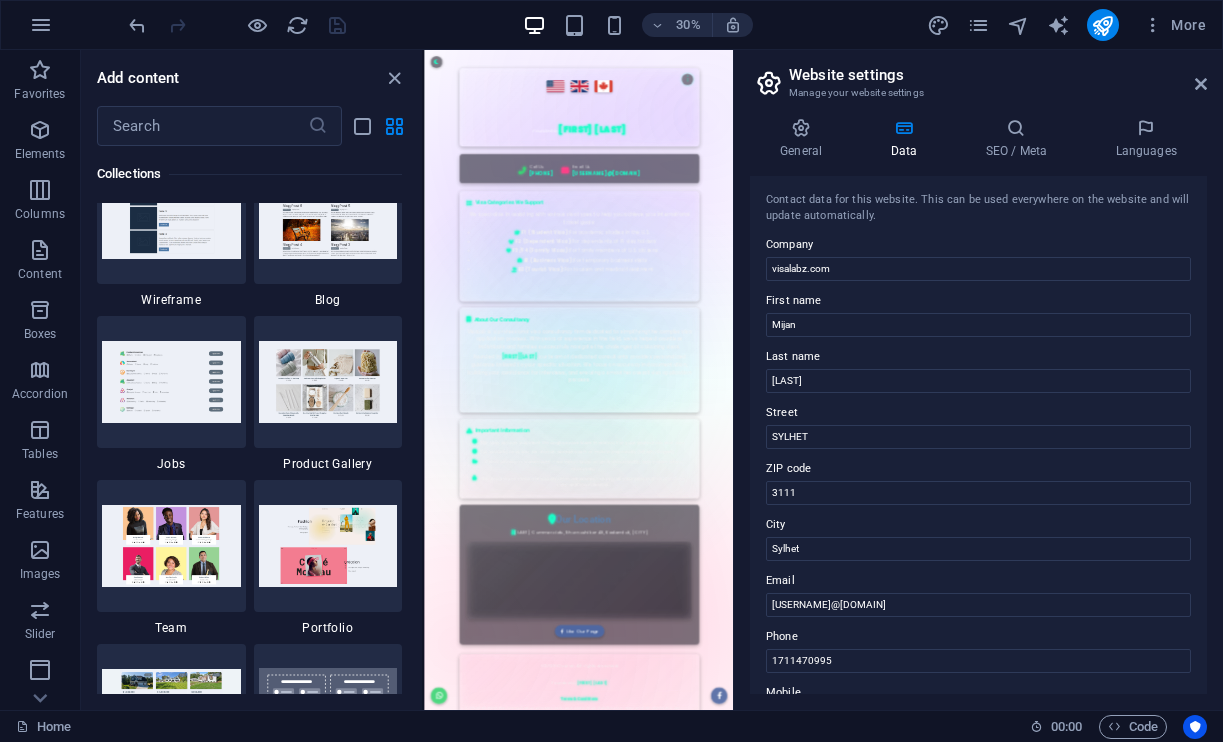 scroll, scrollTop: 0, scrollLeft: 0, axis: both 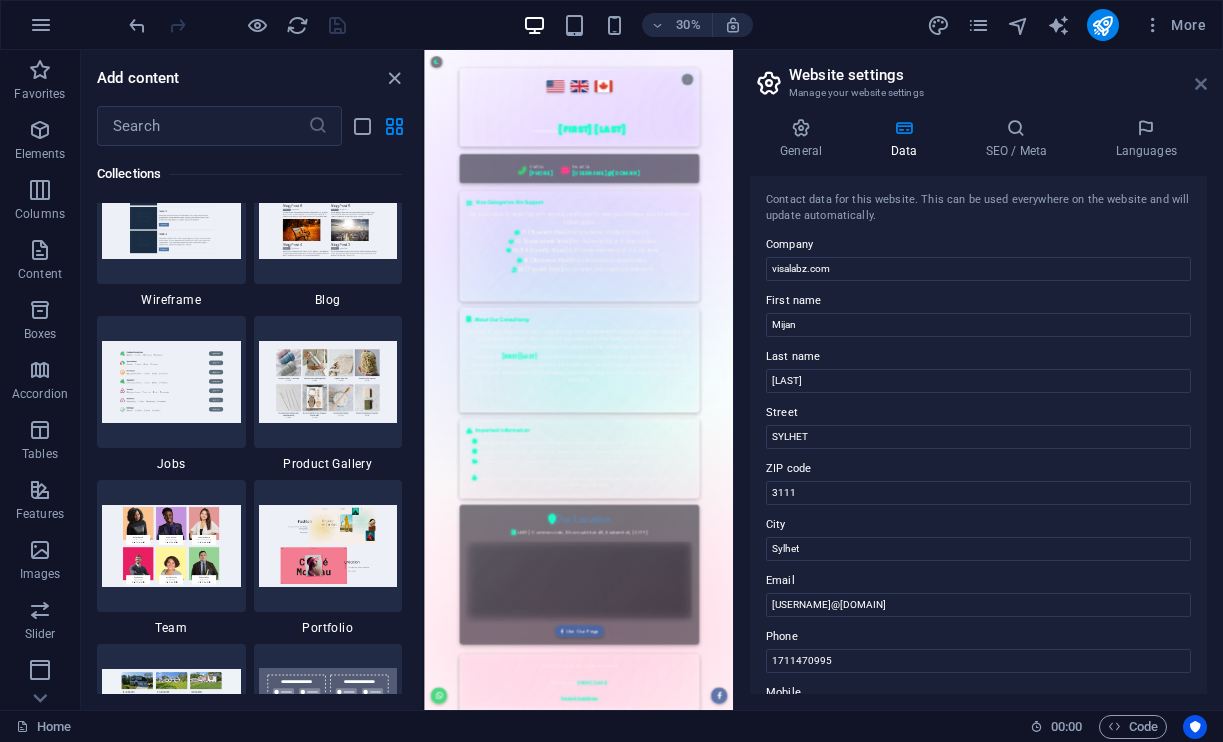 click at bounding box center [1201, 84] 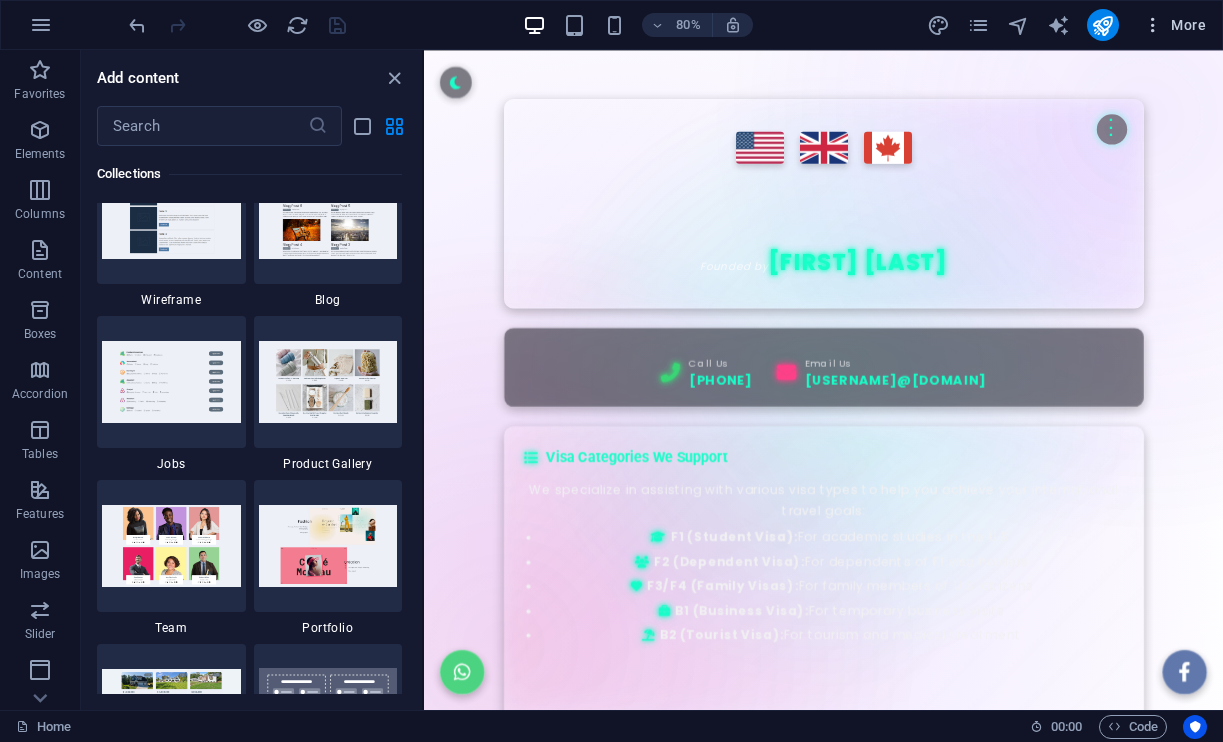click on "More" at bounding box center [1174, 25] 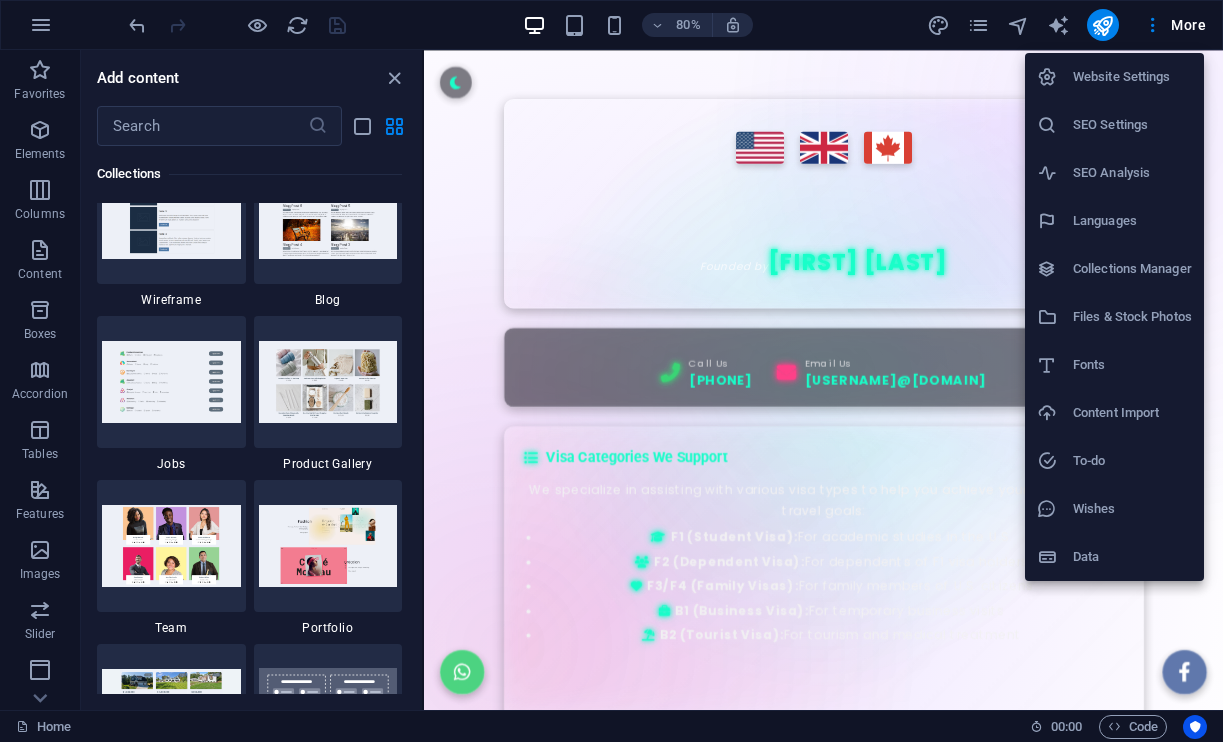 click at bounding box center (611, 371) 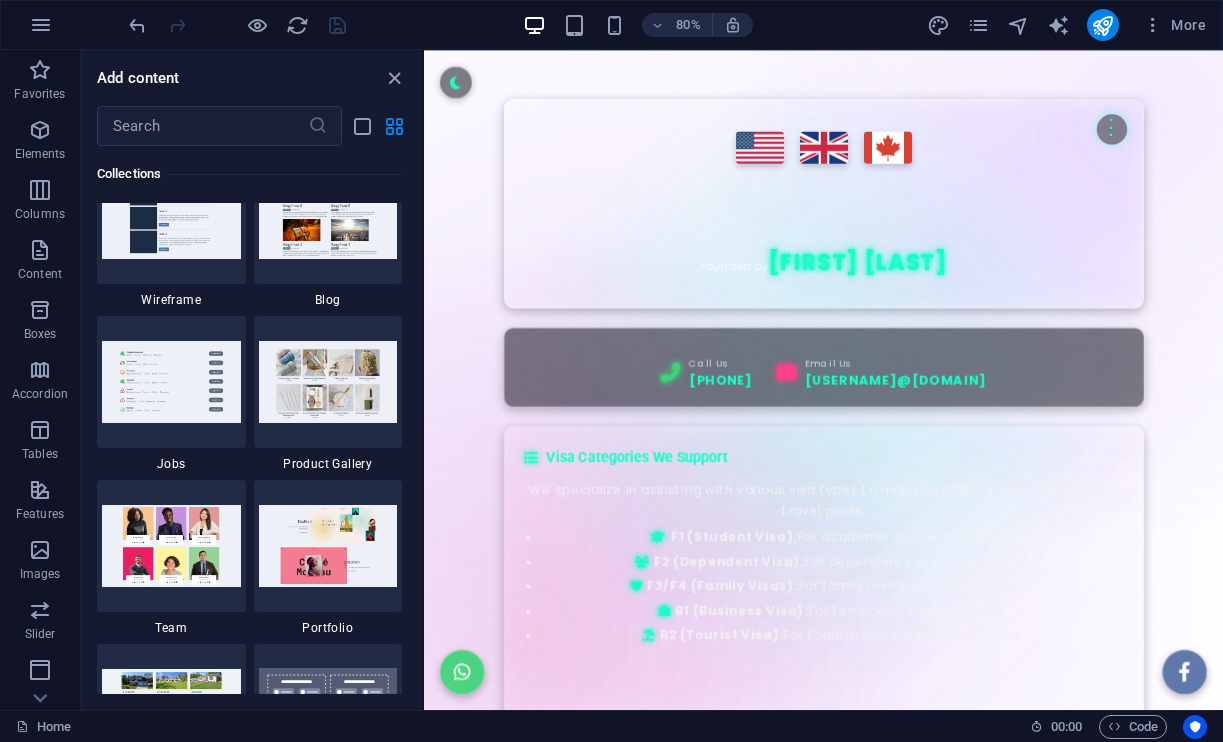 click at bounding box center (978, 25) 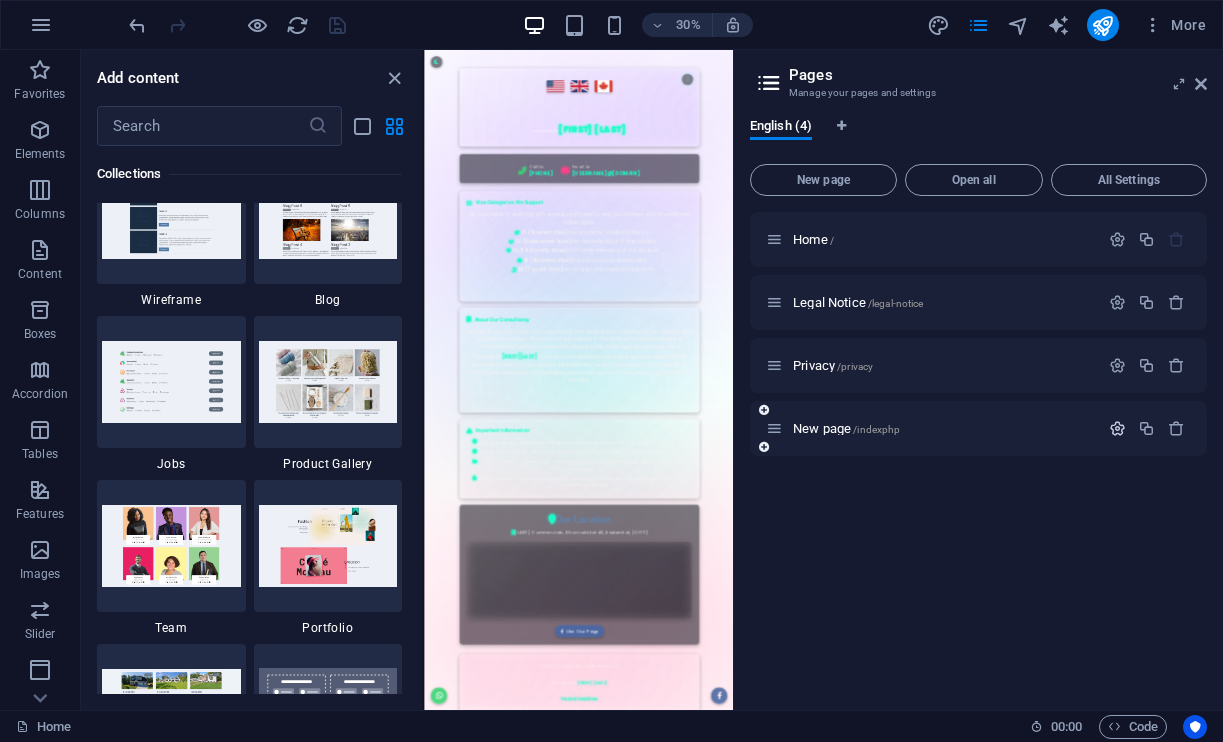 click at bounding box center [1117, 428] 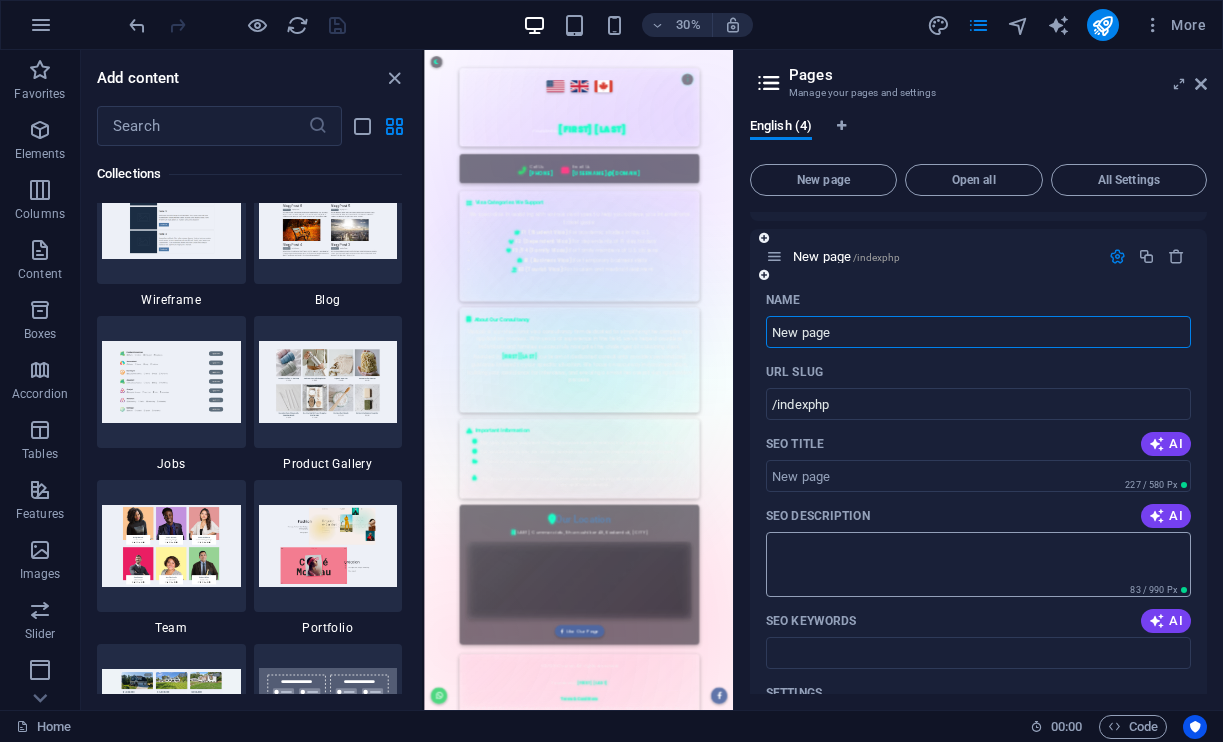 scroll, scrollTop: 189, scrollLeft: 0, axis: vertical 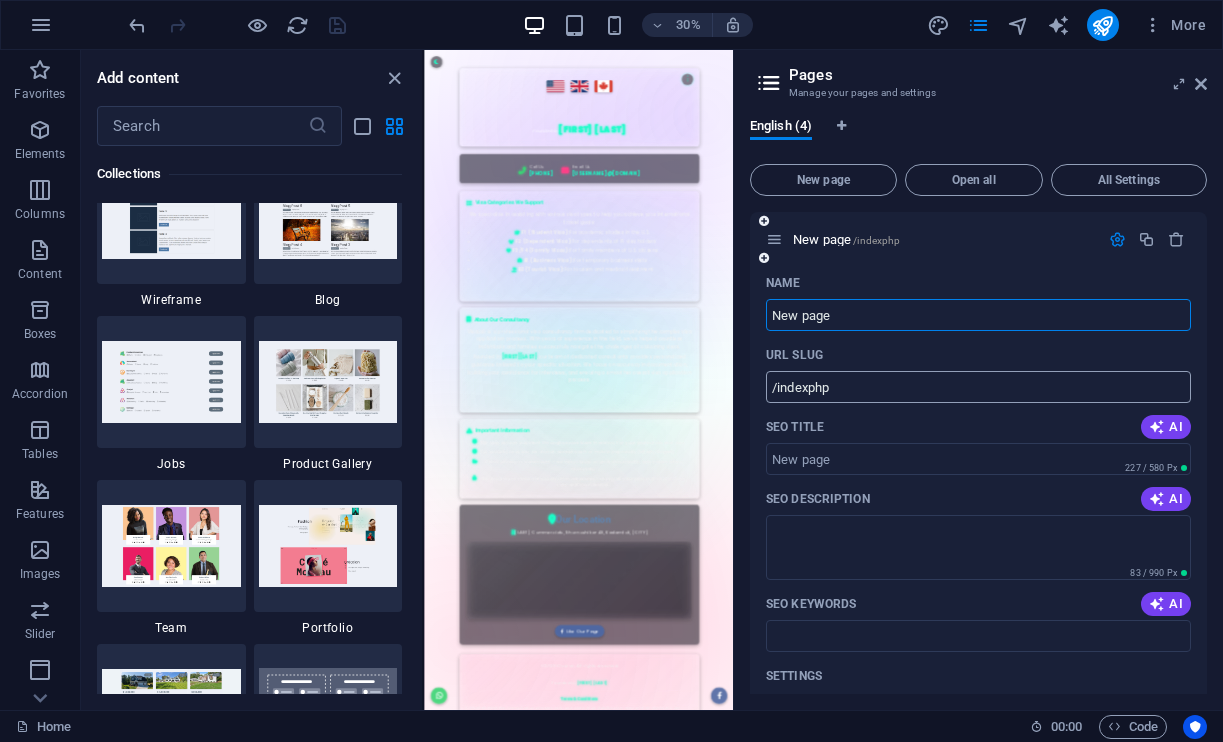 click on "/indexphp" at bounding box center (978, 387) 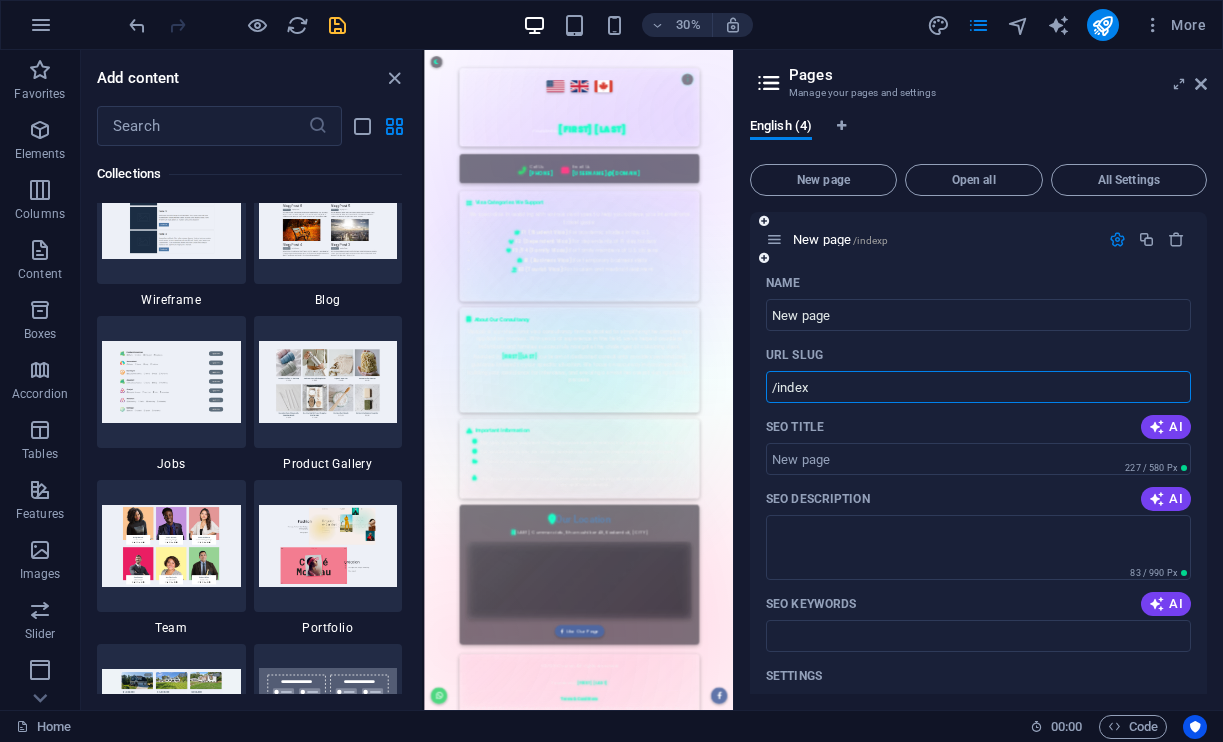 type on "/index" 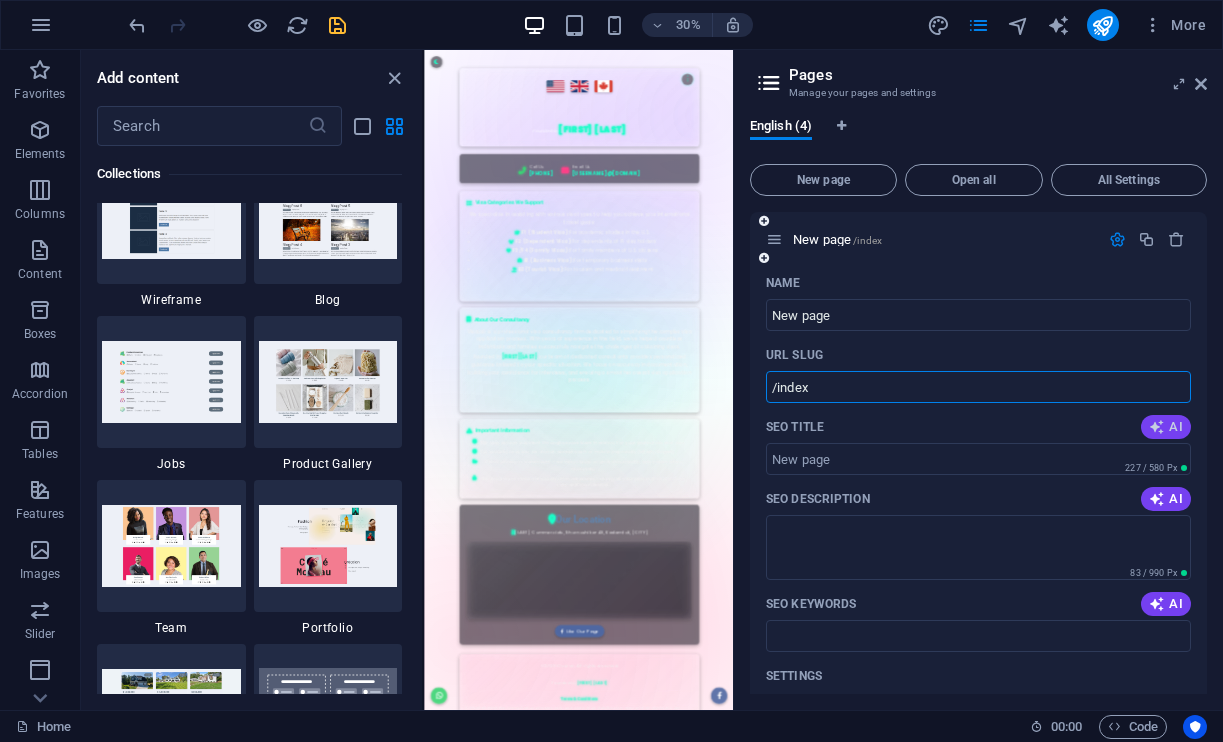 click at bounding box center (1157, 427) 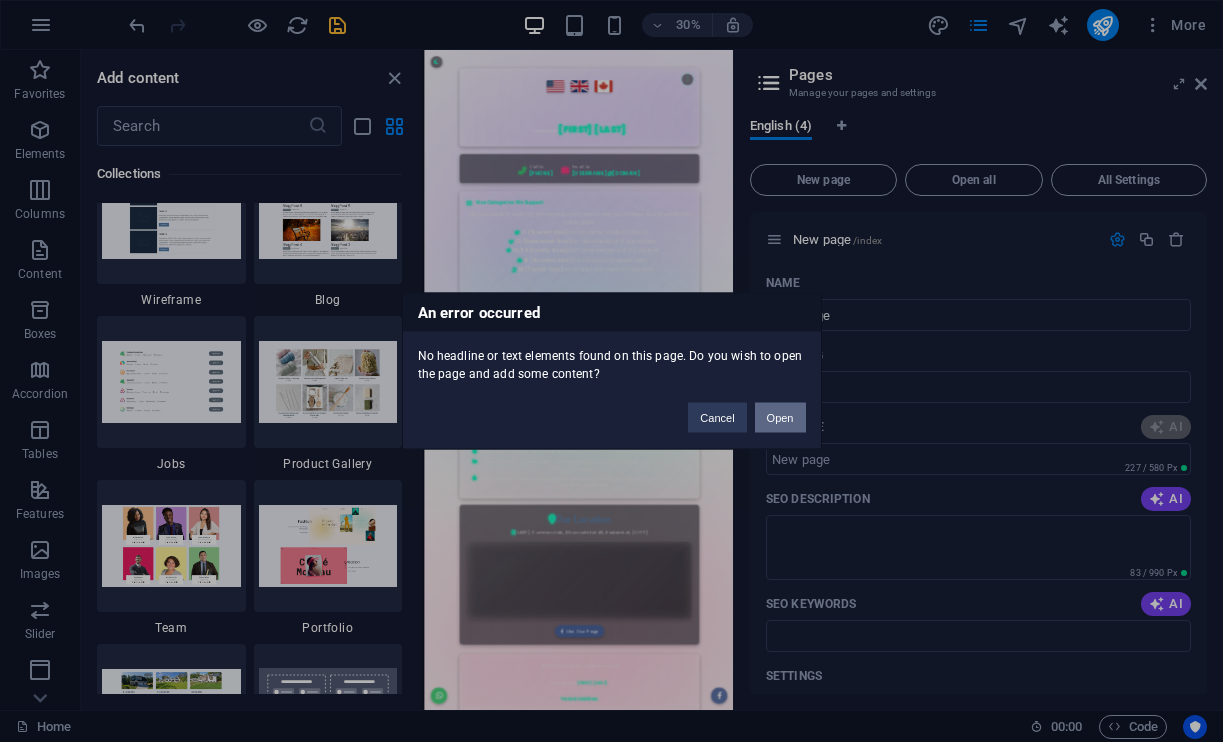 click on "Open" at bounding box center [780, 418] 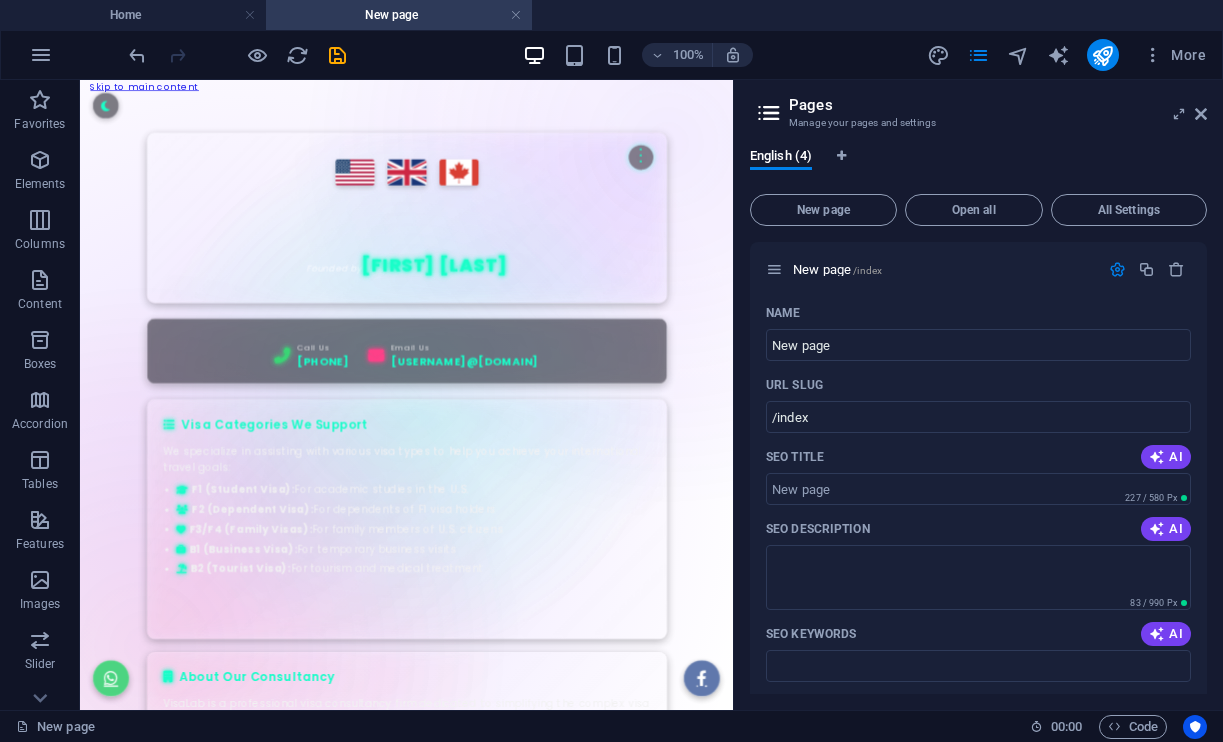 scroll, scrollTop: 0, scrollLeft: 0, axis: both 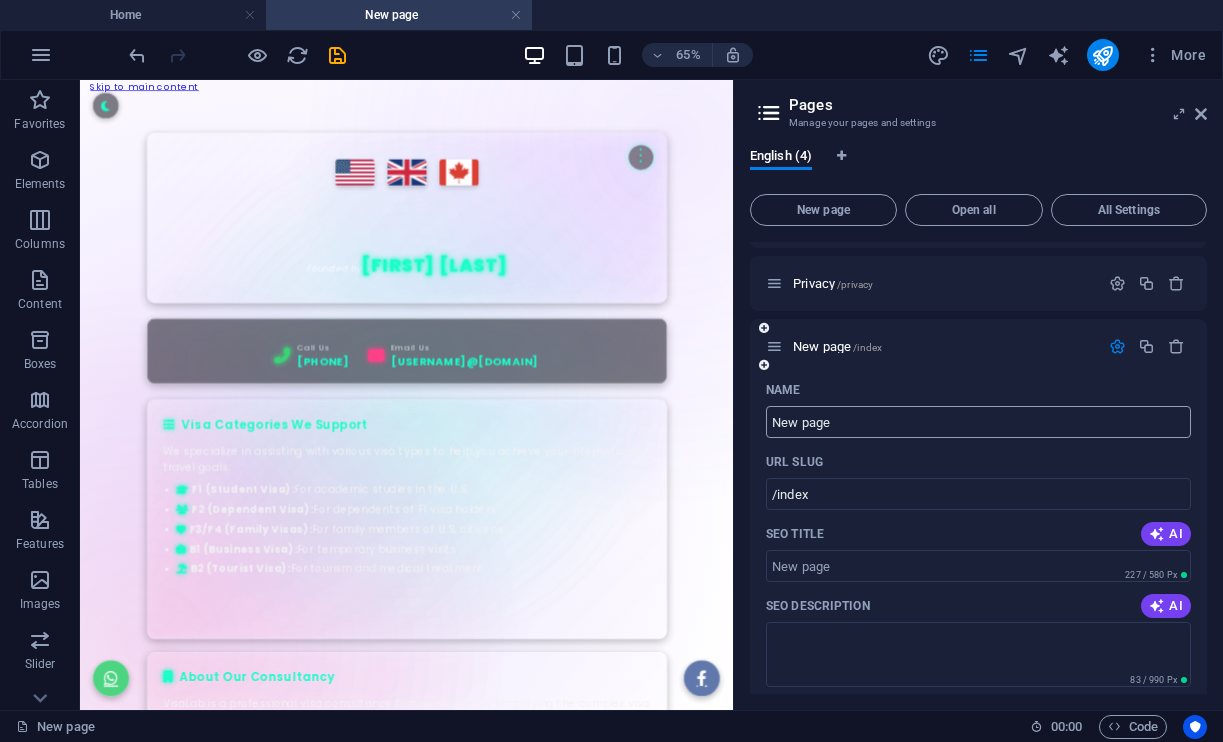 click on "New page" at bounding box center (978, 422) 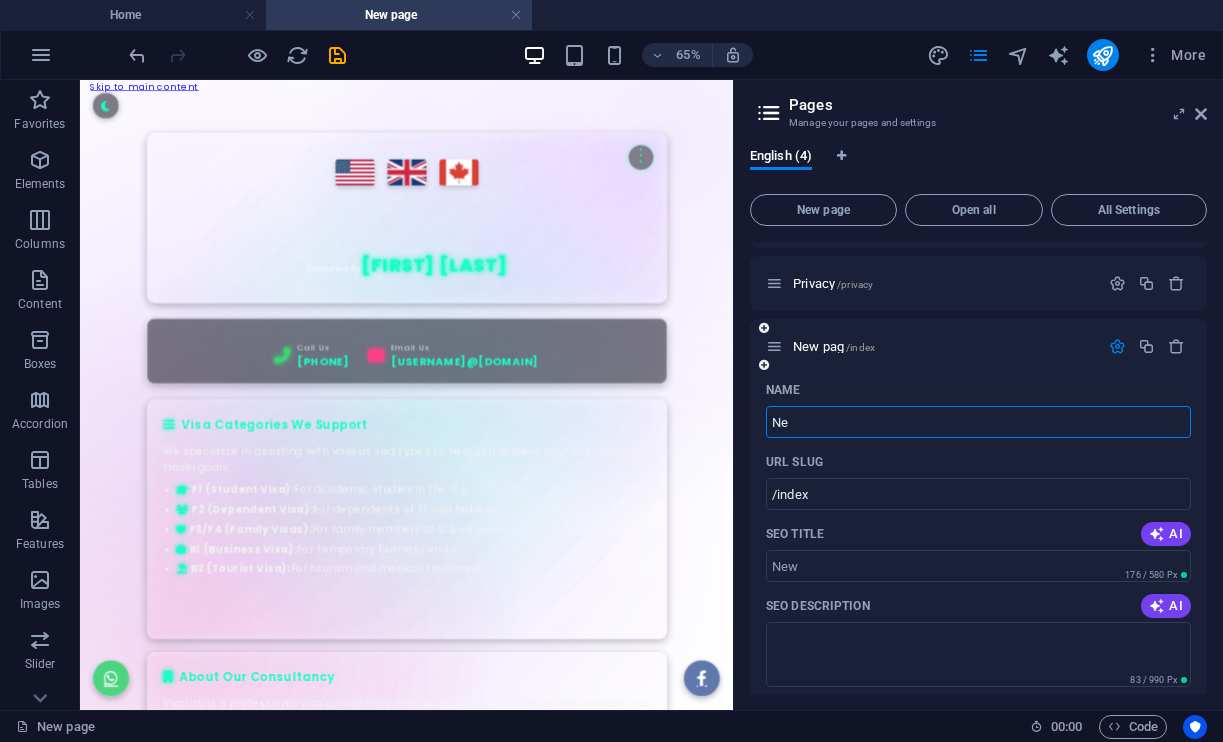 type on "N" 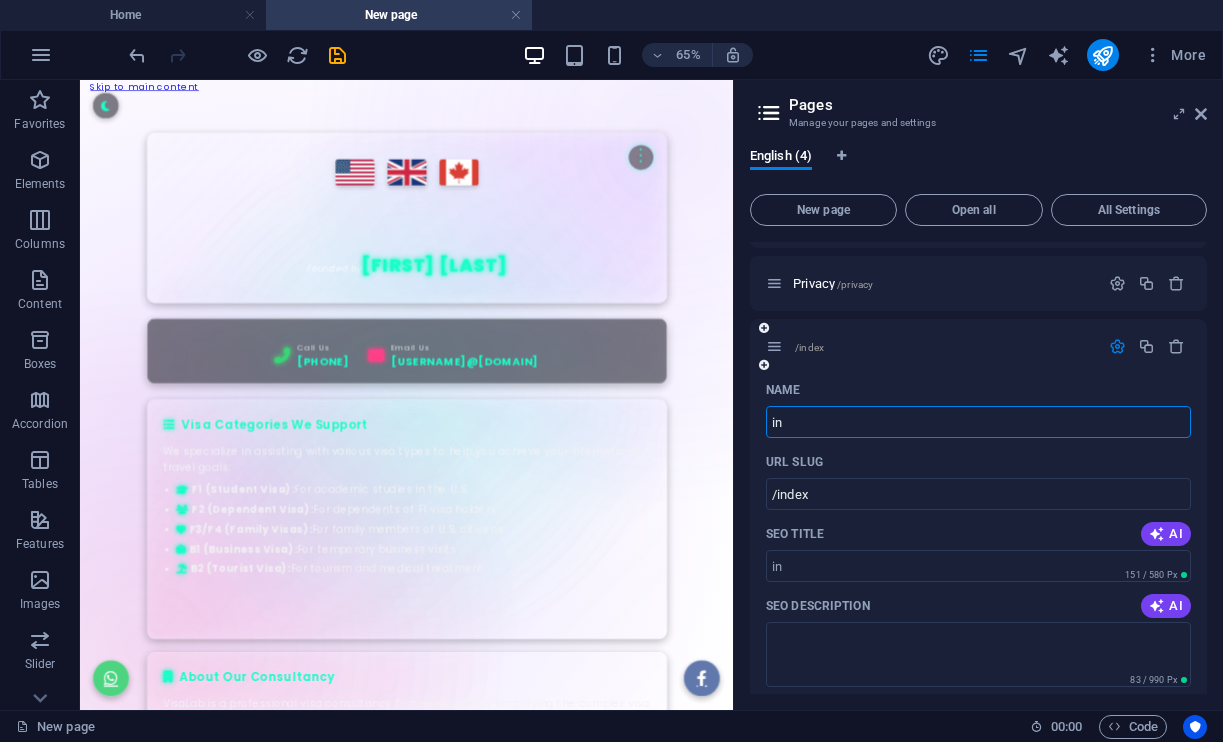 type on "in" 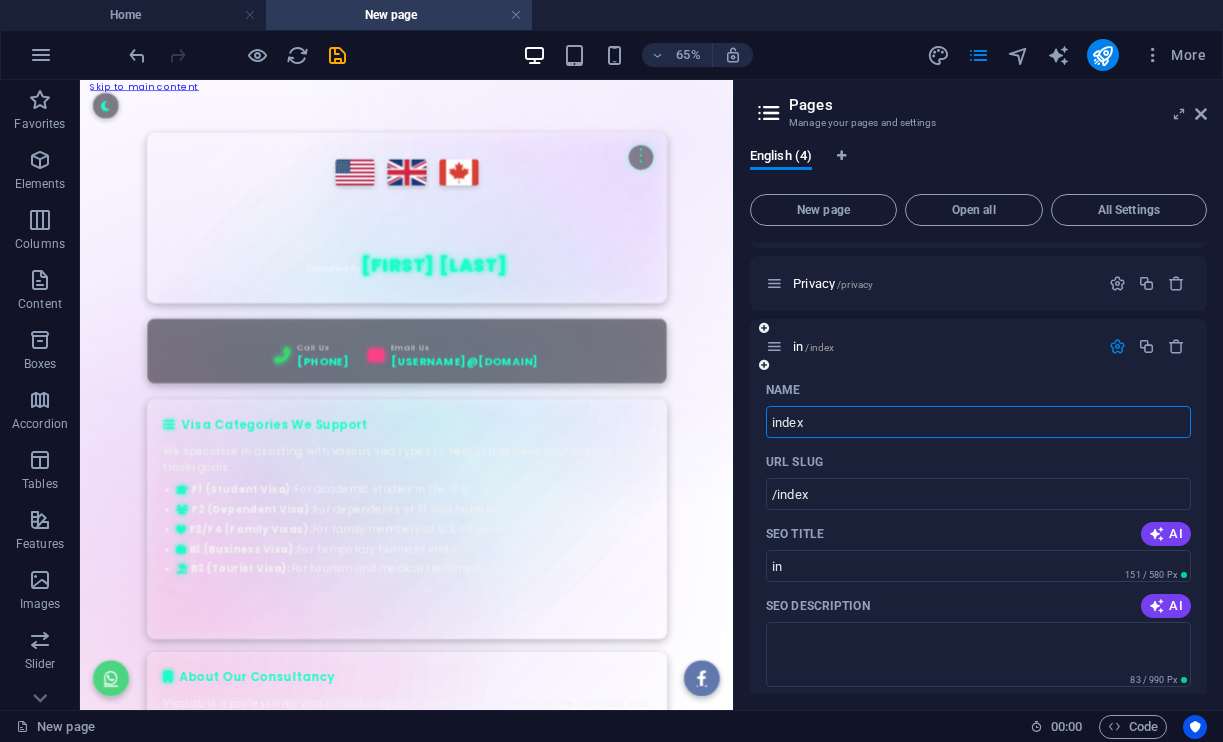 type on "index" 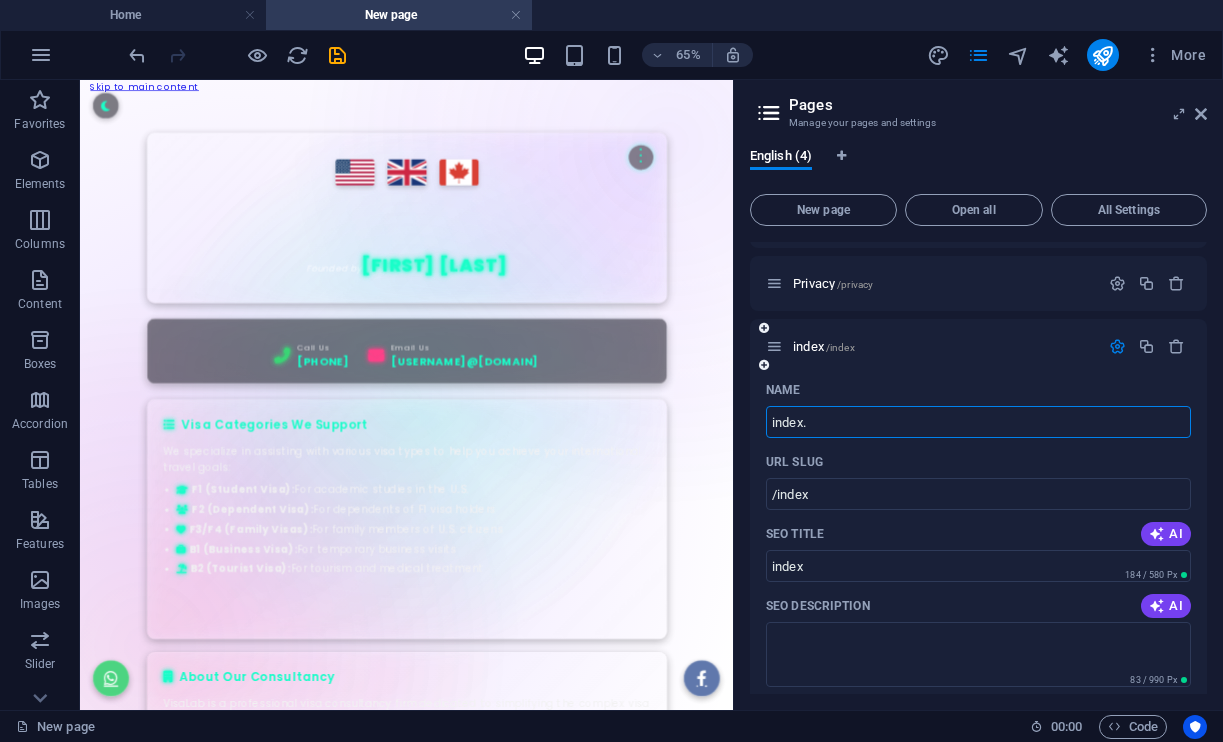type on "index." 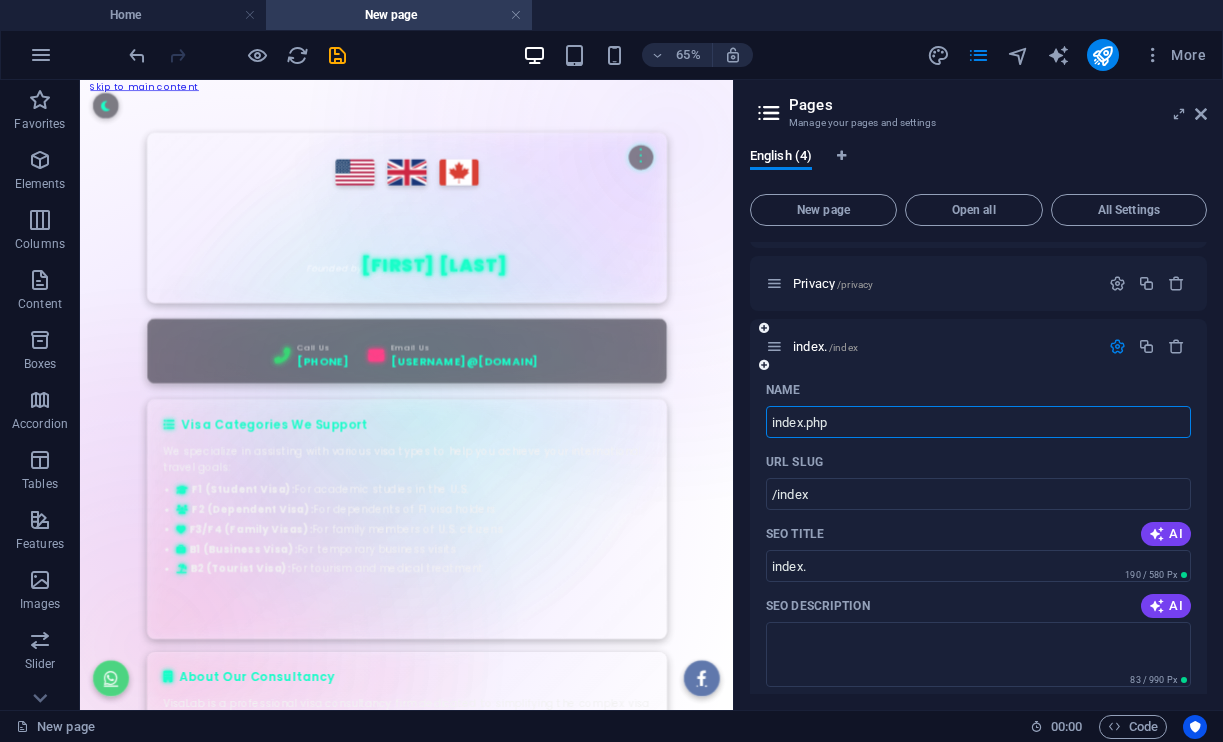 type on "index.php" 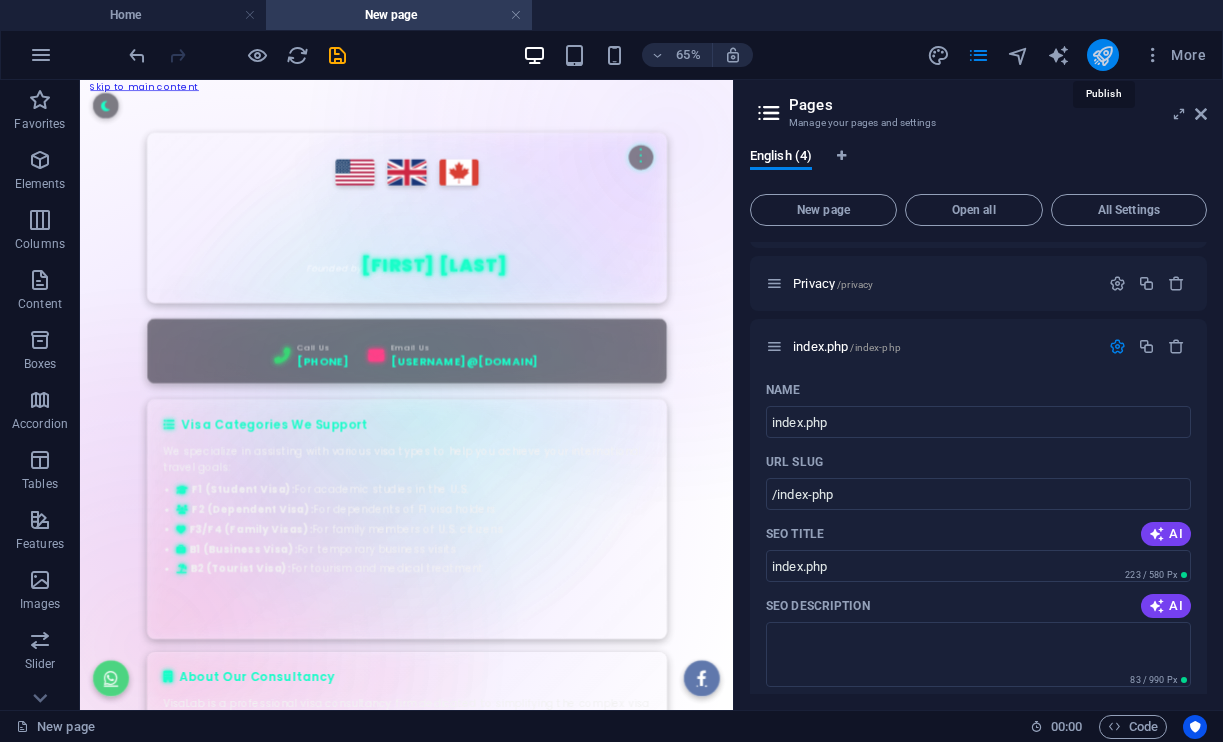 click at bounding box center [1102, 55] 